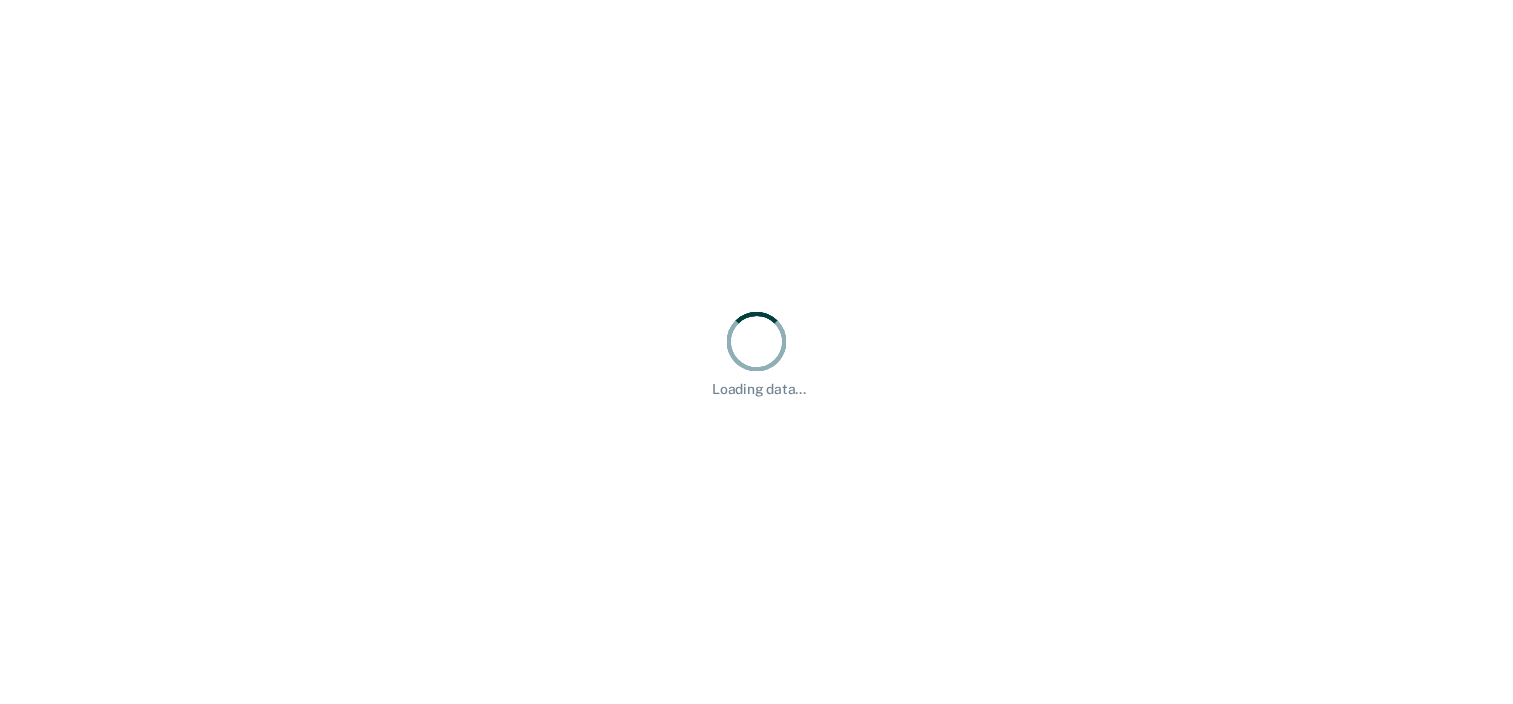 scroll, scrollTop: 0, scrollLeft: 0, axis: both 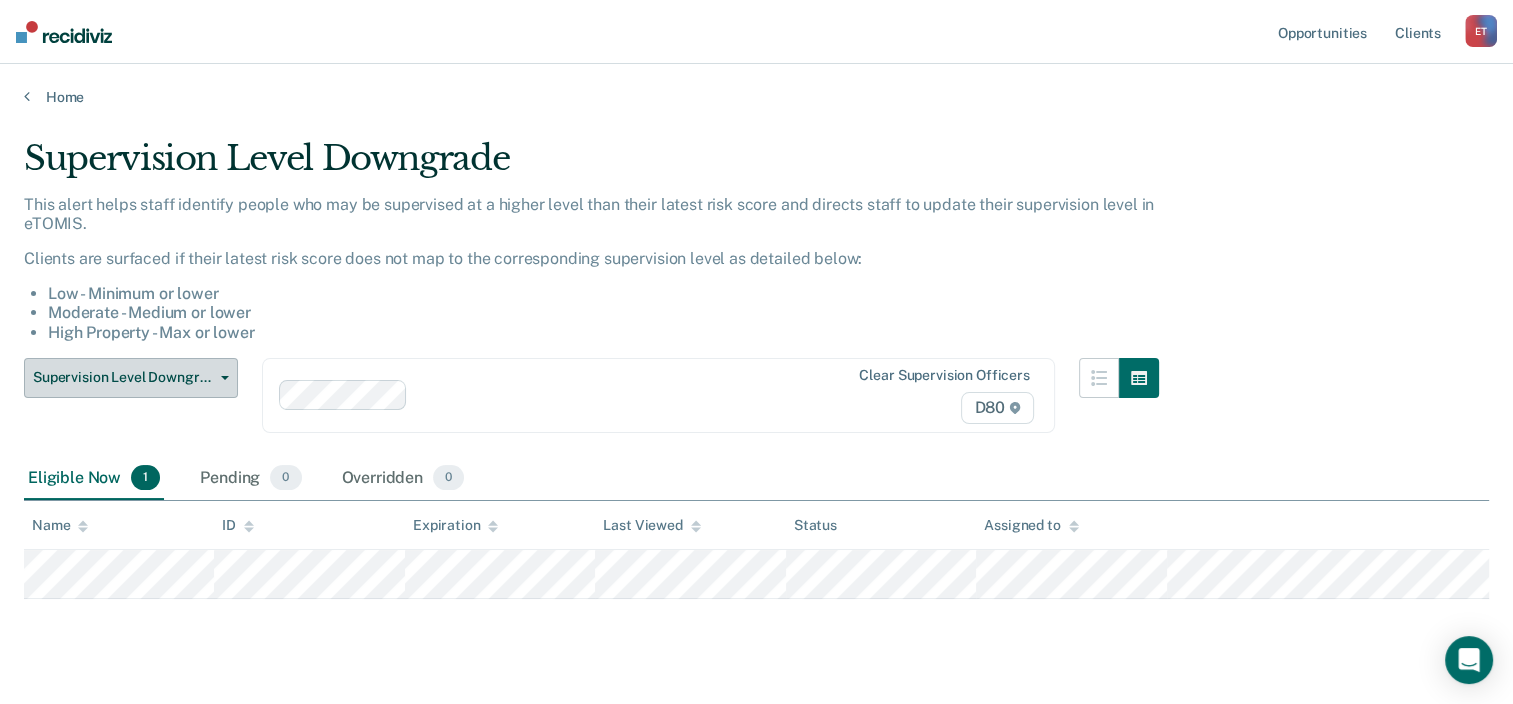 click on "Supervision Level Downgrade" at bounding box center [131, 378] 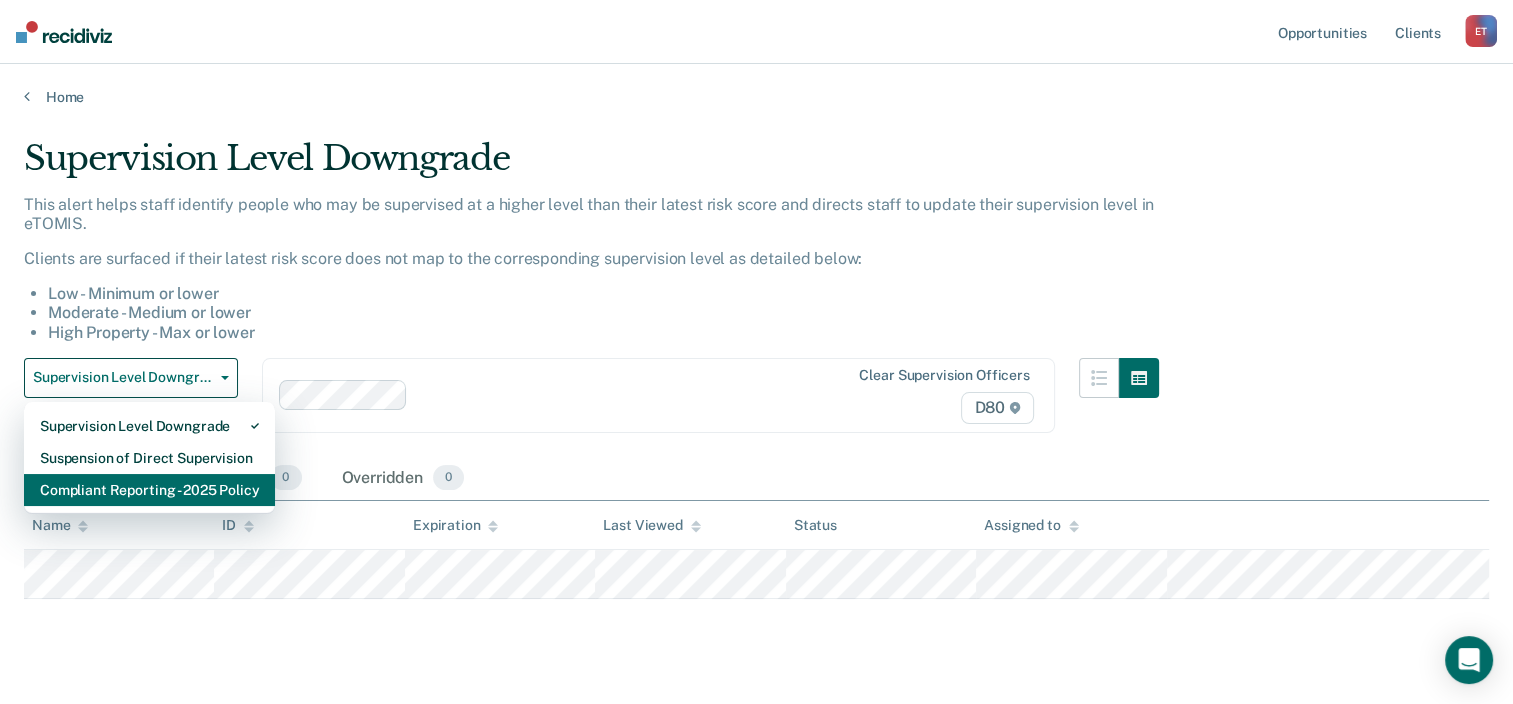 click on "Compliant Reporting - 2025 Policy" at bounding box center [149, 490] 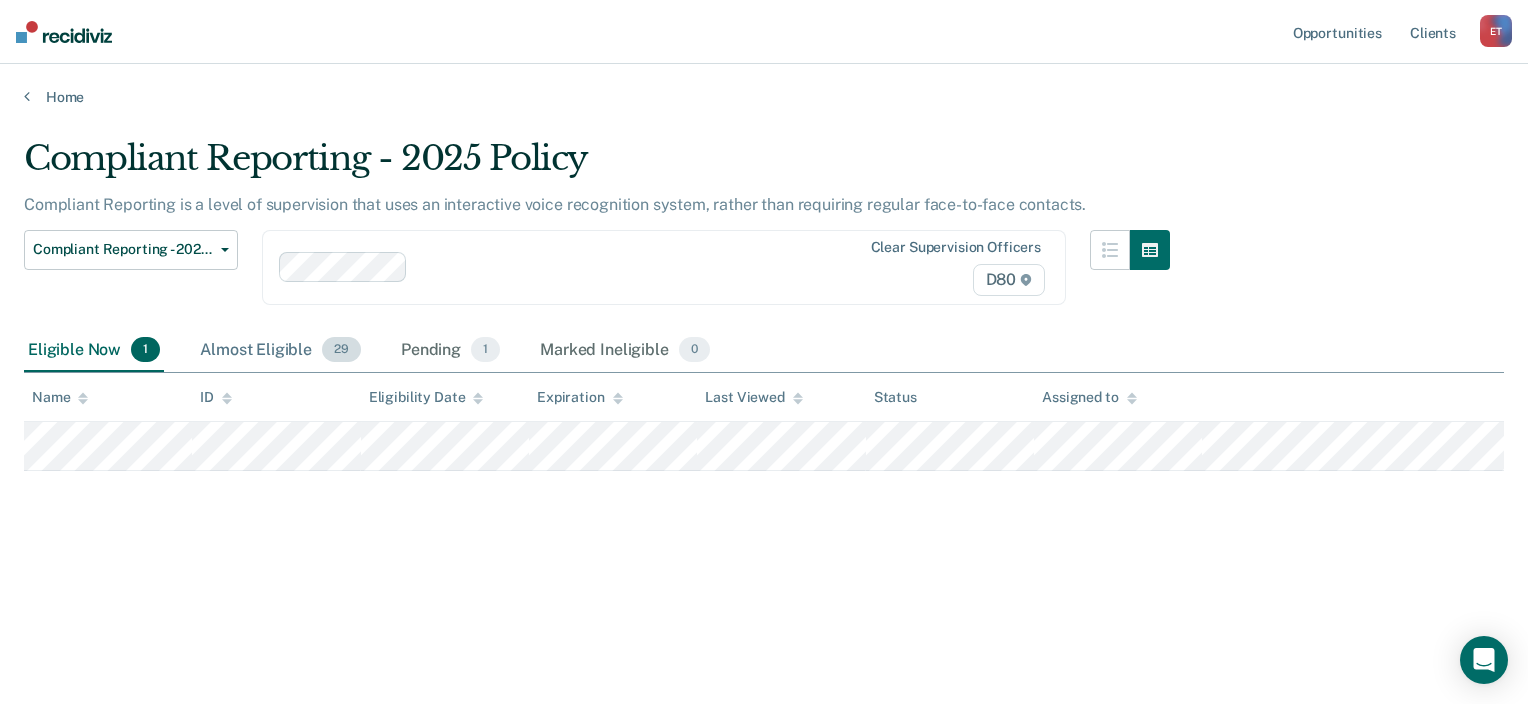 click on "Almost Eligible 29" at bounding box center (280, 351) 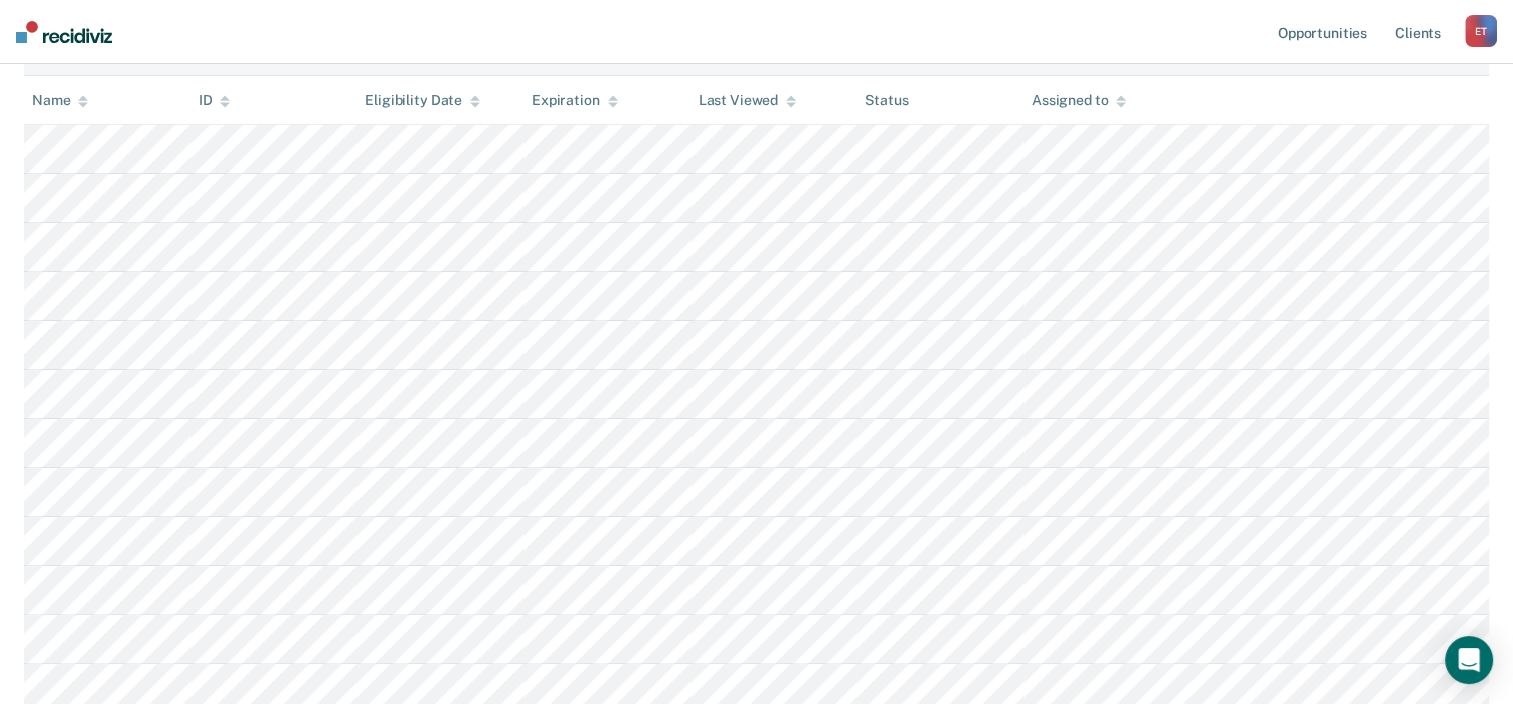 scroll, scrollTop: 356, scrollLeft: 0, axis: vertical 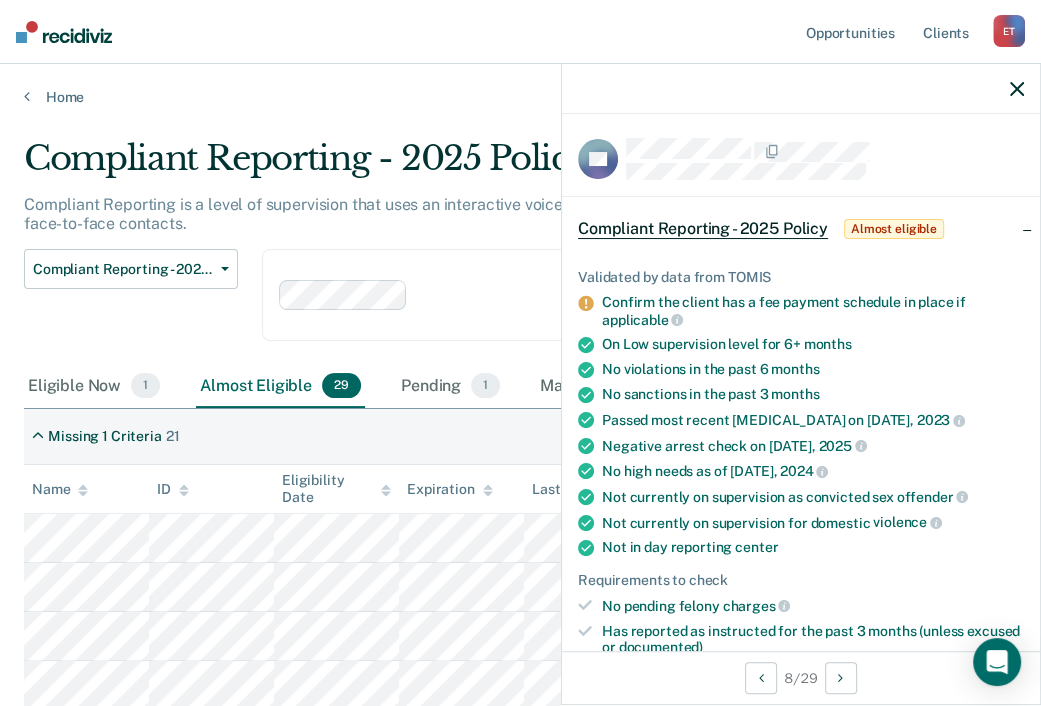 click at bounding box center (475, 295) 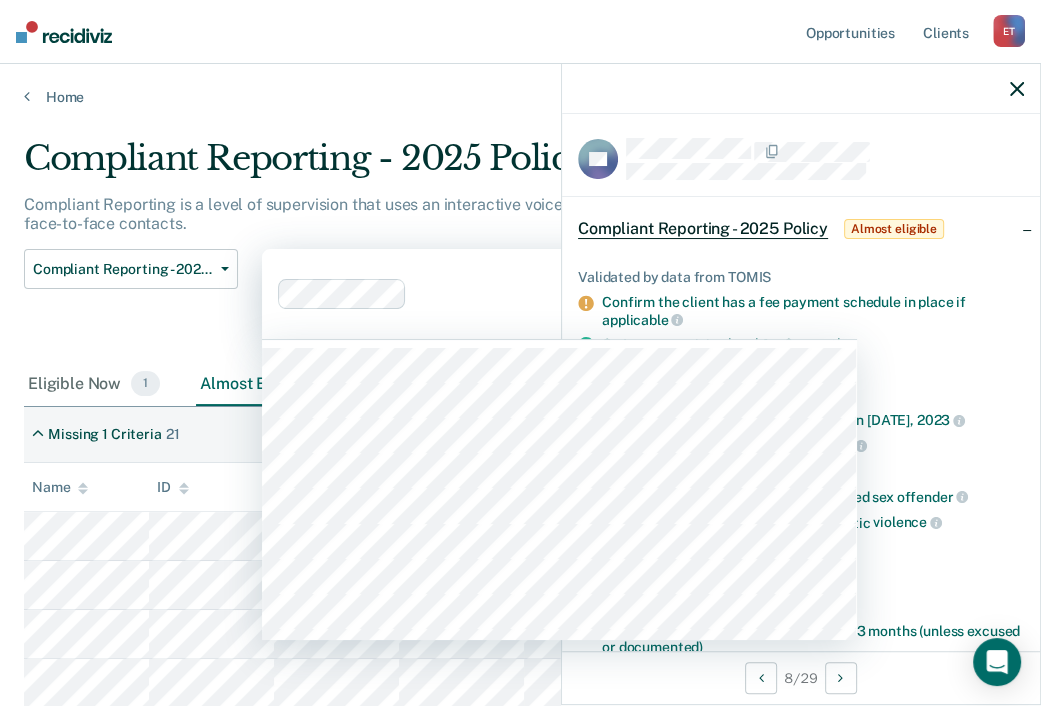 click on "Opportunities Client s [PERSON_NAME] E T Profile How it works Log Out" at bounding box center [520, 32] 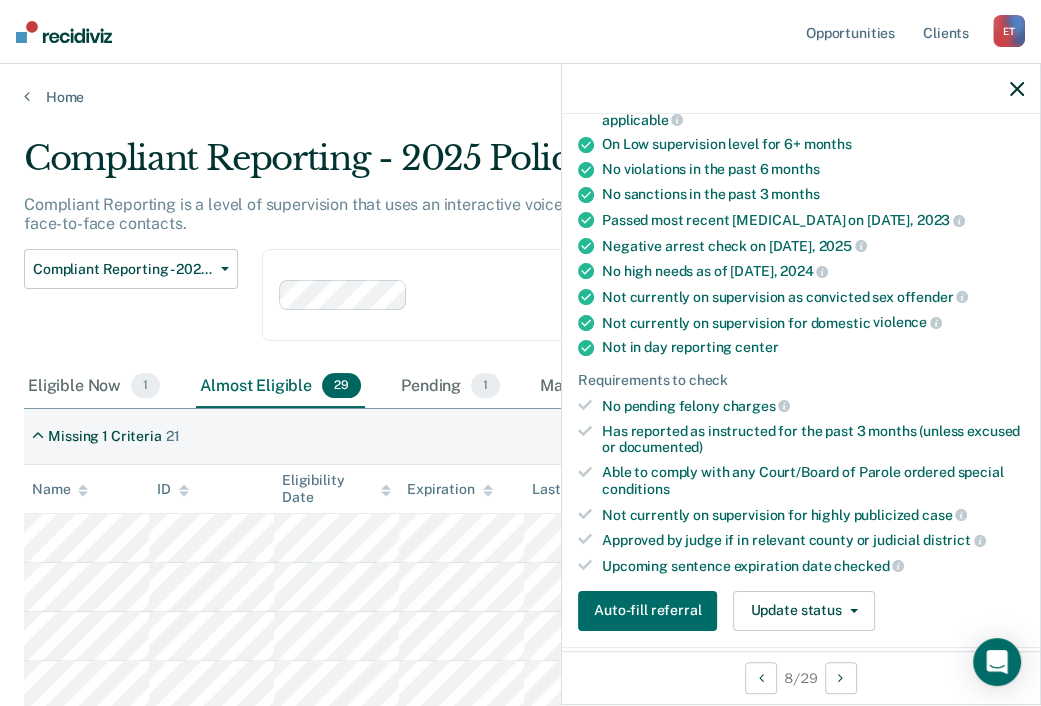 scroll, scrollTop: 270, scrollLeft: 0, axis: vertical 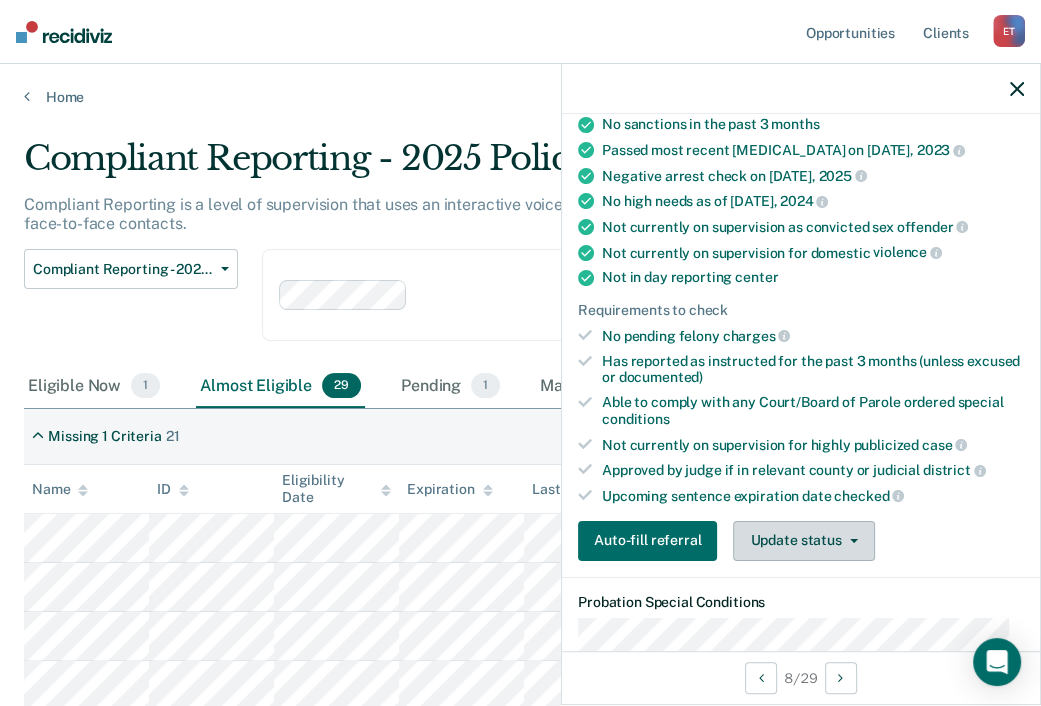 click on "Update status" at bounding box center (803, 541) 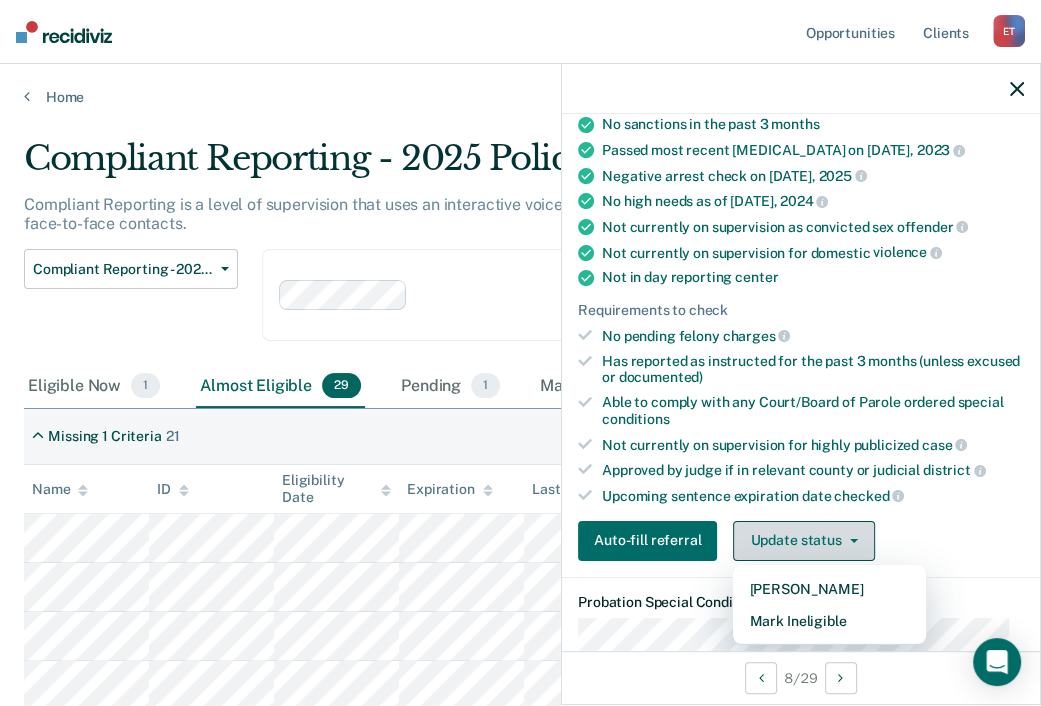 click on "Update status" at bounding box center [803, 541] 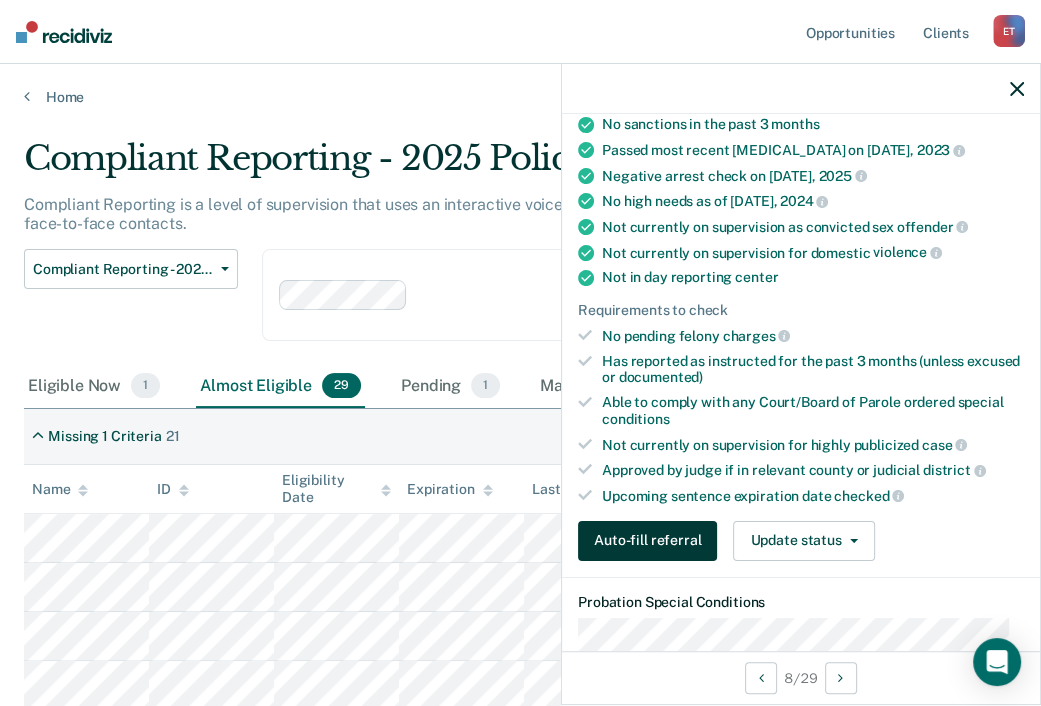 click on "Auto-fill referral" at bounding box center (647, 541) 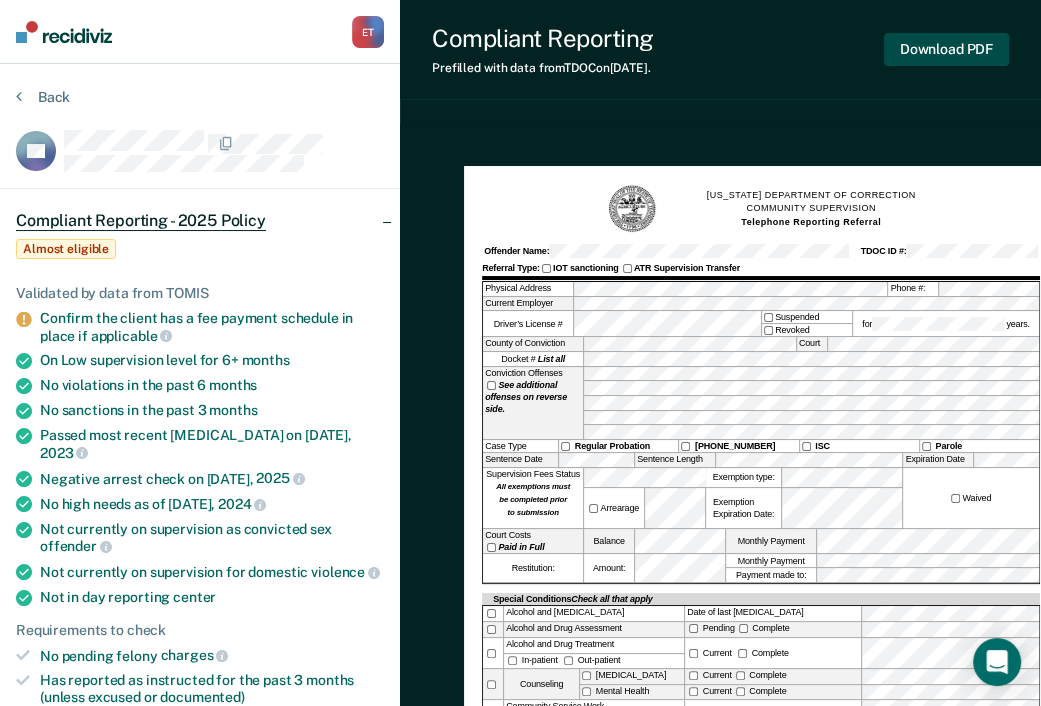 click on "Download PDF" at bounding box center (946, 49) 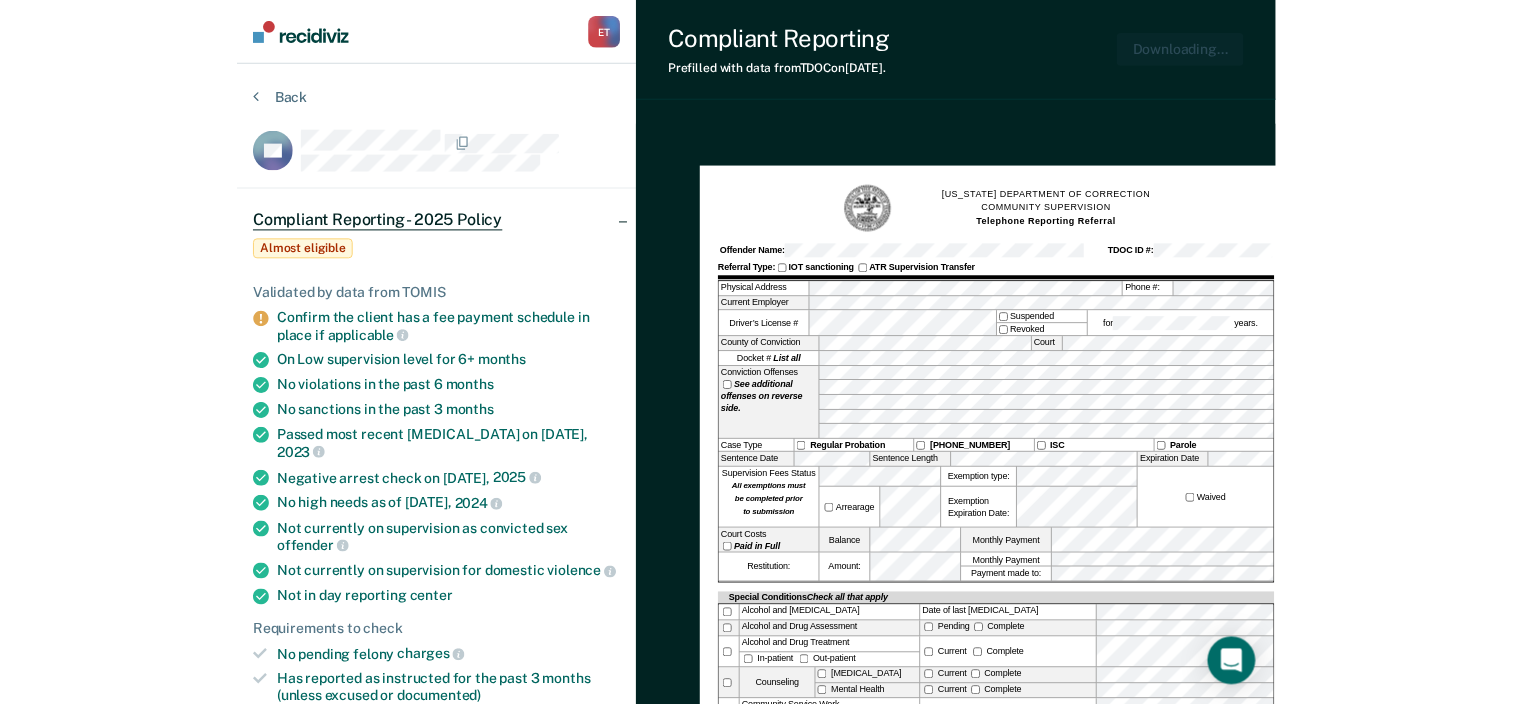 scroll, scrollTop: 0, scrollLeft: 0, axis: both 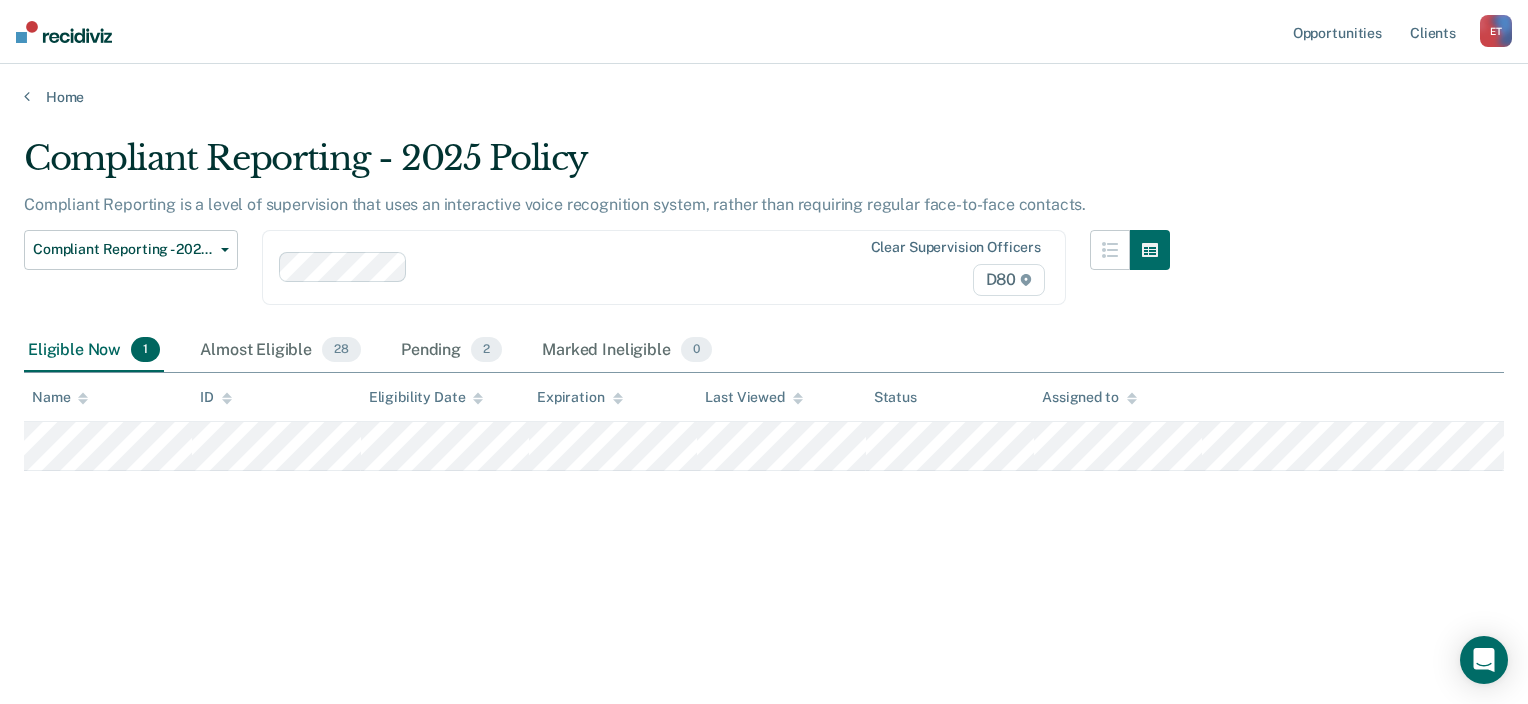 click on "Compliant Reporting - 2025 Policy" at bounding box center [597, 166] 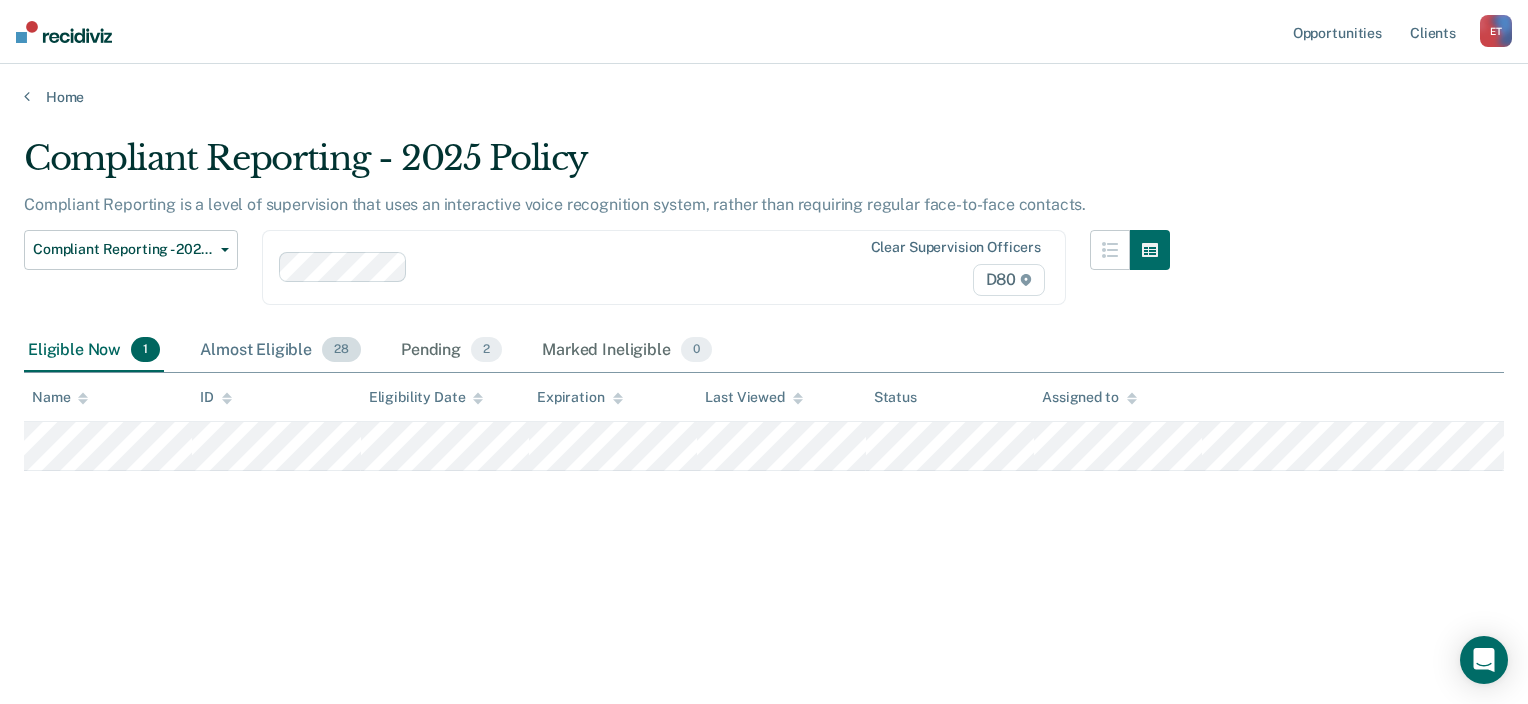 click on "Almost Eligible 28" at bounding box center (280, 351) 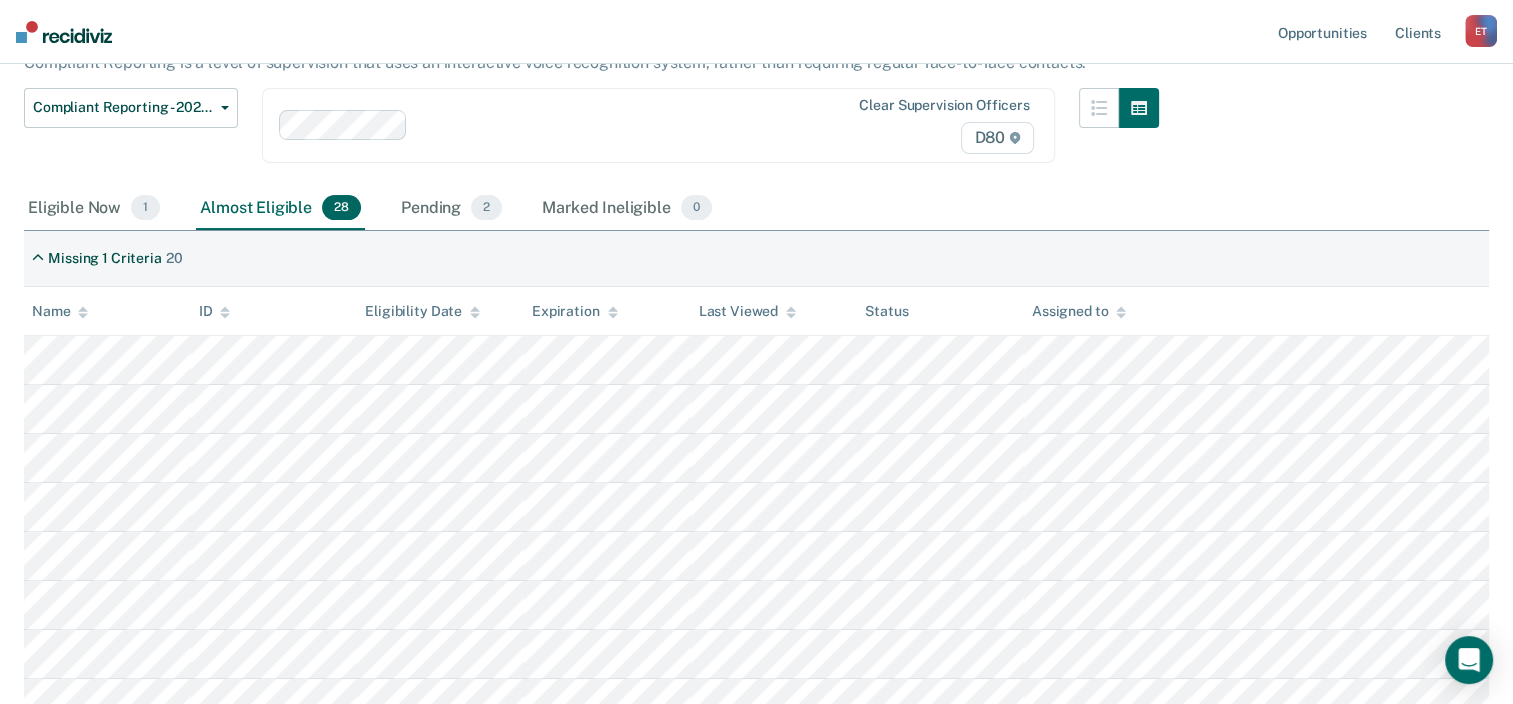 scroll, scrollTop: 190, scrollLeft: 0, axis: vertical 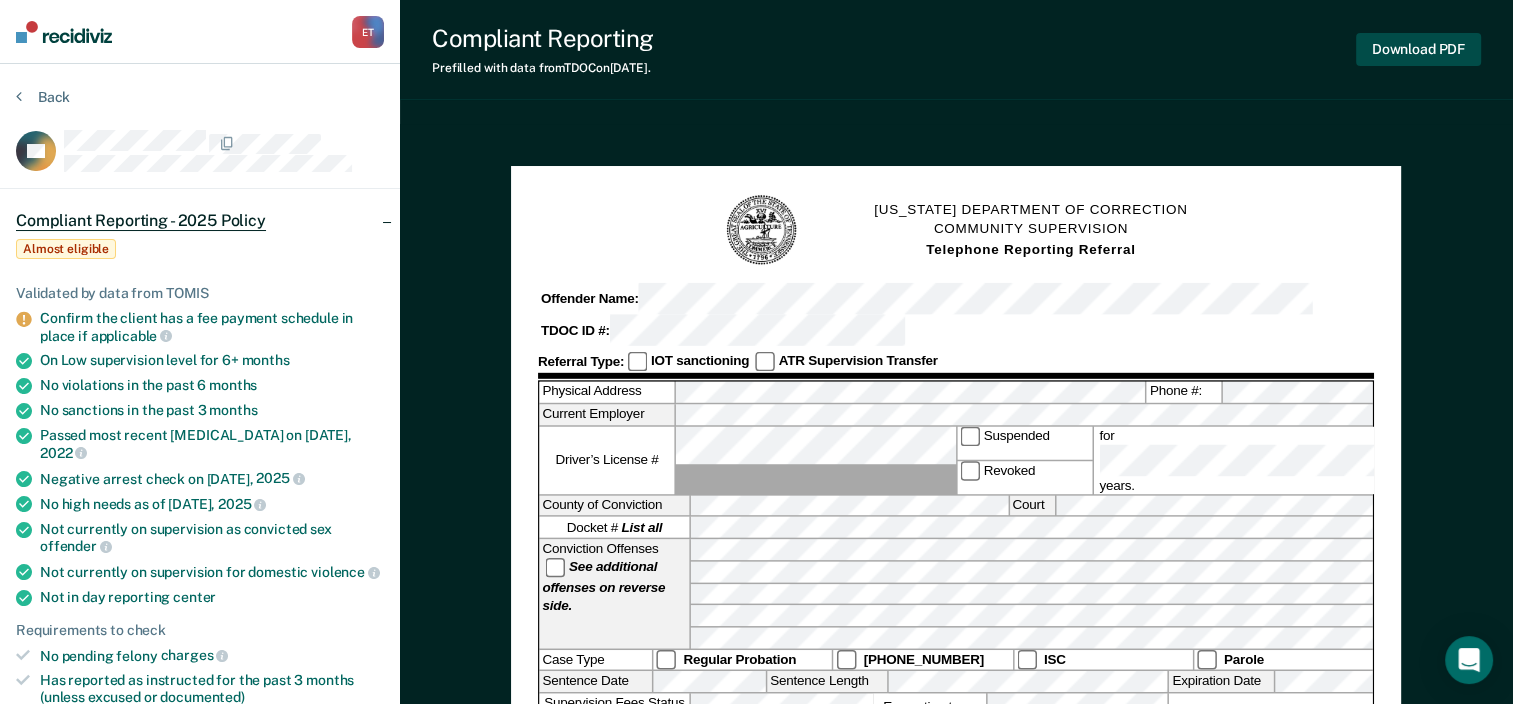 click on "Download PDF" at bounding box center [1418, 49] 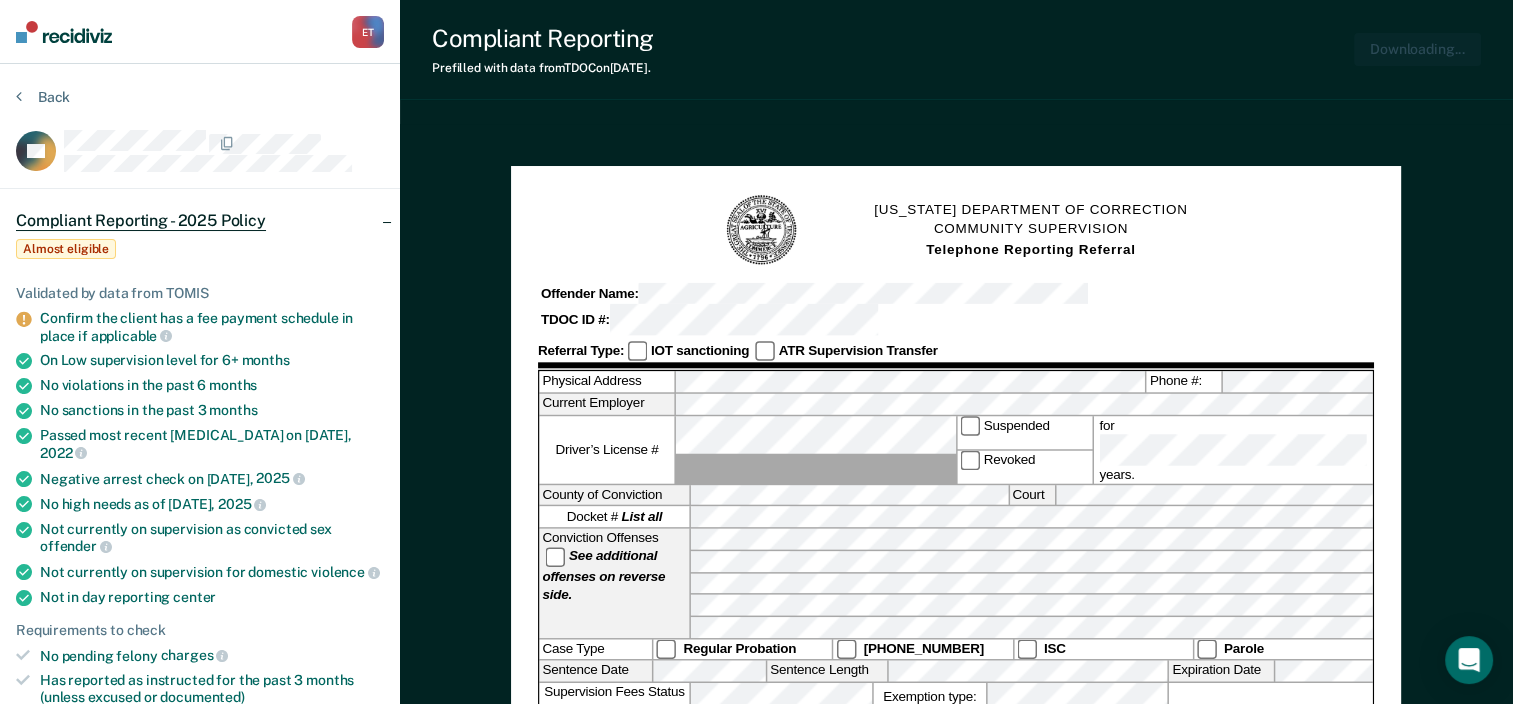 scroll, scrollTop: 0, scrollLeft: 0, axis: both 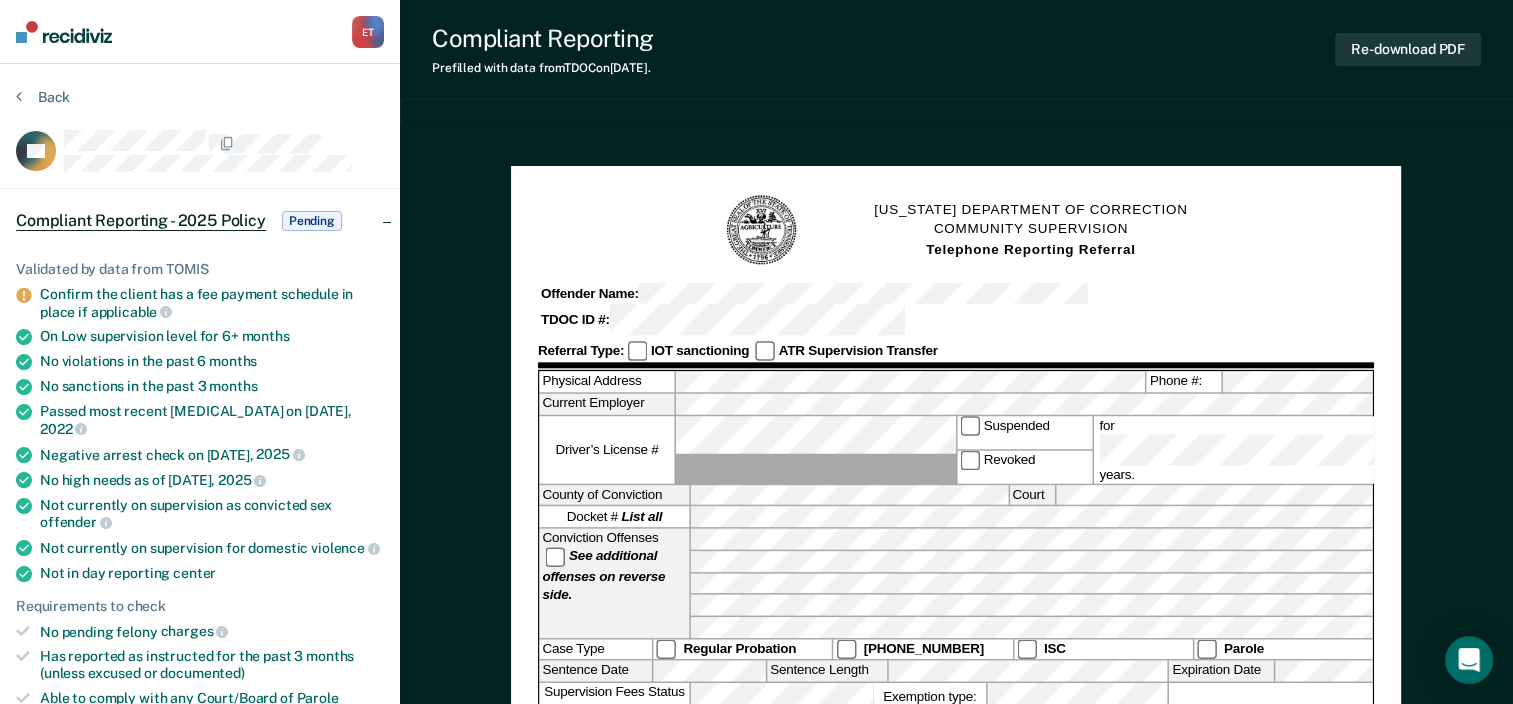 click on "[PERSON_NAME] E T Profile How it works Log Out" at bounding box center (200, 32) 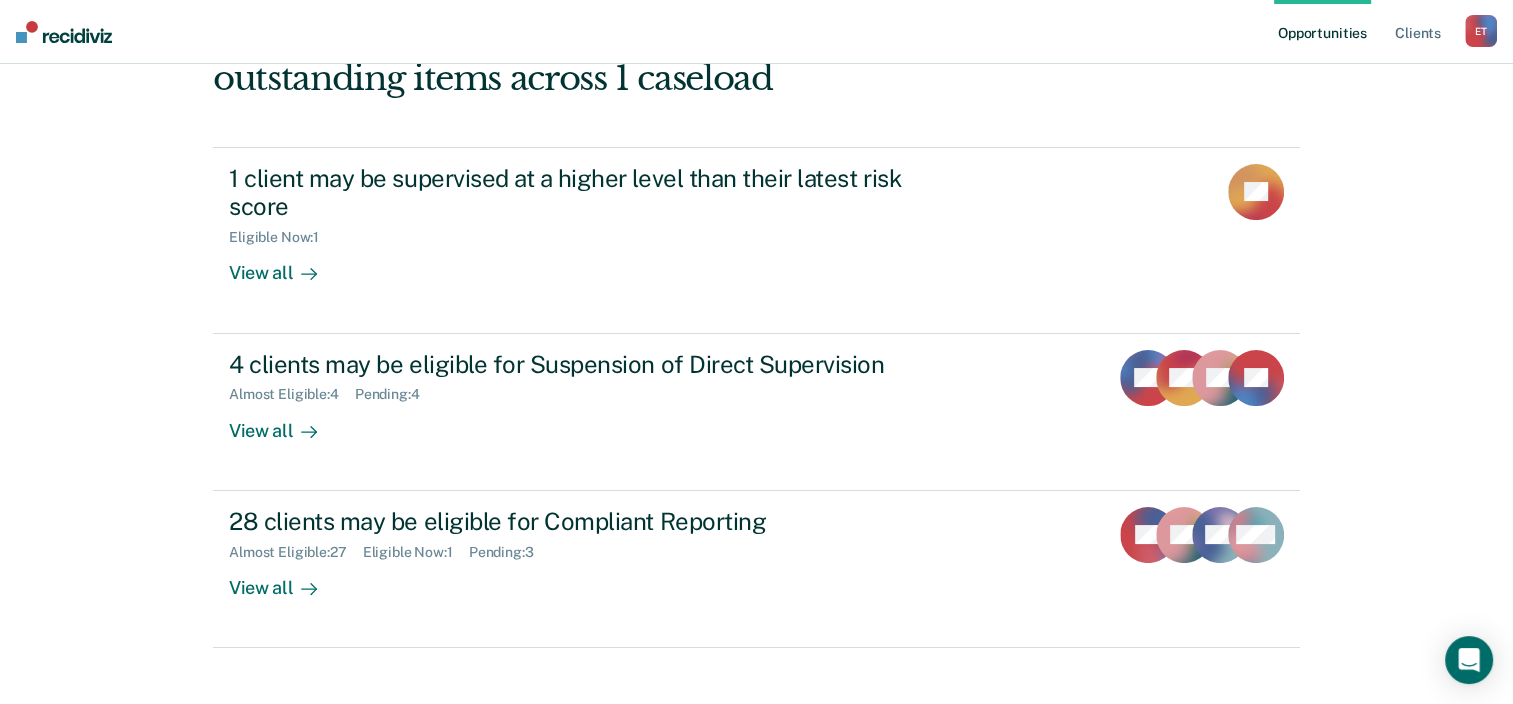 scroll, scrollTop: 176, scrollLeft: 0, axis: vertical 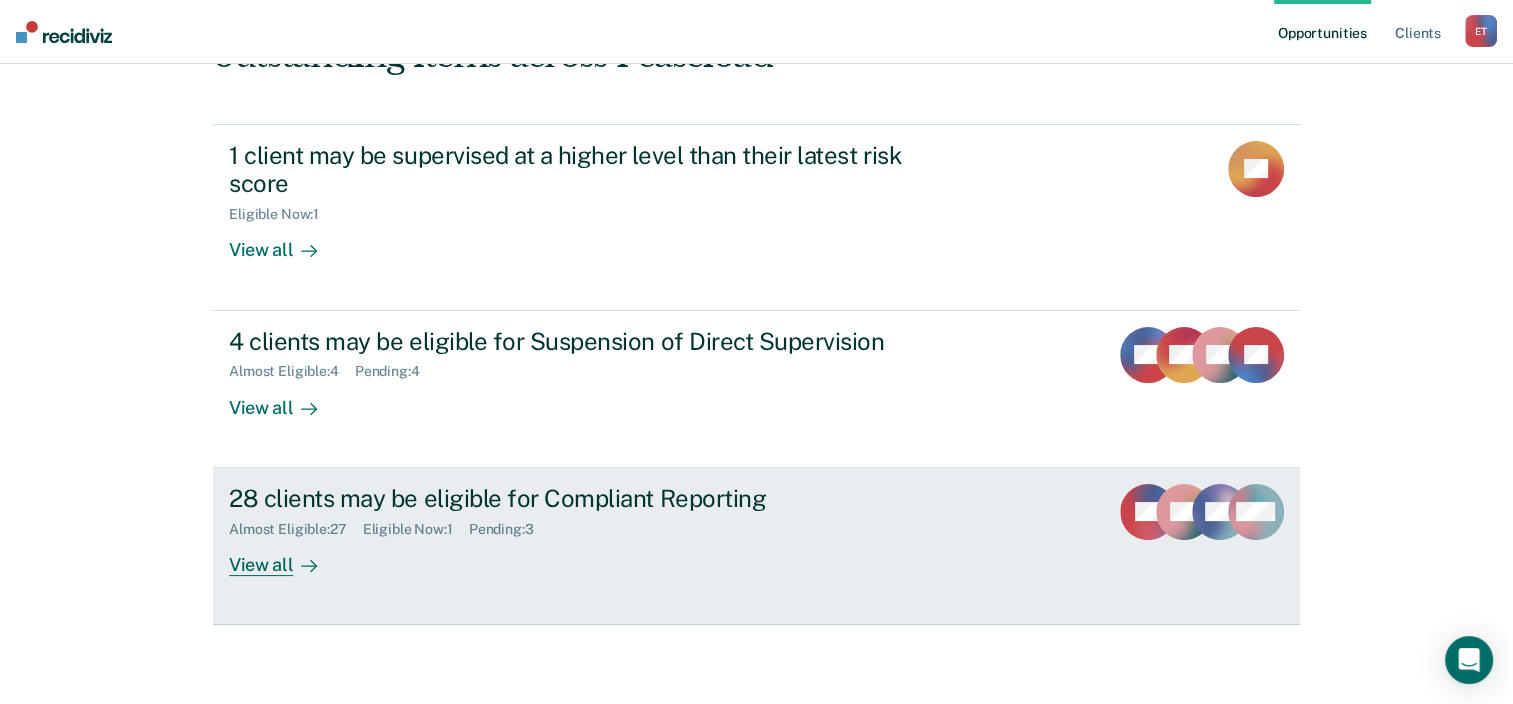 click on "View all" at bounding box center (285, 556) 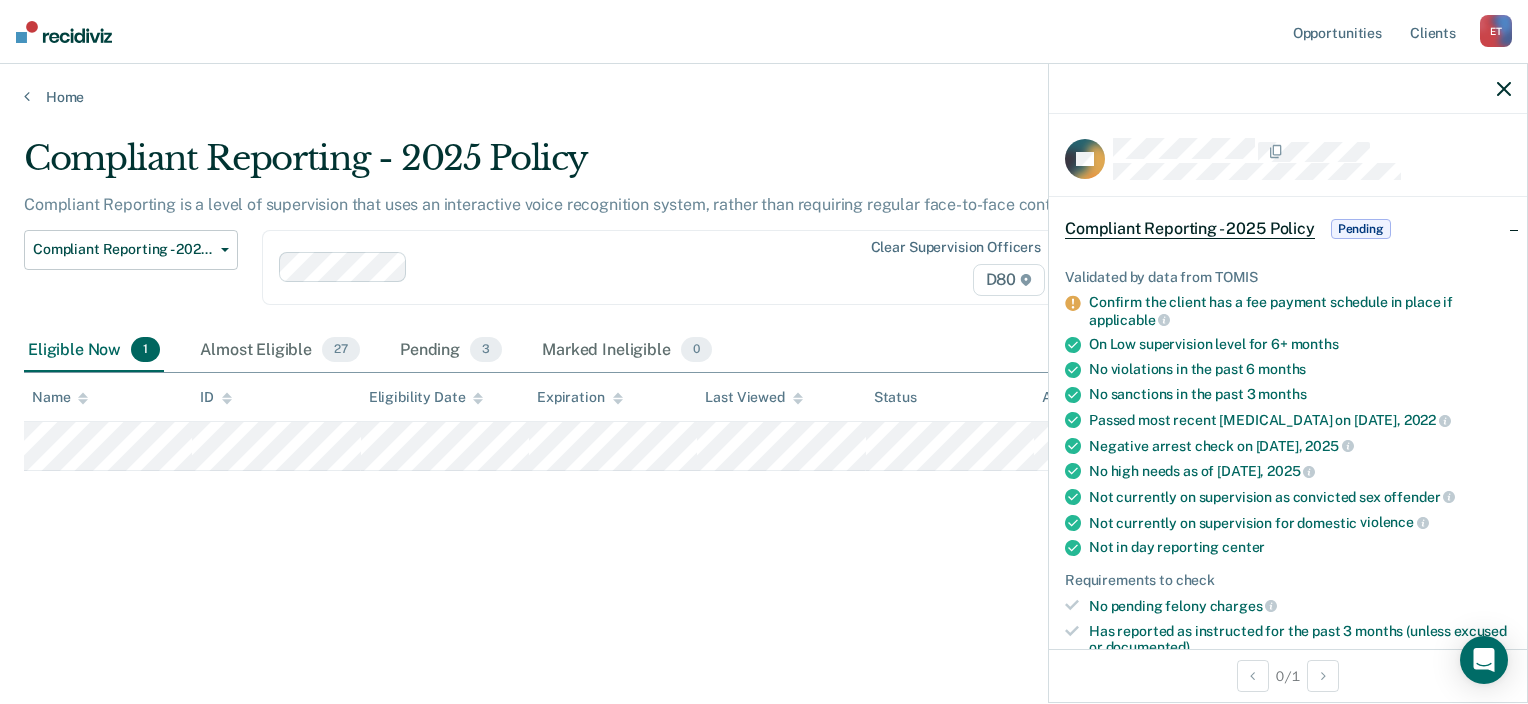 click on "Compliant Reporting - 2025 Policy   Compliant Reporting is a level of supervision that uses an interactive voice recognition system, rather than requiring regular face-to-face contacts.  Compliant Reporting - 2025 Policy Supervision Level Downgrade Suspension of Direct Supervision Compliant Reporting - 2025 Policy Clear   supervision officers D80   Eligible Now 1 Almost Eligible 27 Pending 3 Marked Ineligible 0
To pick up a draggable item, press the space bar.
While dragging, use the arrow keys to move the item.
Press space again to drop the item in its new position, or press escape to cancel.
Name ID Eligibility Date Expiration Last Viewed Status Assigned to" at bounding box center (764, 378) 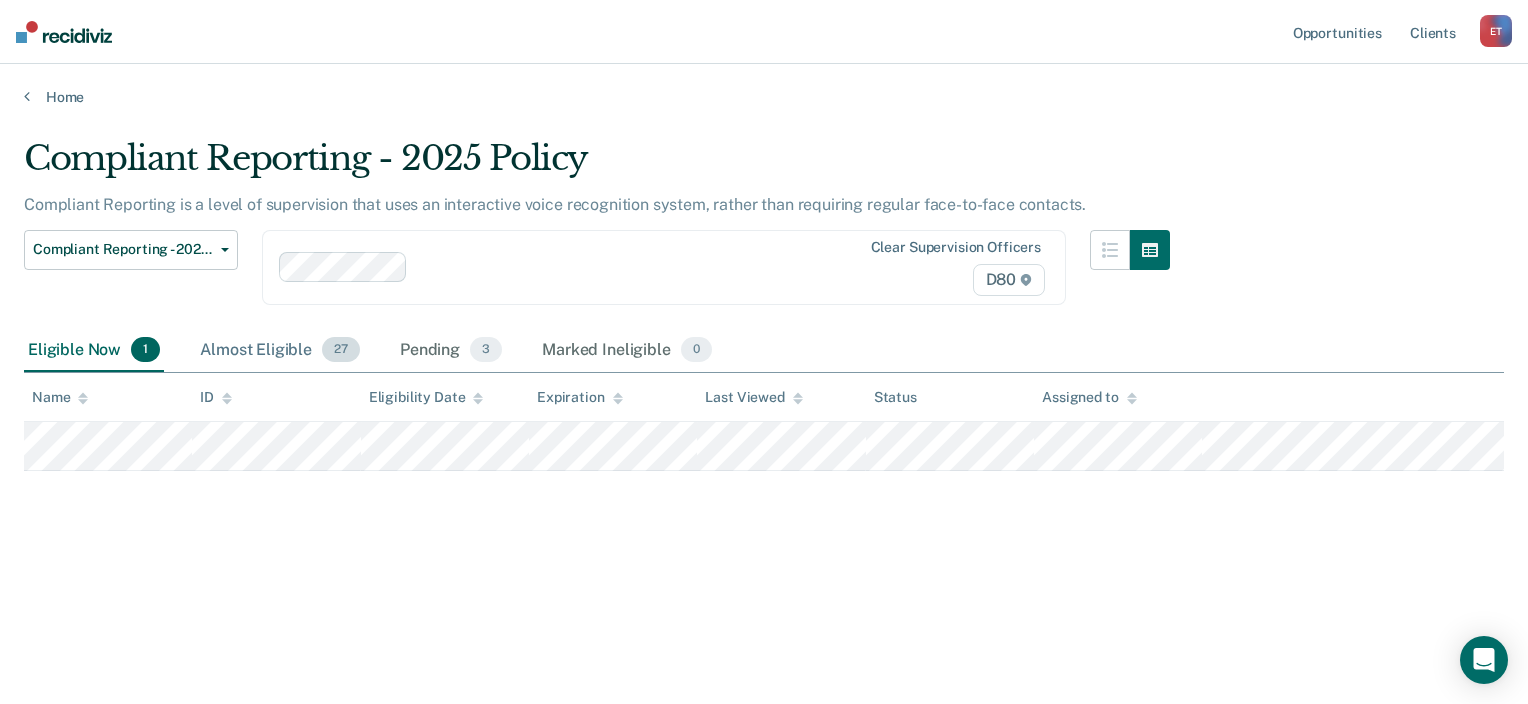 click on "Almost Eligible 27" at bounding box center [280, 351] 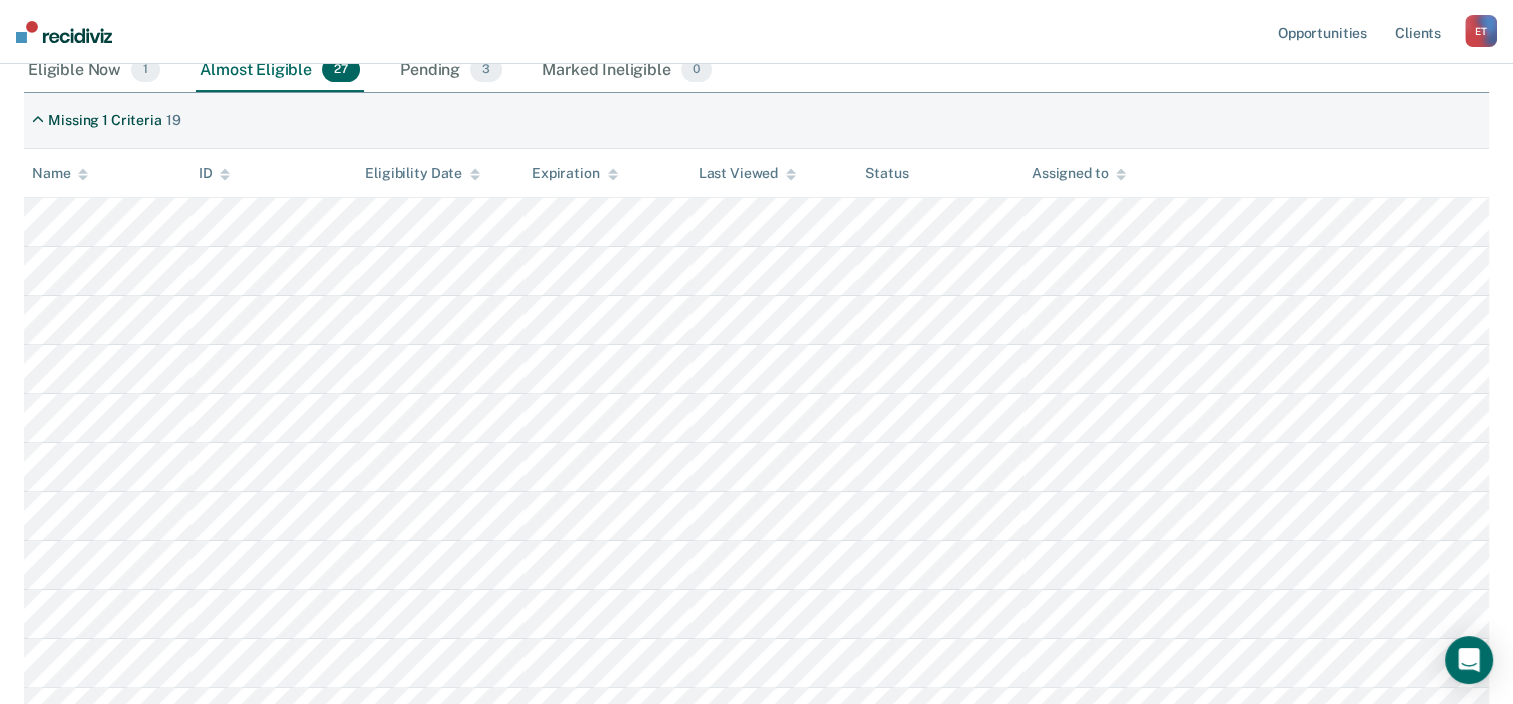 scroll, scrollTop: 314, scrollLeft: 0, axis: vertical 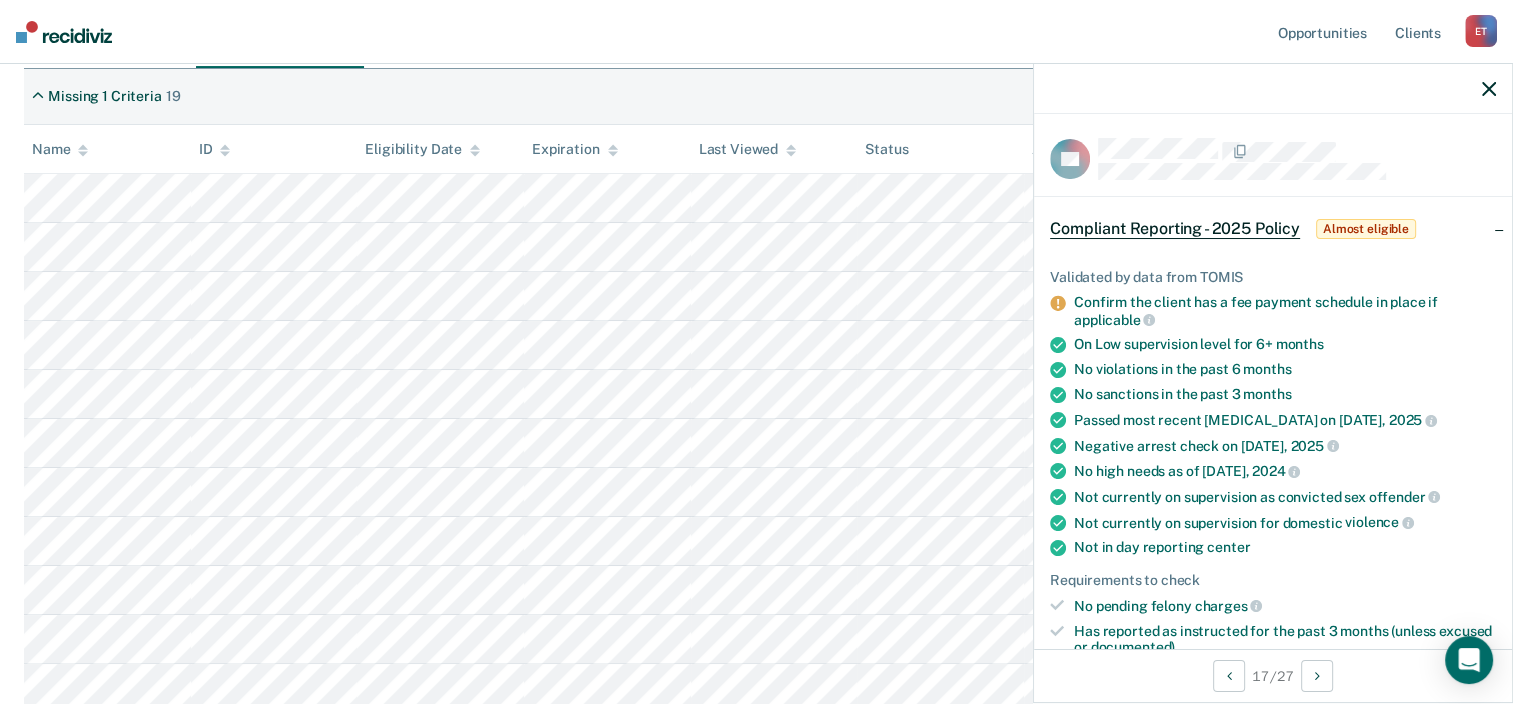 click on "Expiration" at bounding box center [575, 149] 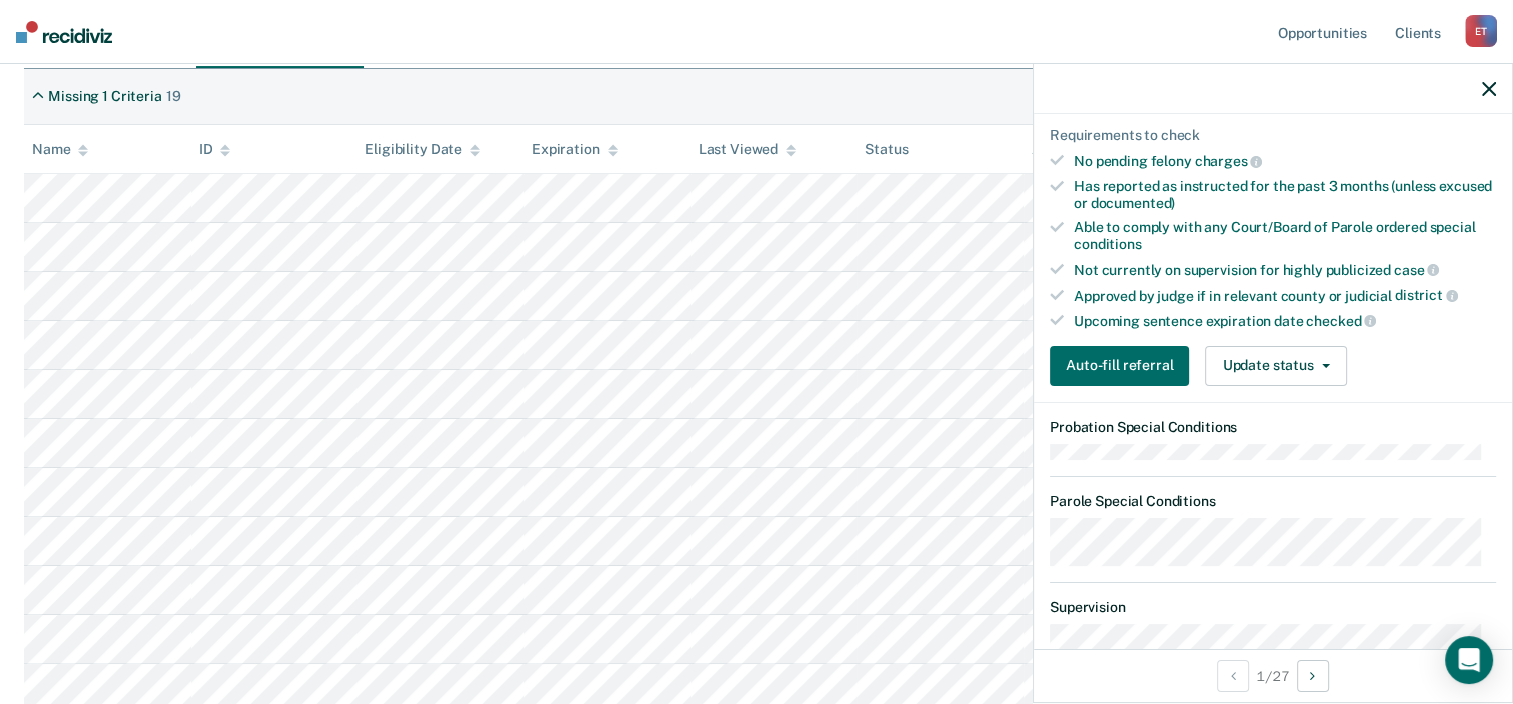 scroll, scrollTop: 425, scrollLeft: 0, axis: vertical 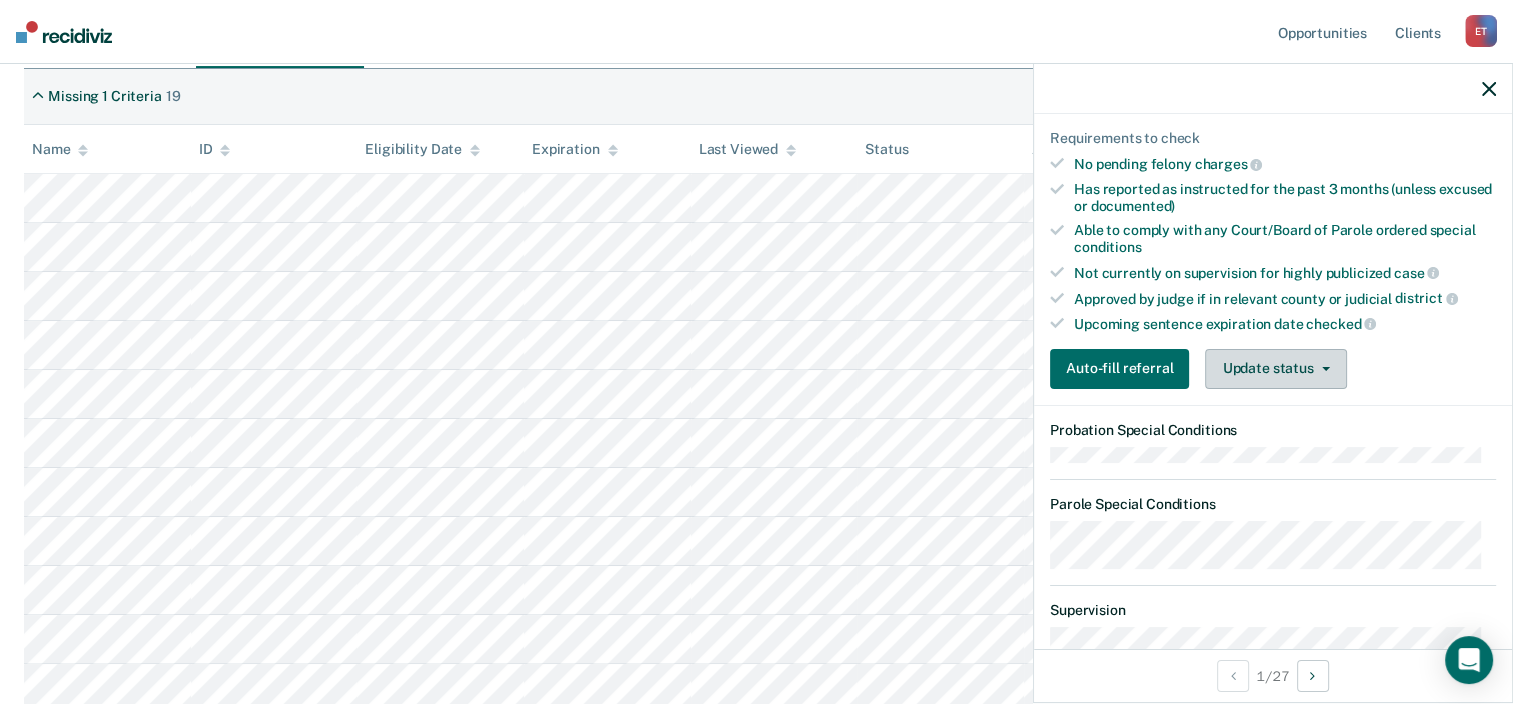 click on "Update status" at bounding box center [1275, 369] 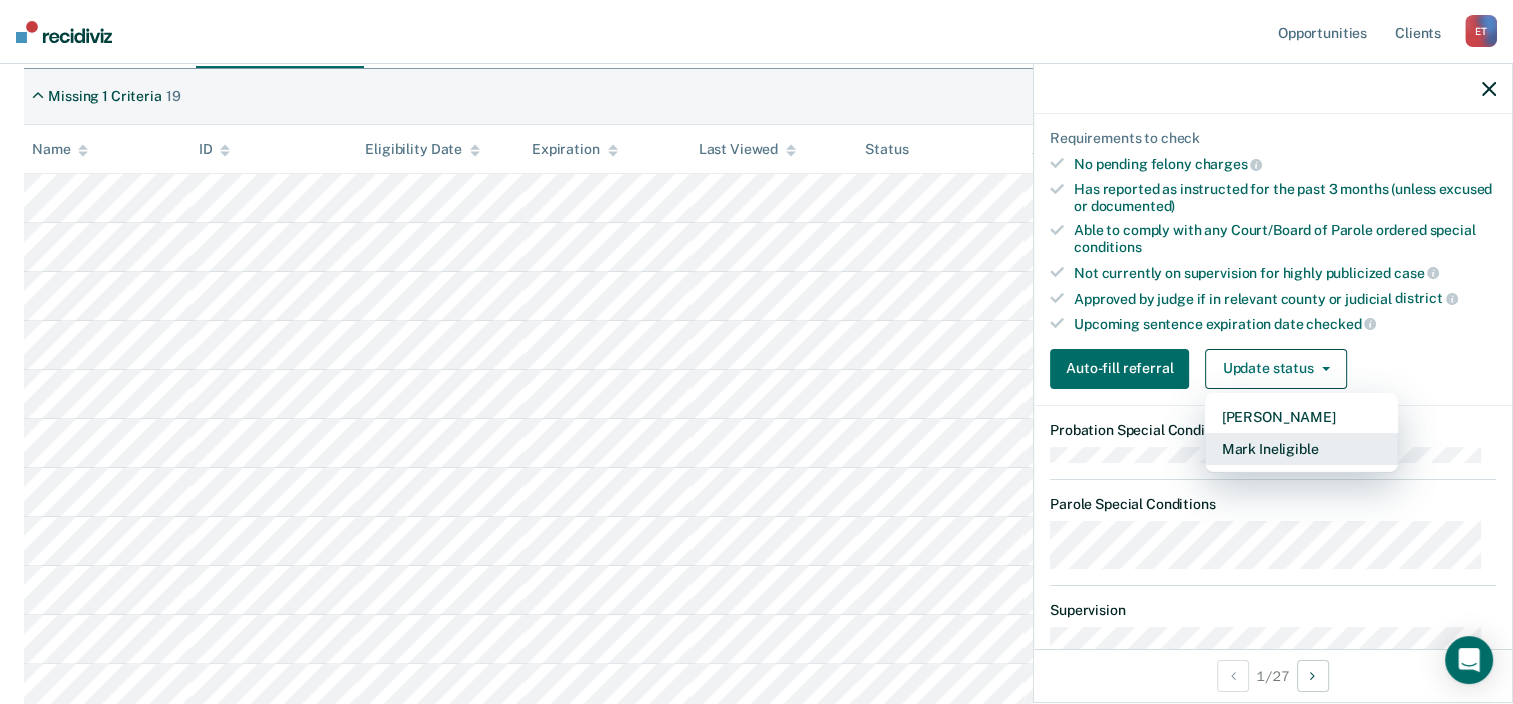 click on "Mark Ineligible" at bounding box center (1301, 449) 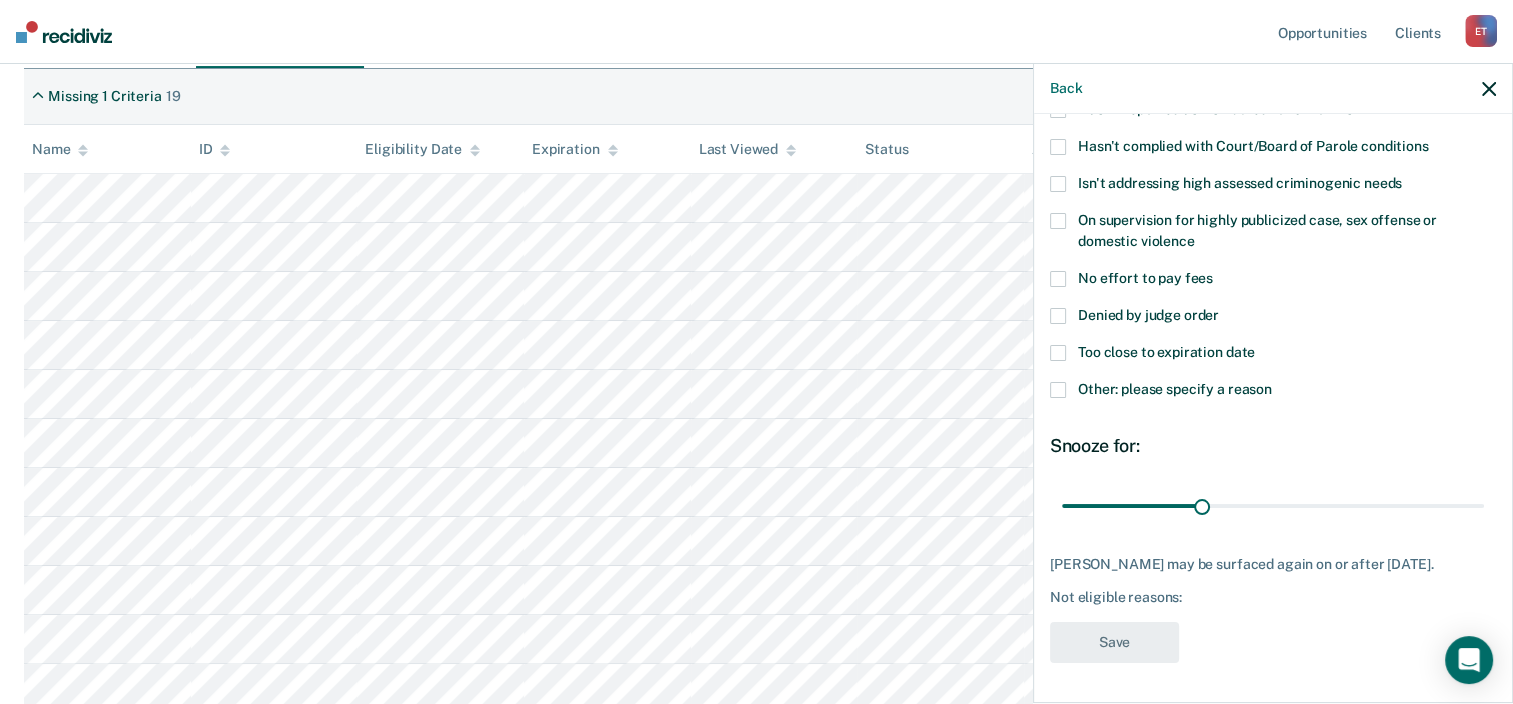 scroll, scrollTop: 198, scrollLeft: 0, axis: vertical 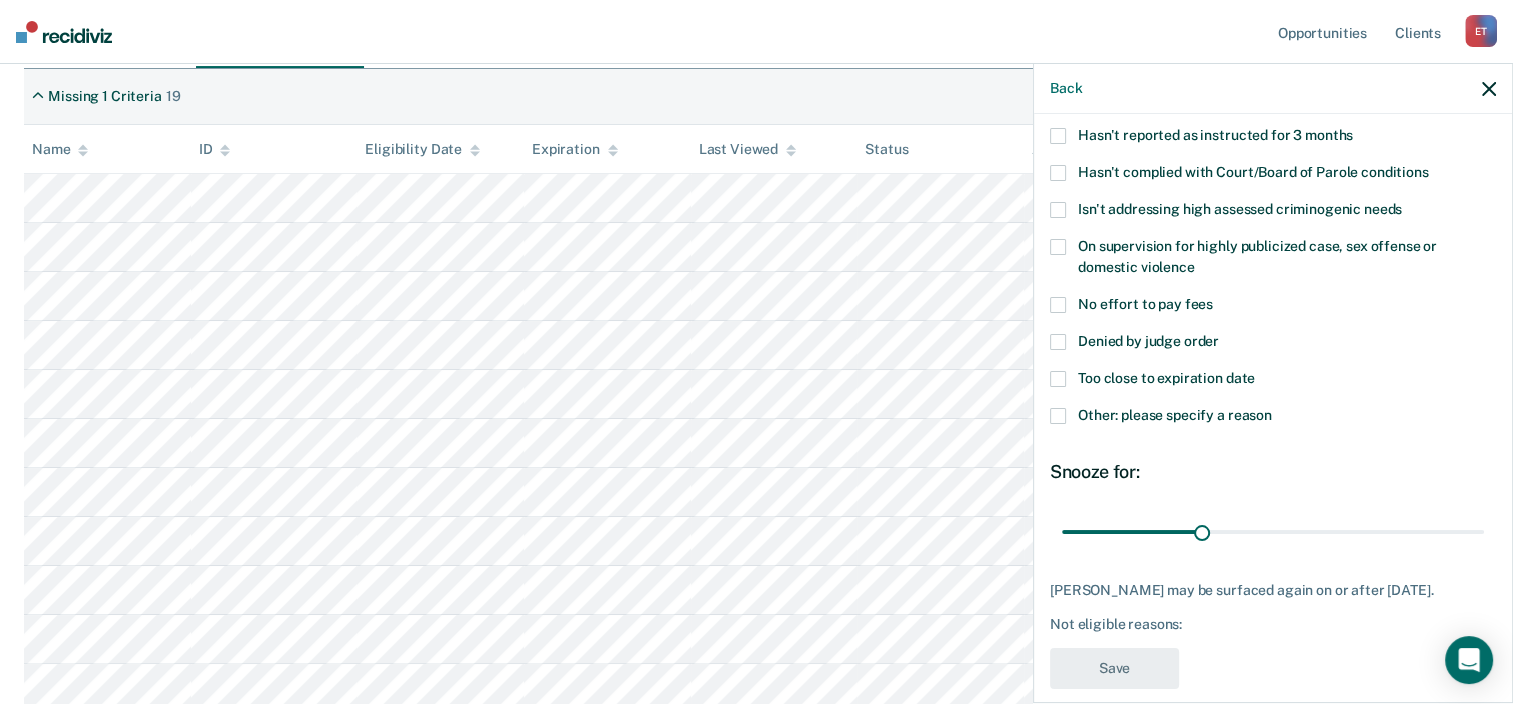 click at bounding box center [1058, 416] 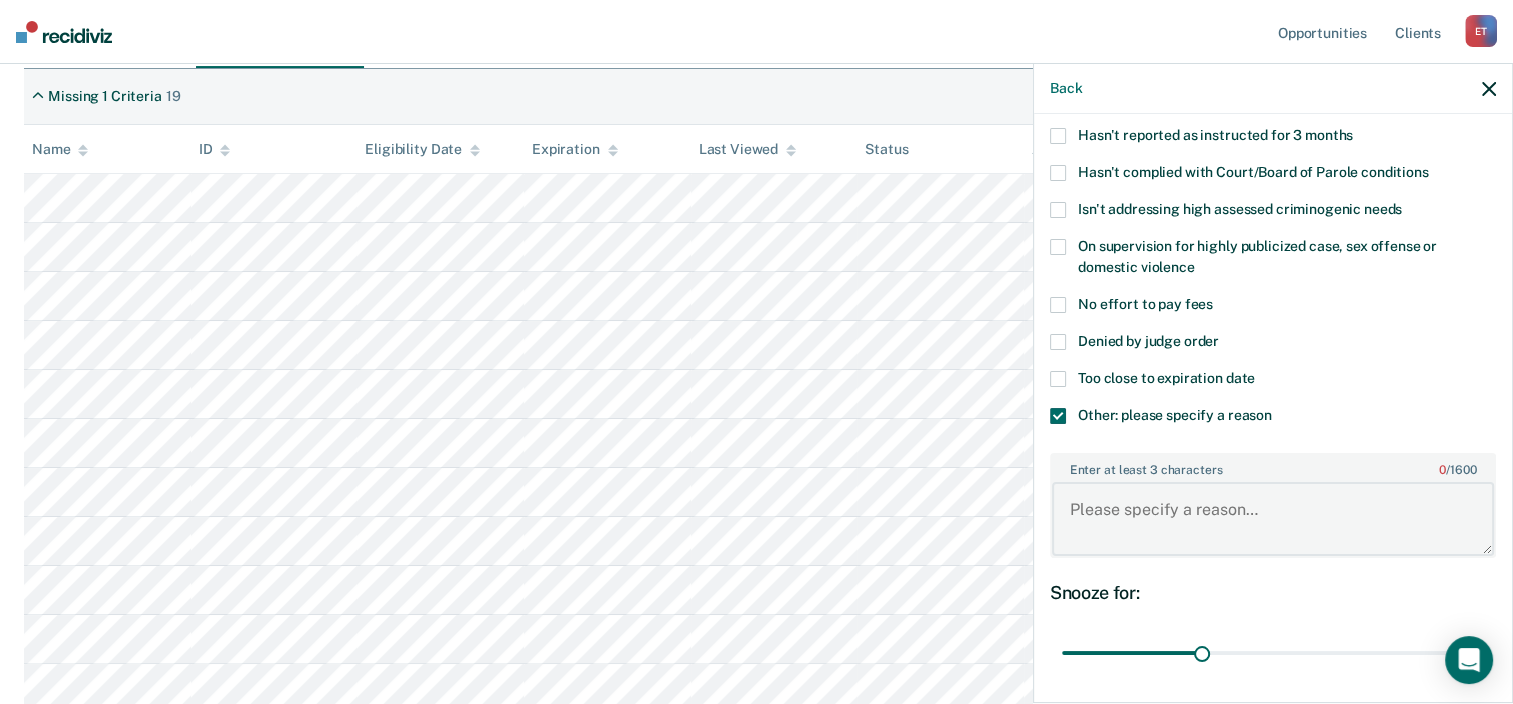 click on "Enter at least 3 characters 0  /  1600" at bounding box center [1273, 519] 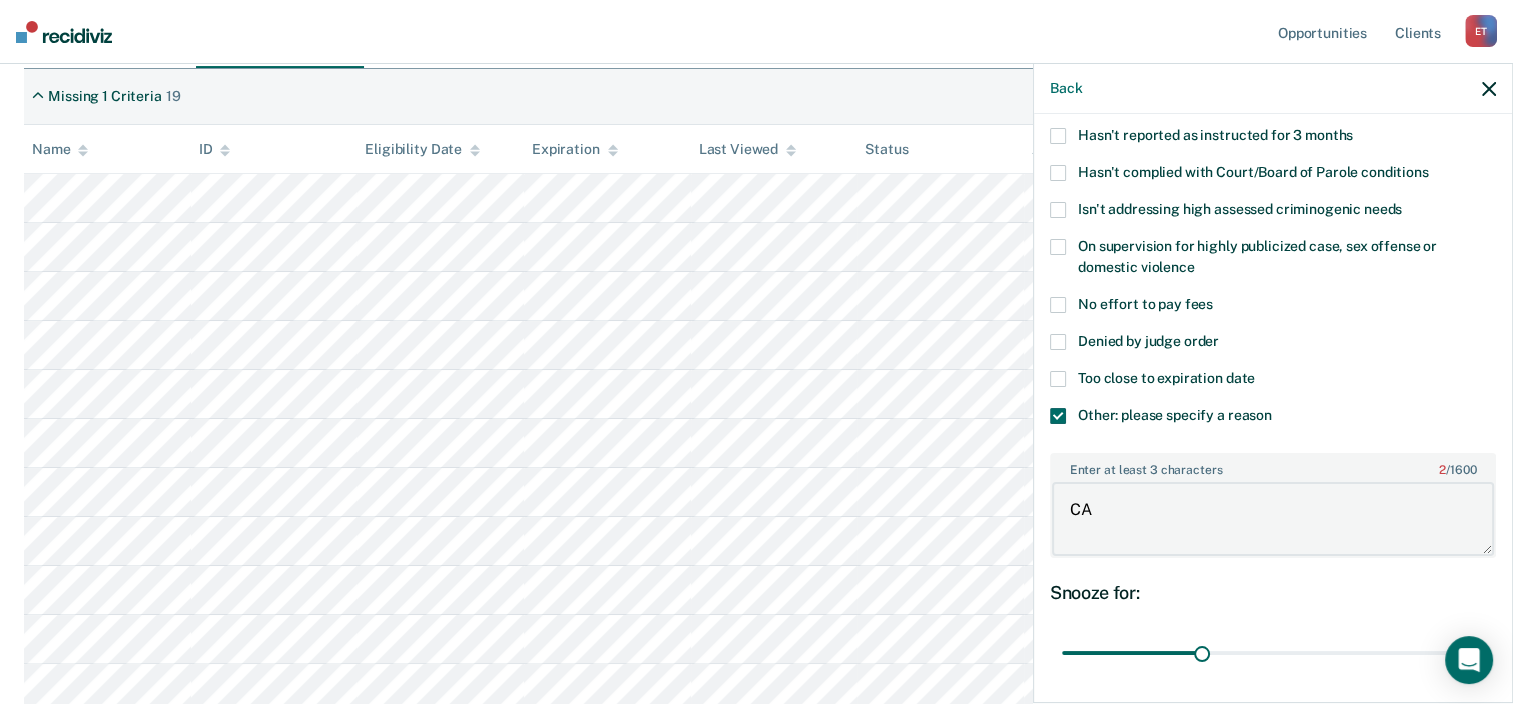 type on "C" 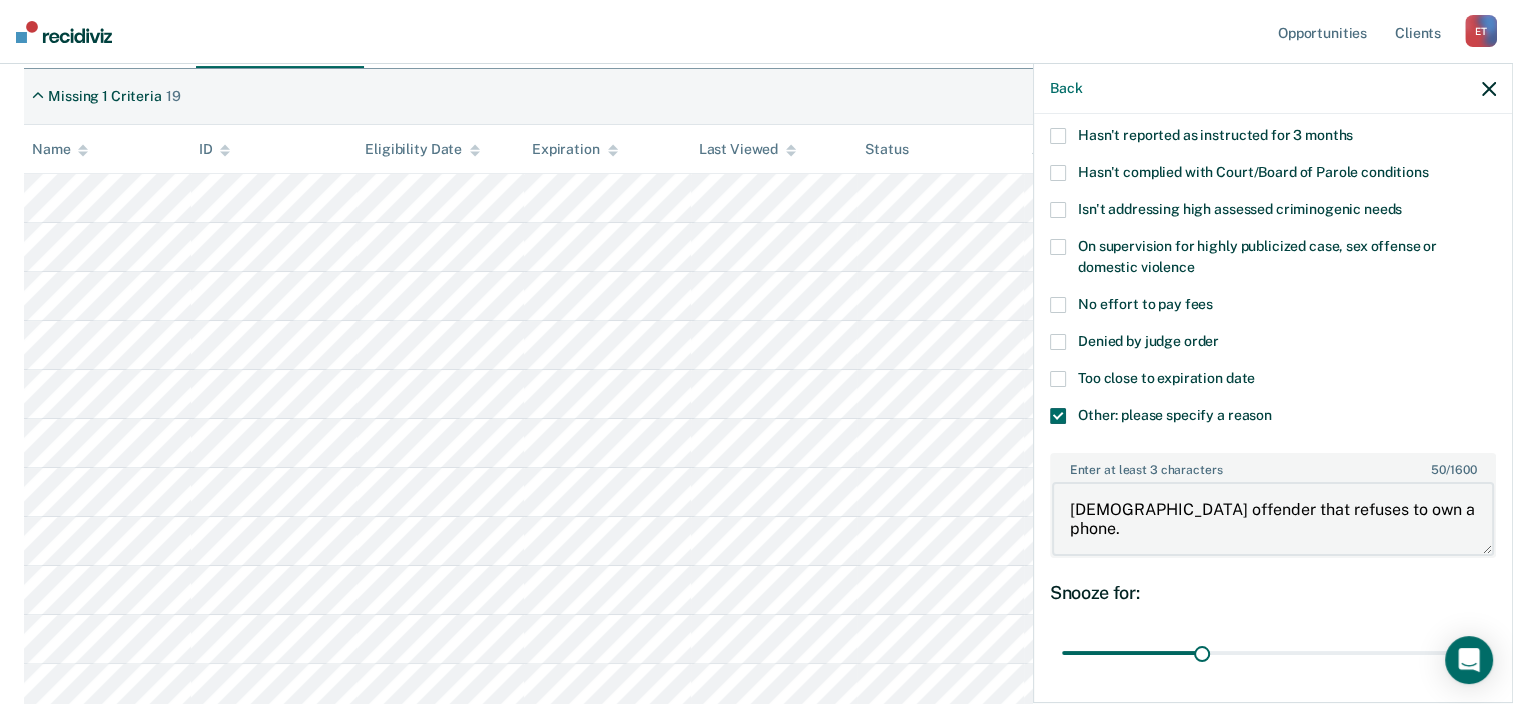 type on "[DEMOGRAPHIC_DATA] offender that refuses to own a phone." 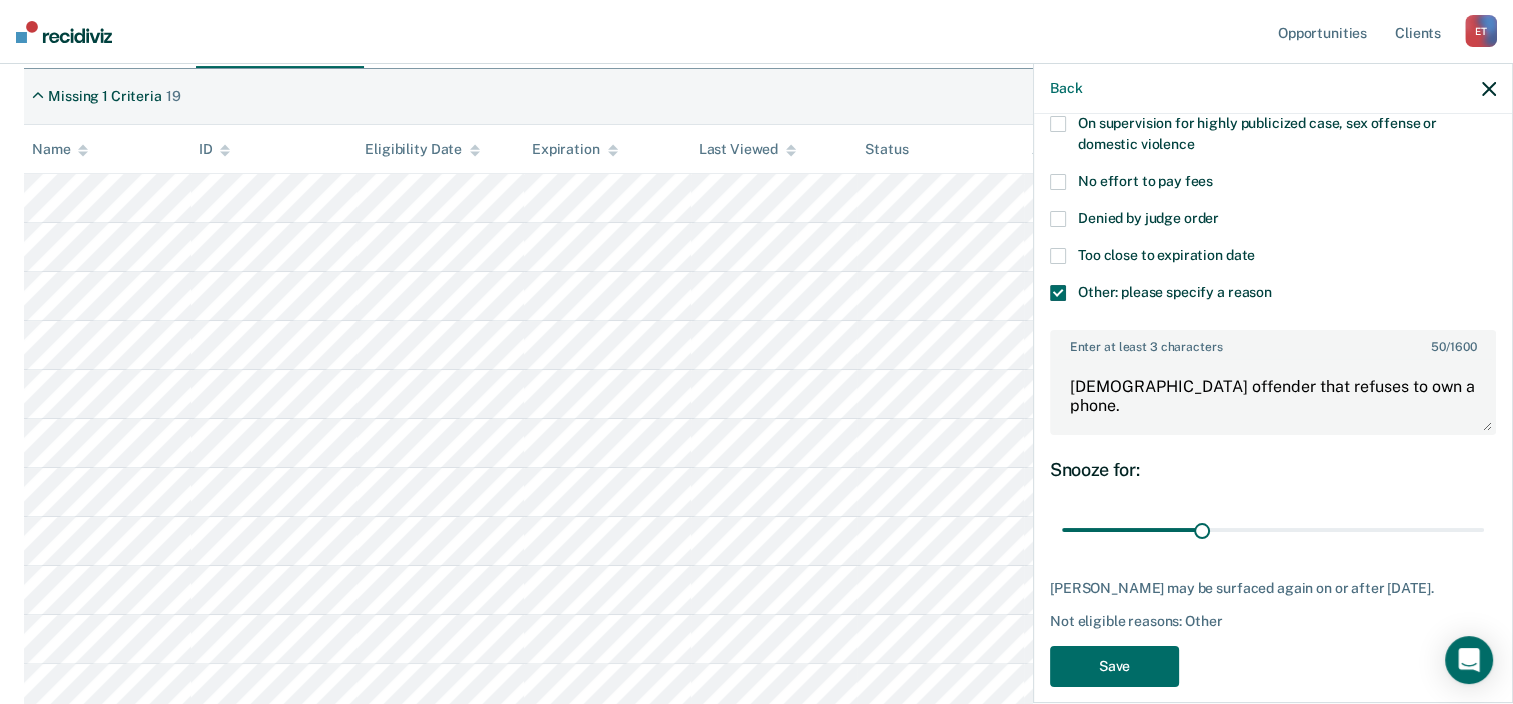 scroll, scrollTop: 317, scrollLeft: 0, axis: vertical 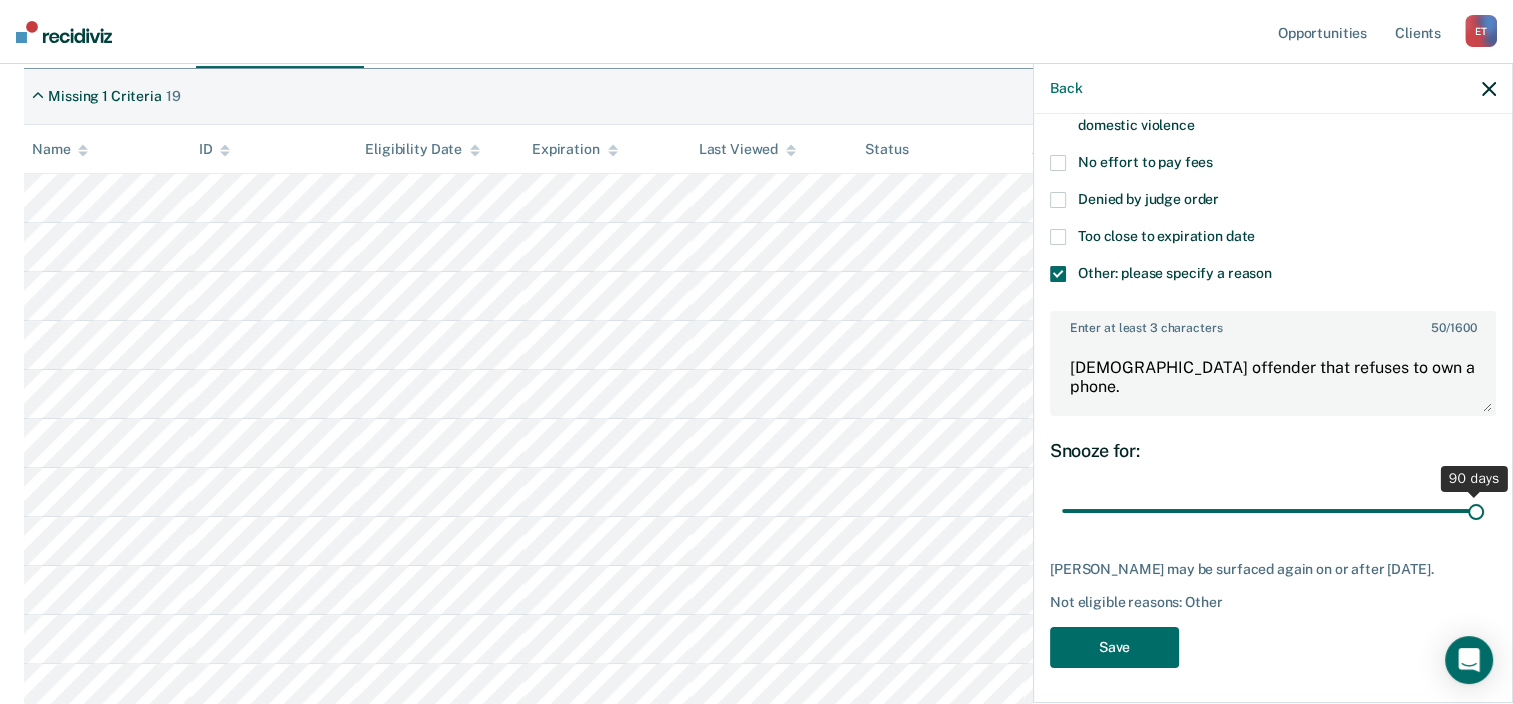 drag, startPoint x: 1195, startPoint y: 516, endPoint x: 1505, endPoint y: 509, distance: 310.079 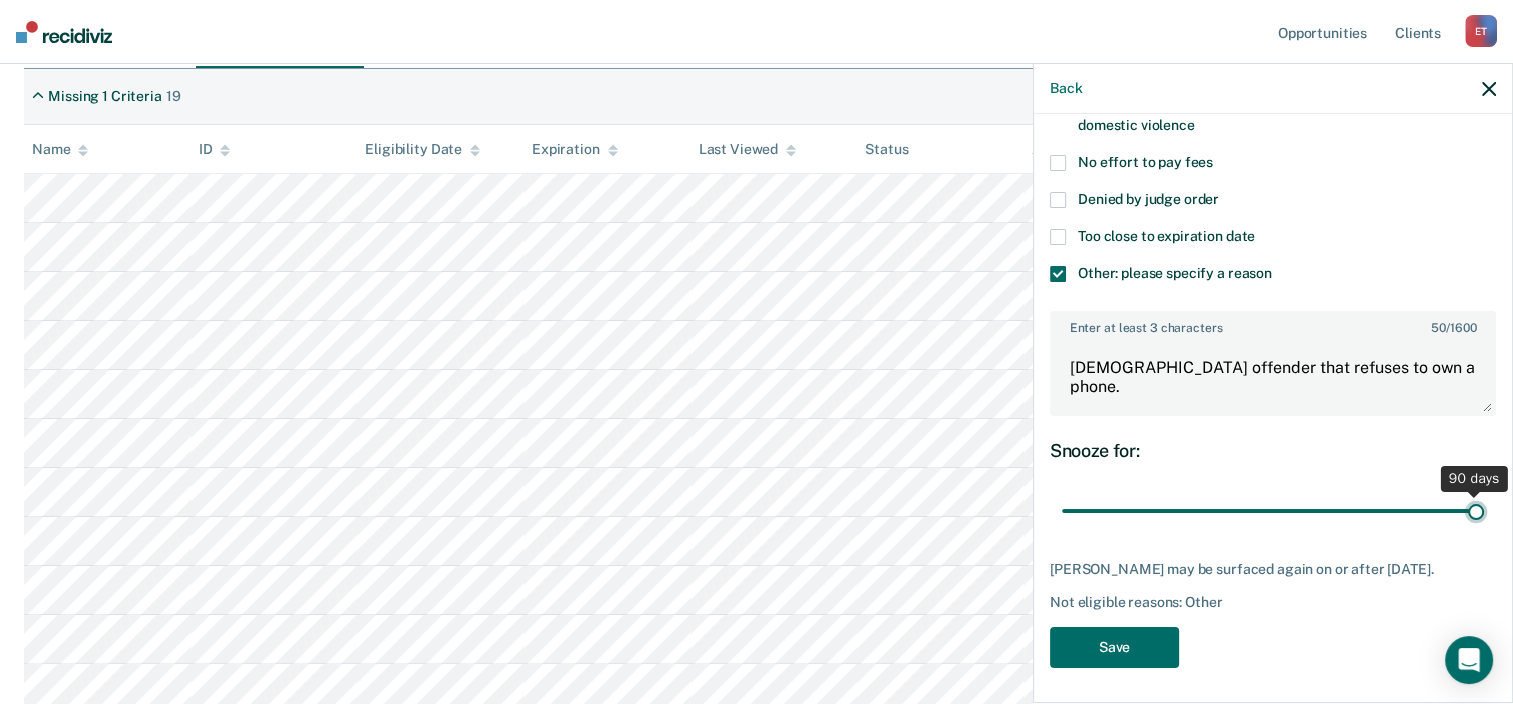 type on "90" 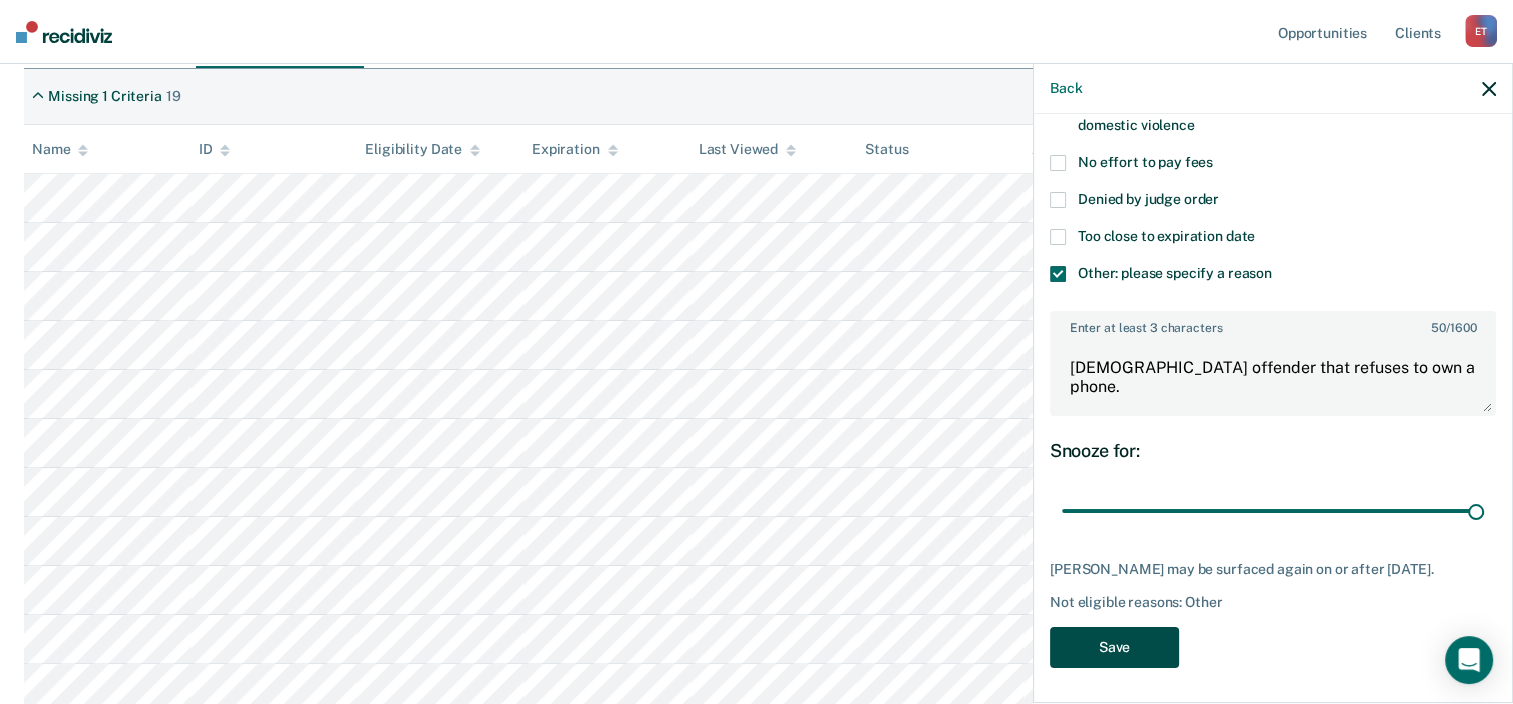 click on "Save" at bounding box center [1114, 647] 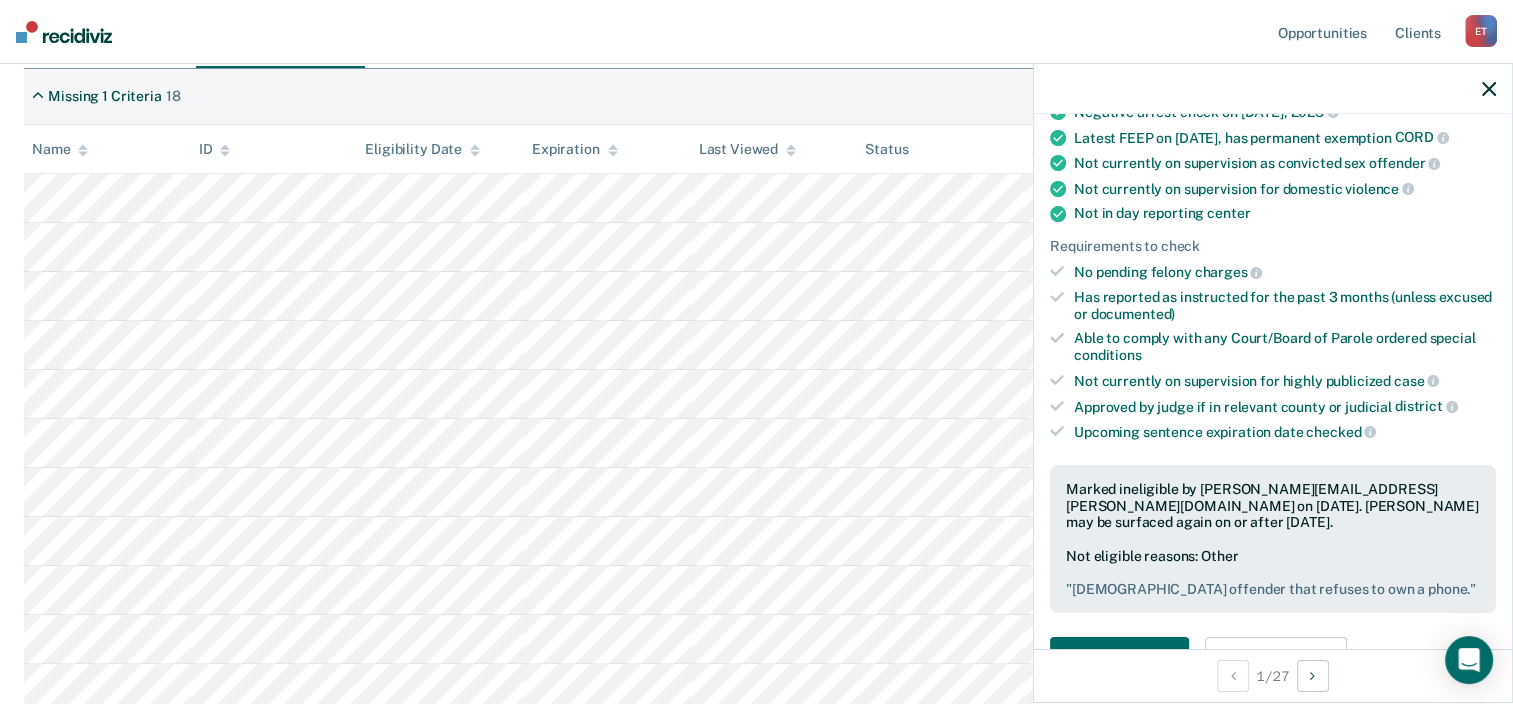 click on "Missing 1 Criteria 18" at bounding box center [756, 97] 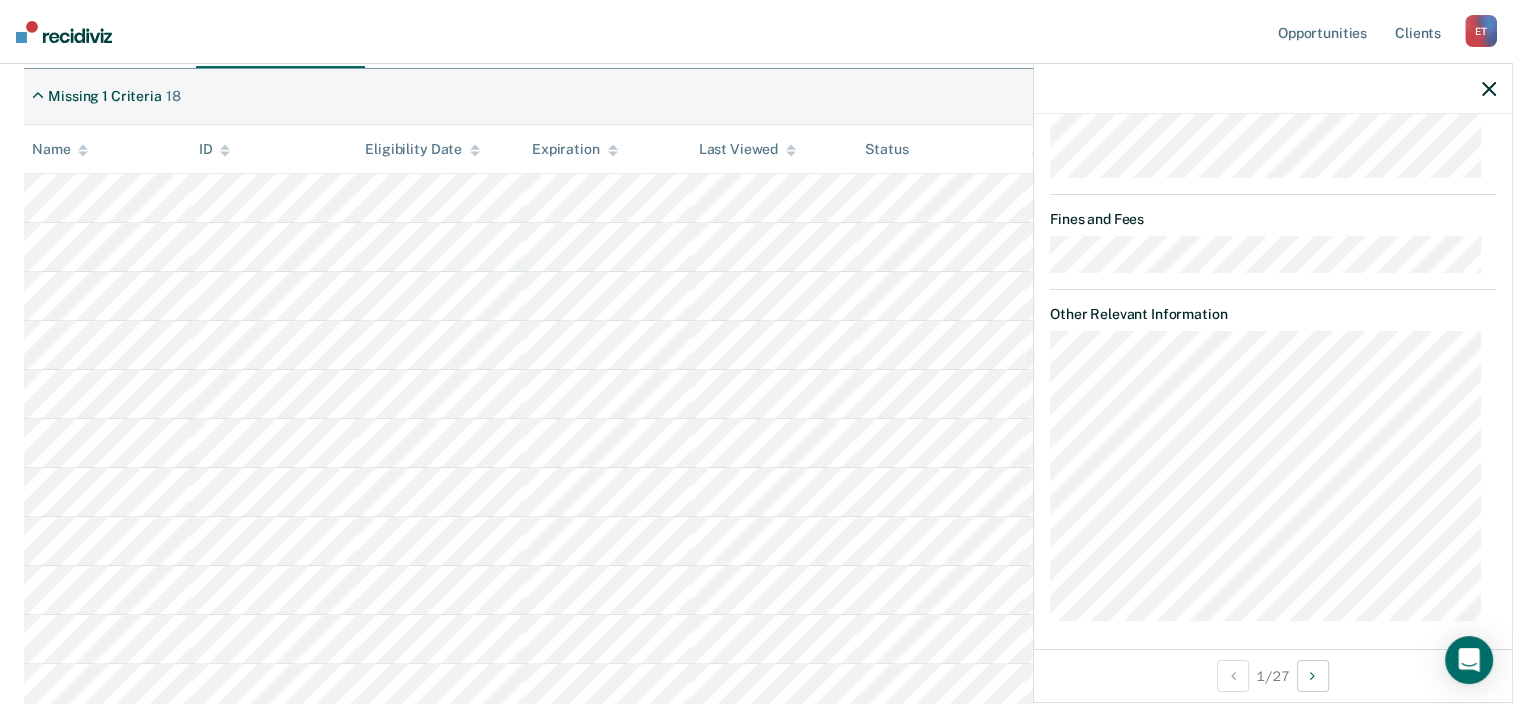 scroll, scrollTop: 1152, scrollLeft: 0, axis: vertical 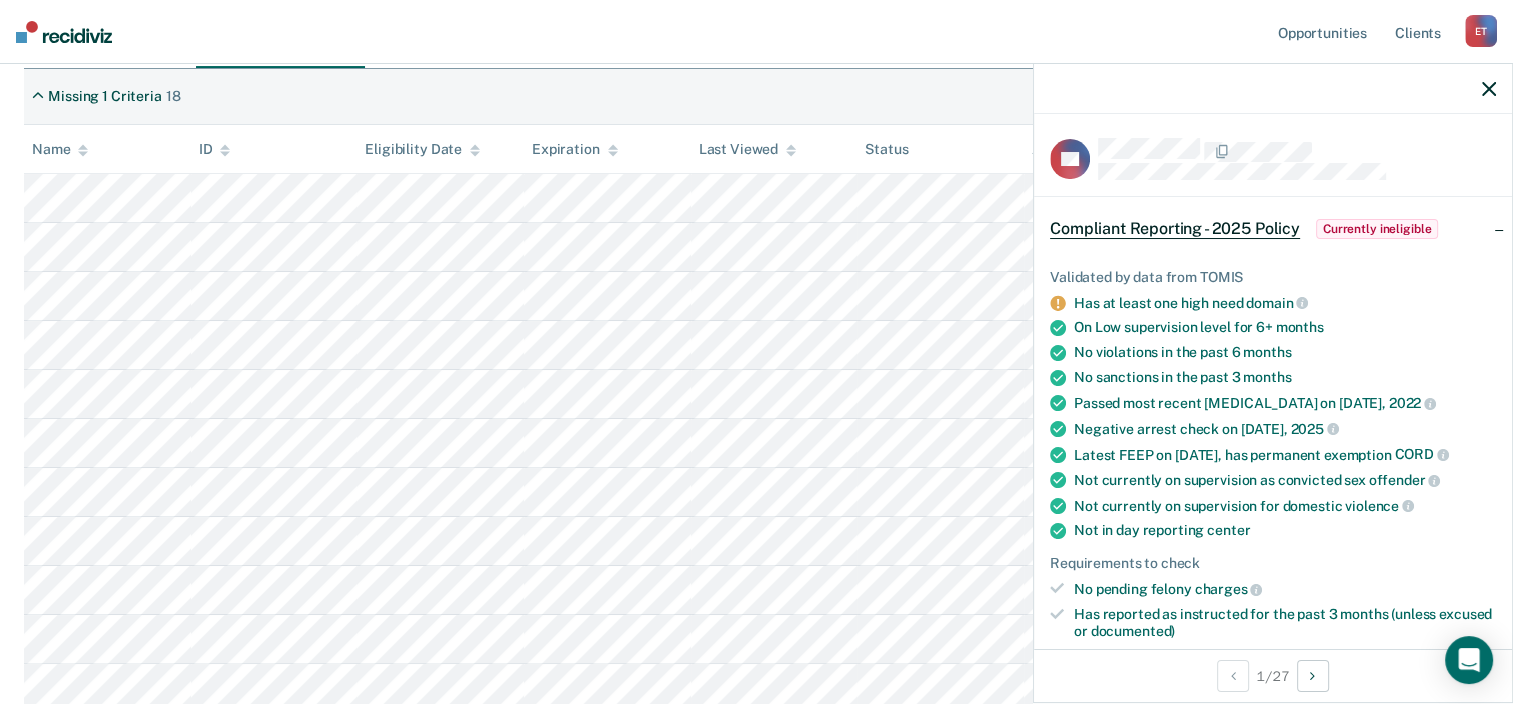click at bounding box center (1273, 89) 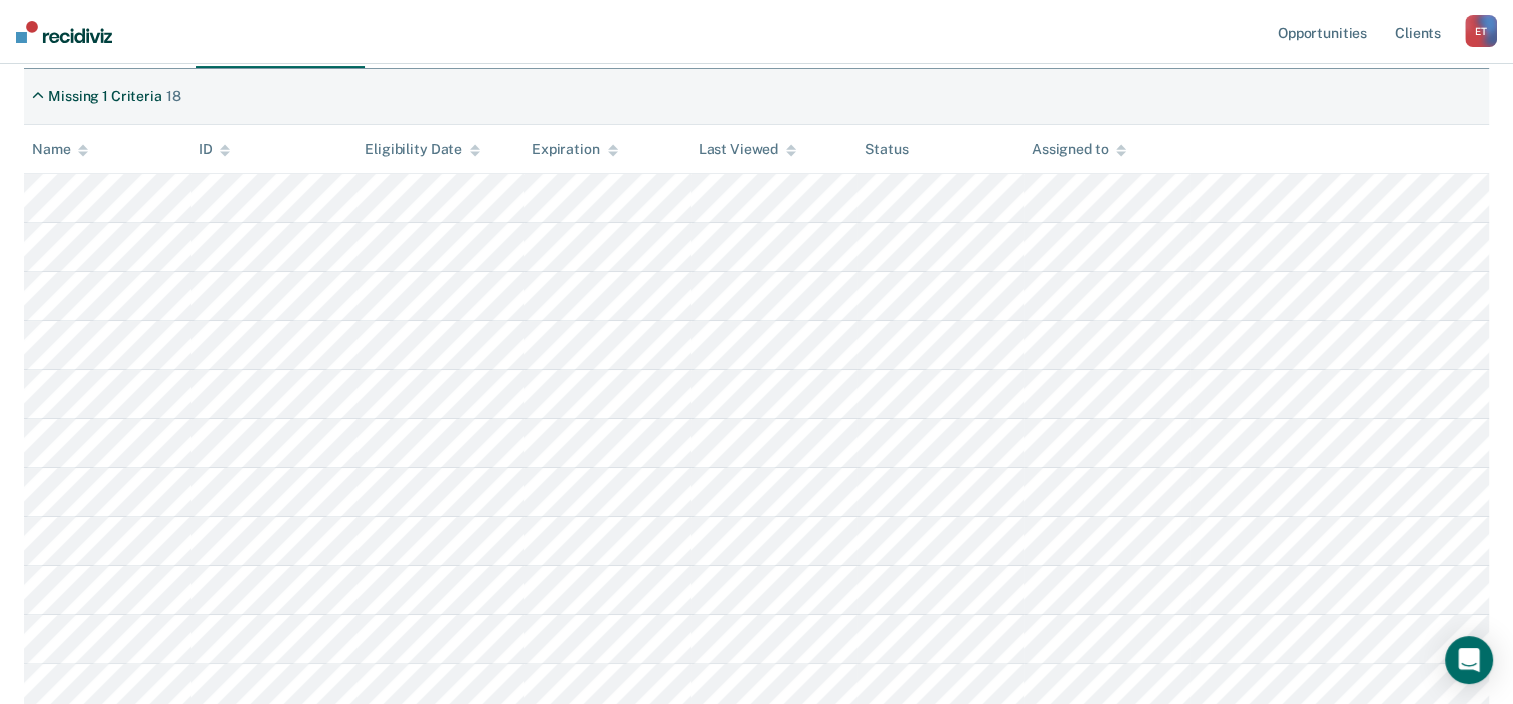 click on "Expiration" at bounding box center [575, 149] 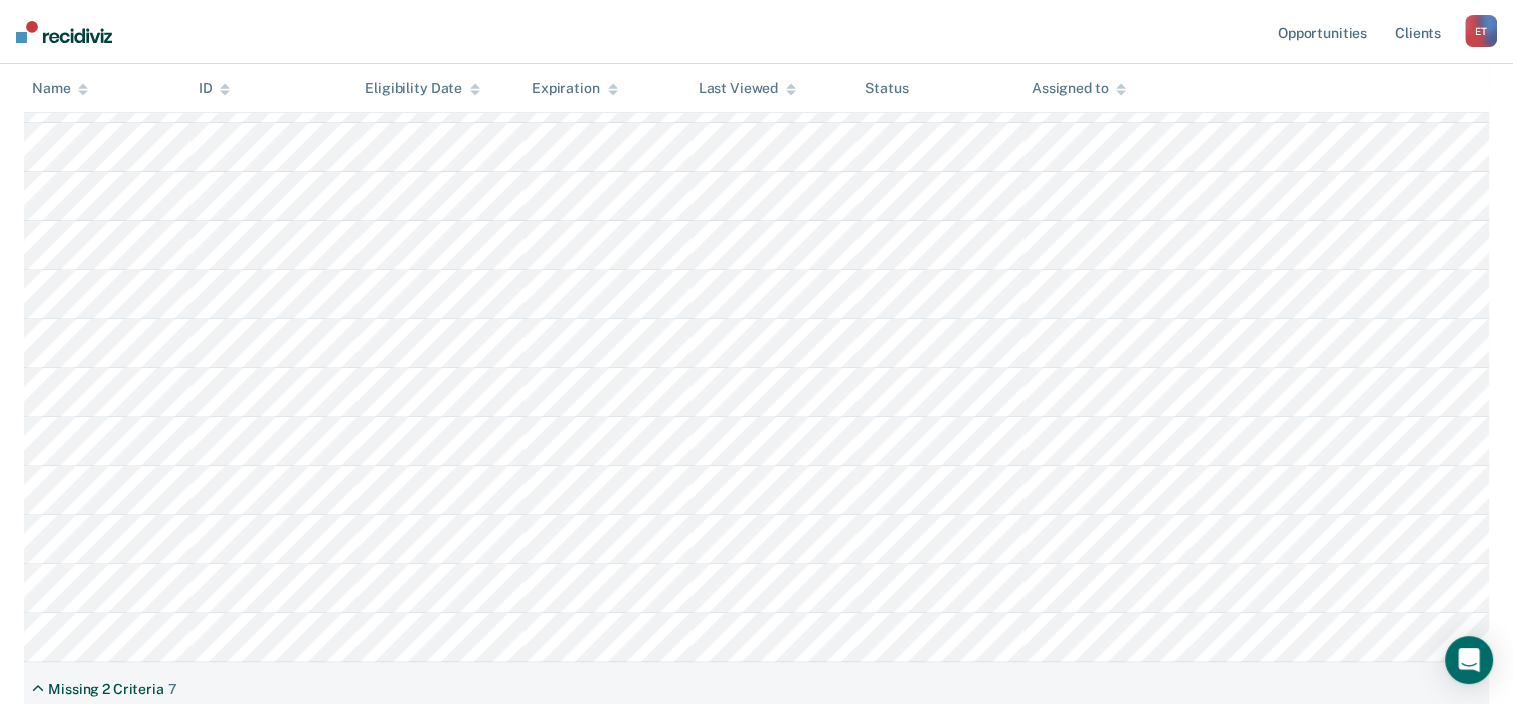 scroll, scrollTop: 704, scrollLeft: 0, axis: vertical 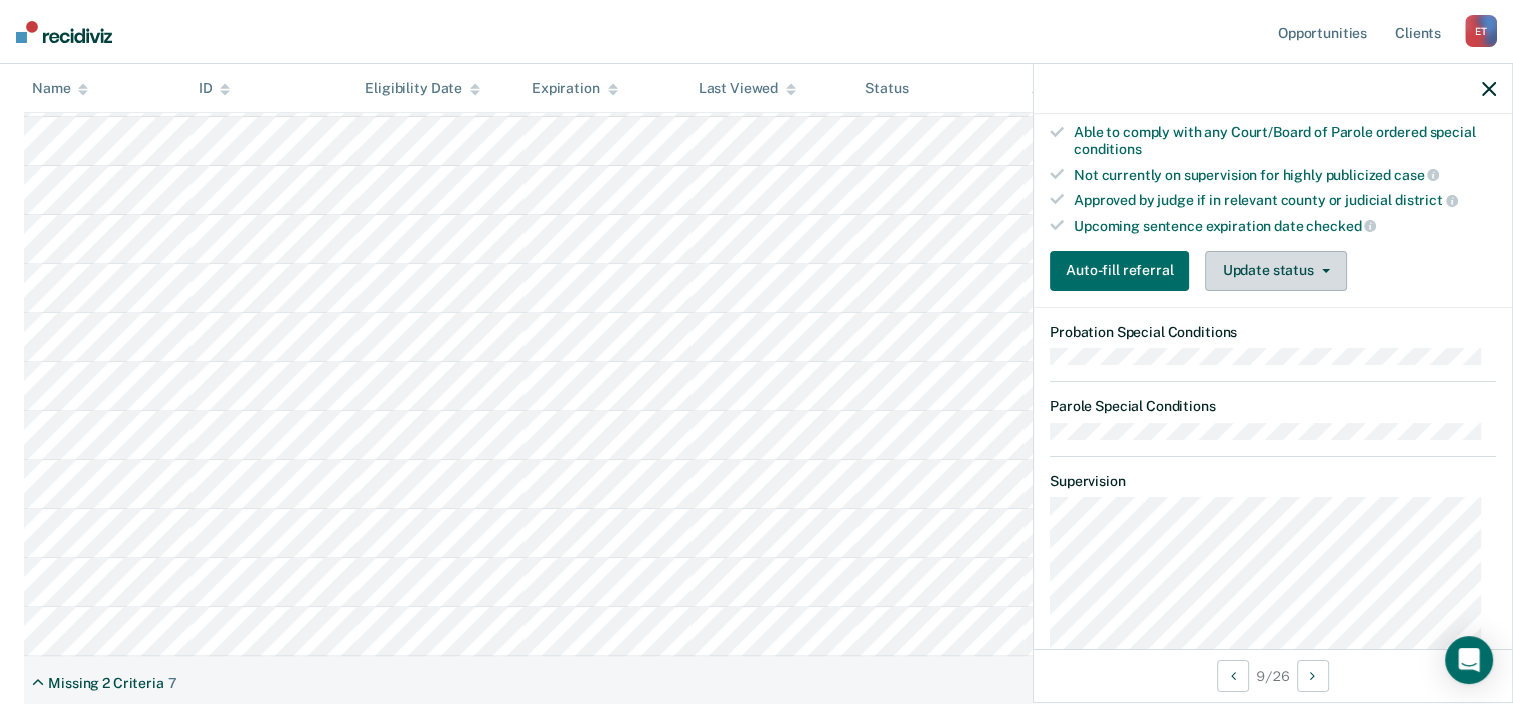 click on "Update status" at bounding box center [1275, 271] 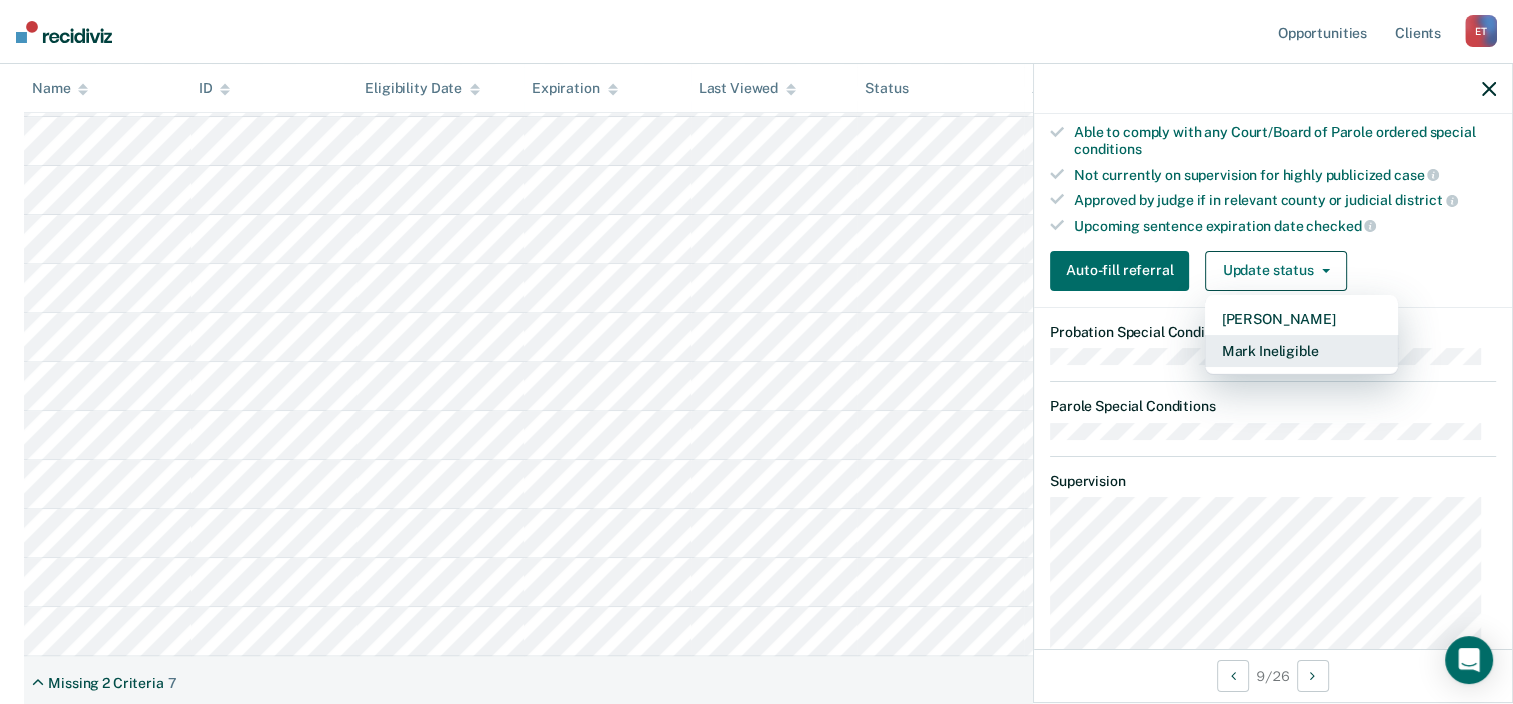 click on "Mark Ineligible" at bounding box center (1301, 351) 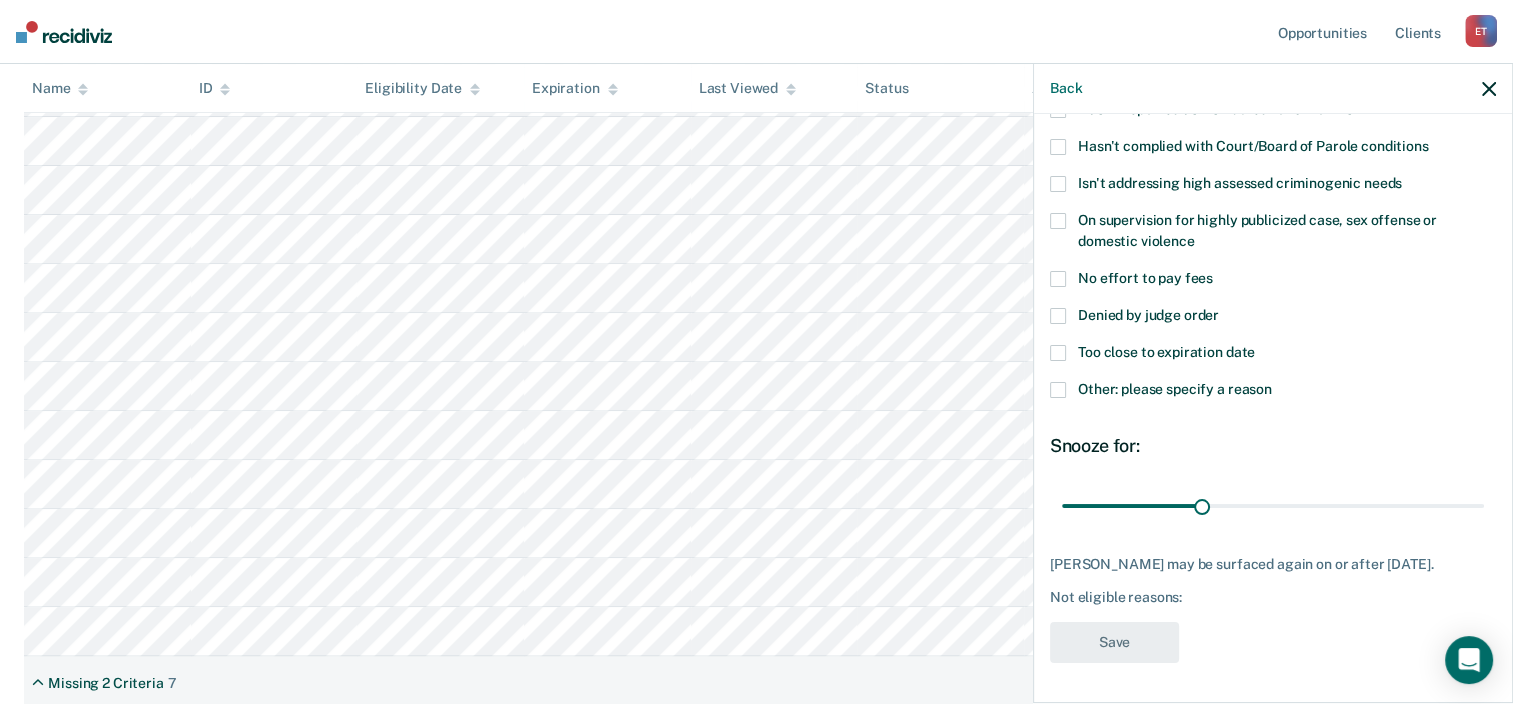 scroll, scrollTop: 198, scrollLeft: 0, axis: vertical 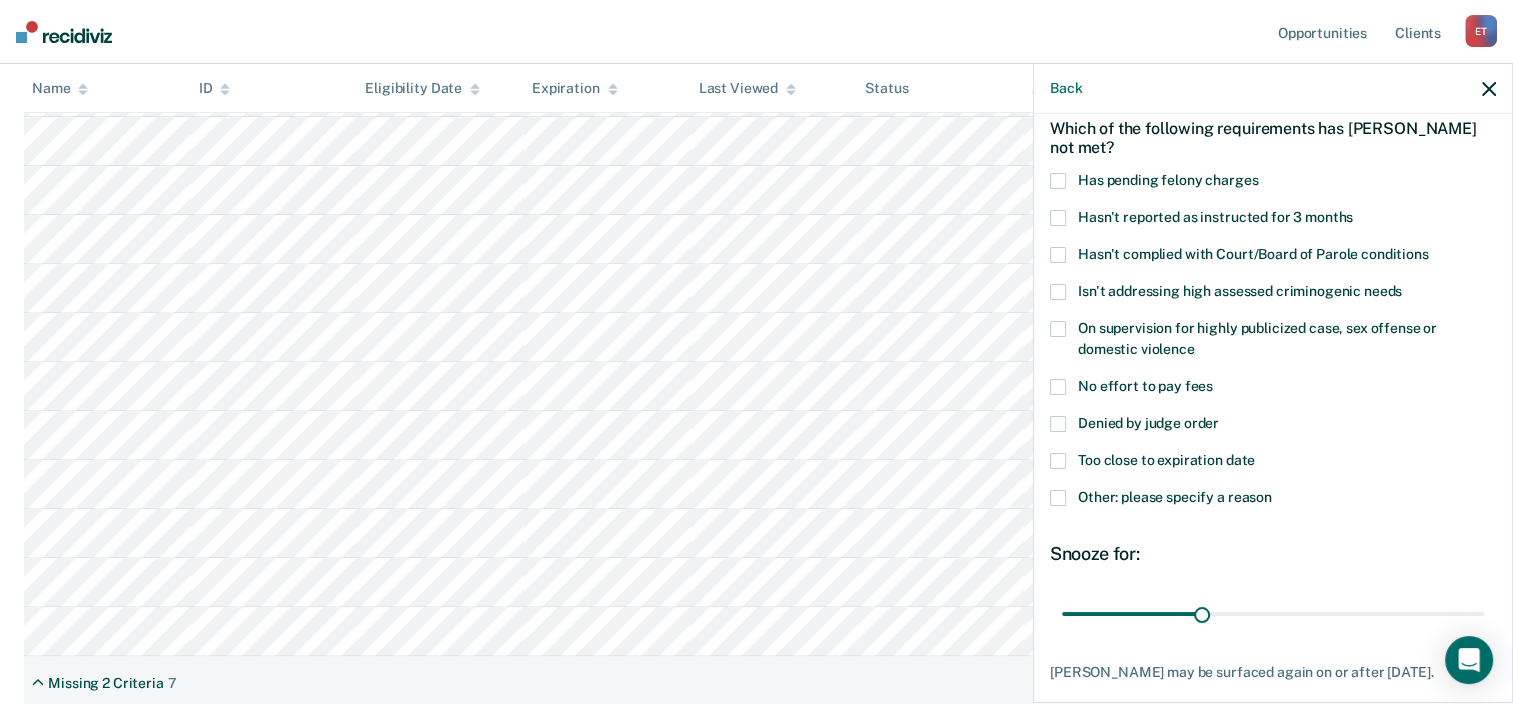 click on "Other: please specify a reason" at bounding box center [1175, 497] 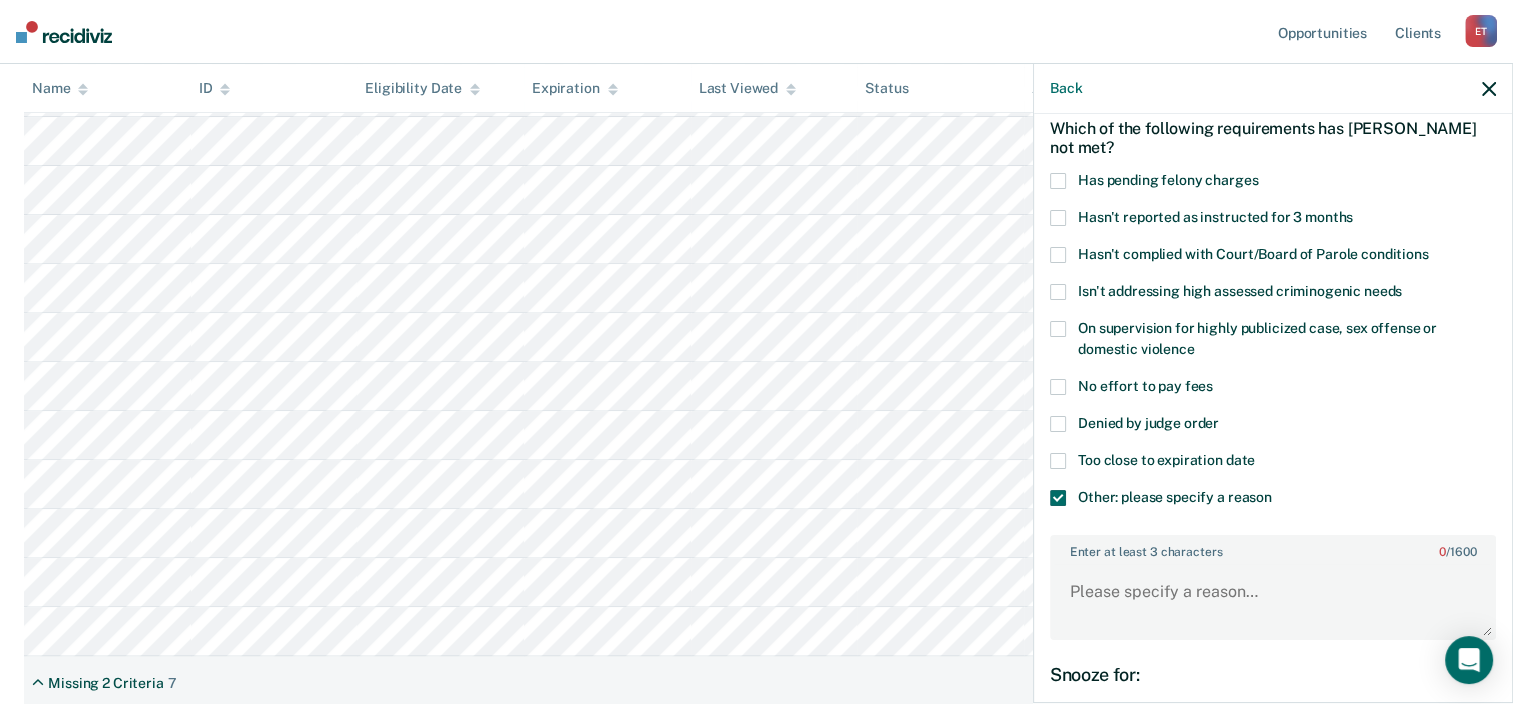 click at bounding box center (1058, 461) 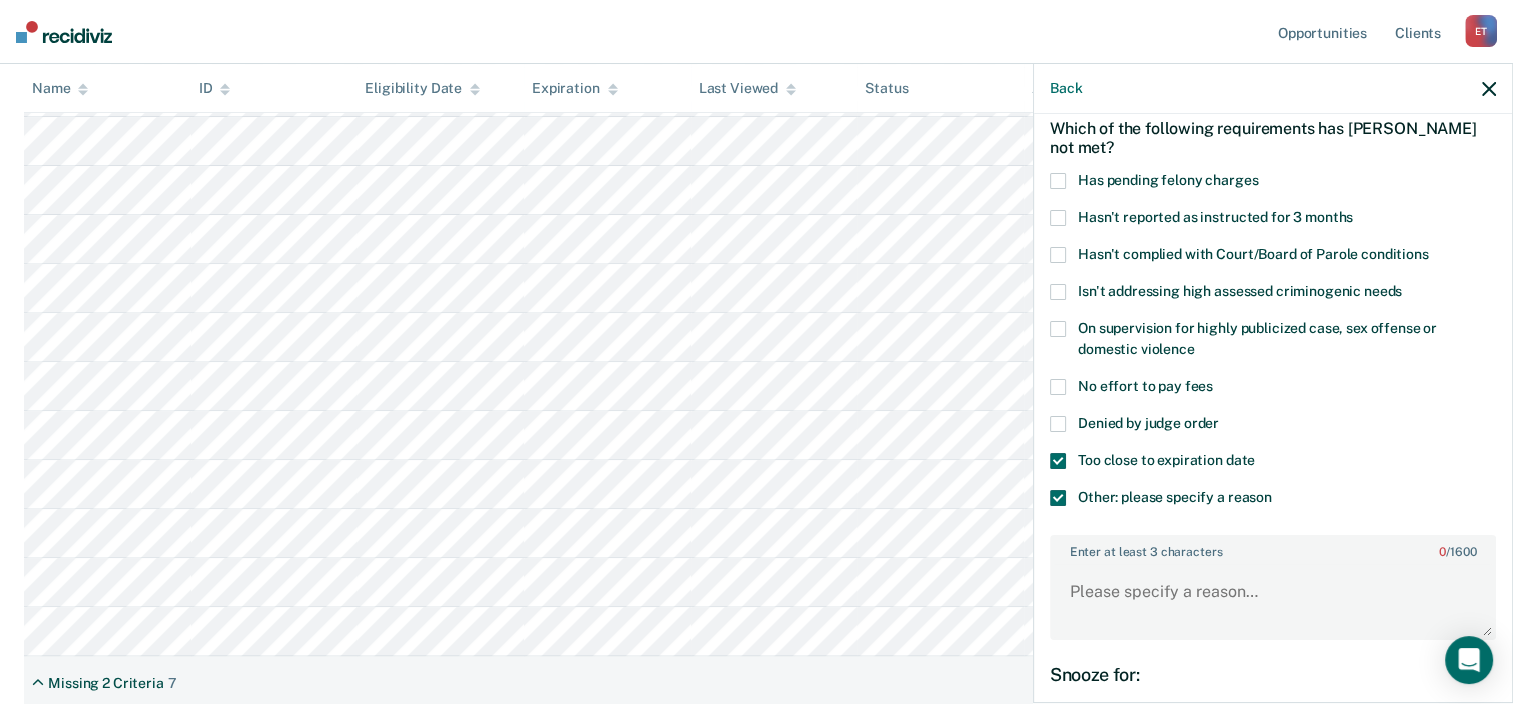 click at bounding box center (1058, 498) 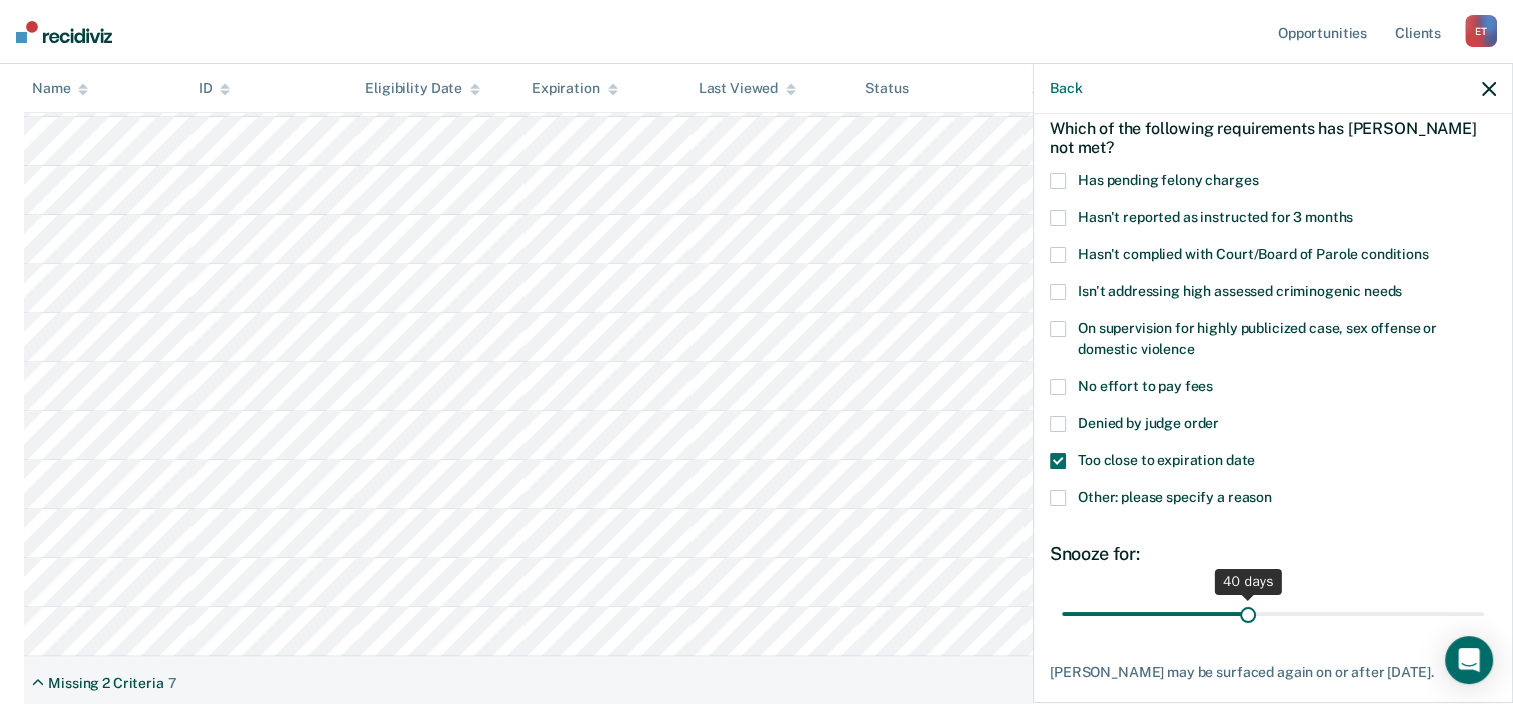 drag, startPoint x: 1193, startPoint y: 616, endPoint x: 1239, endPoint y: 603, distance: 47.801674 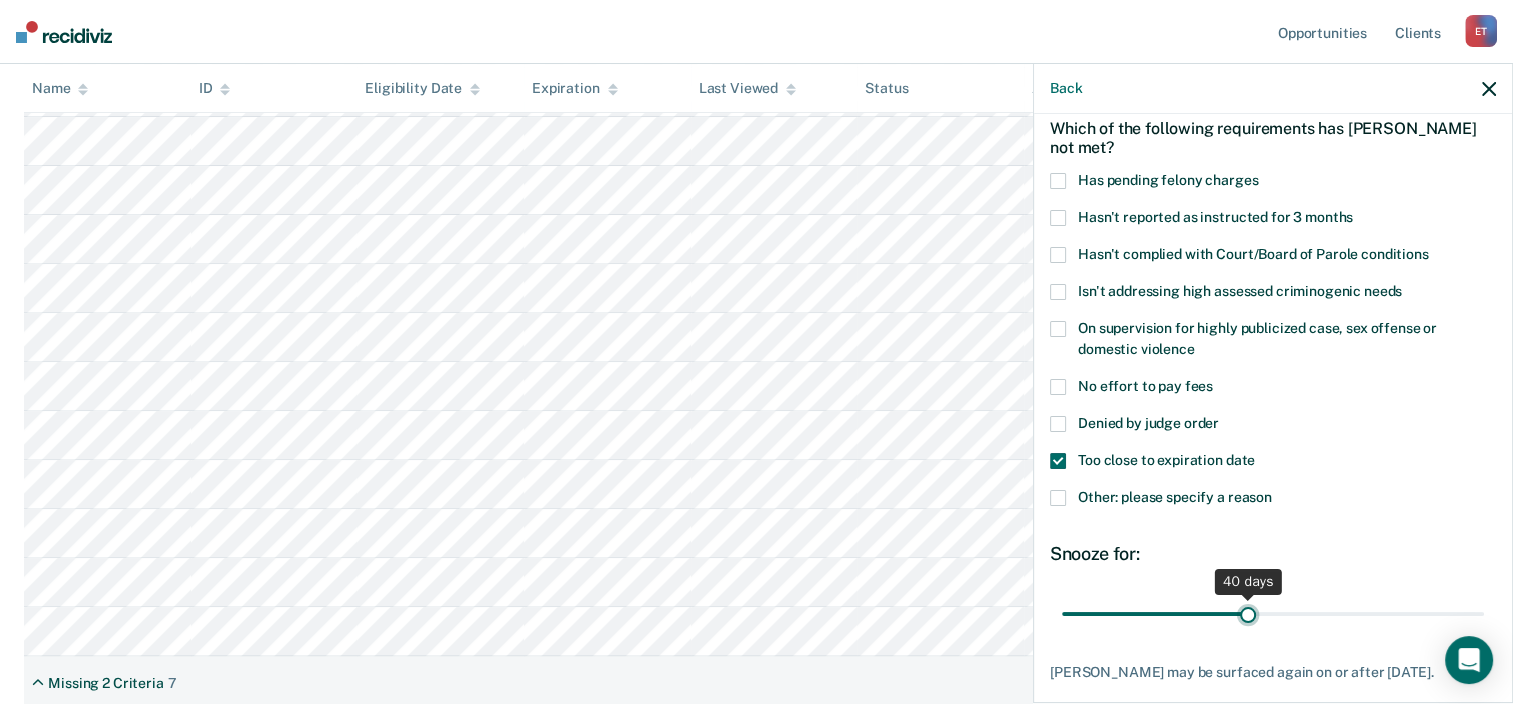 type on "40" 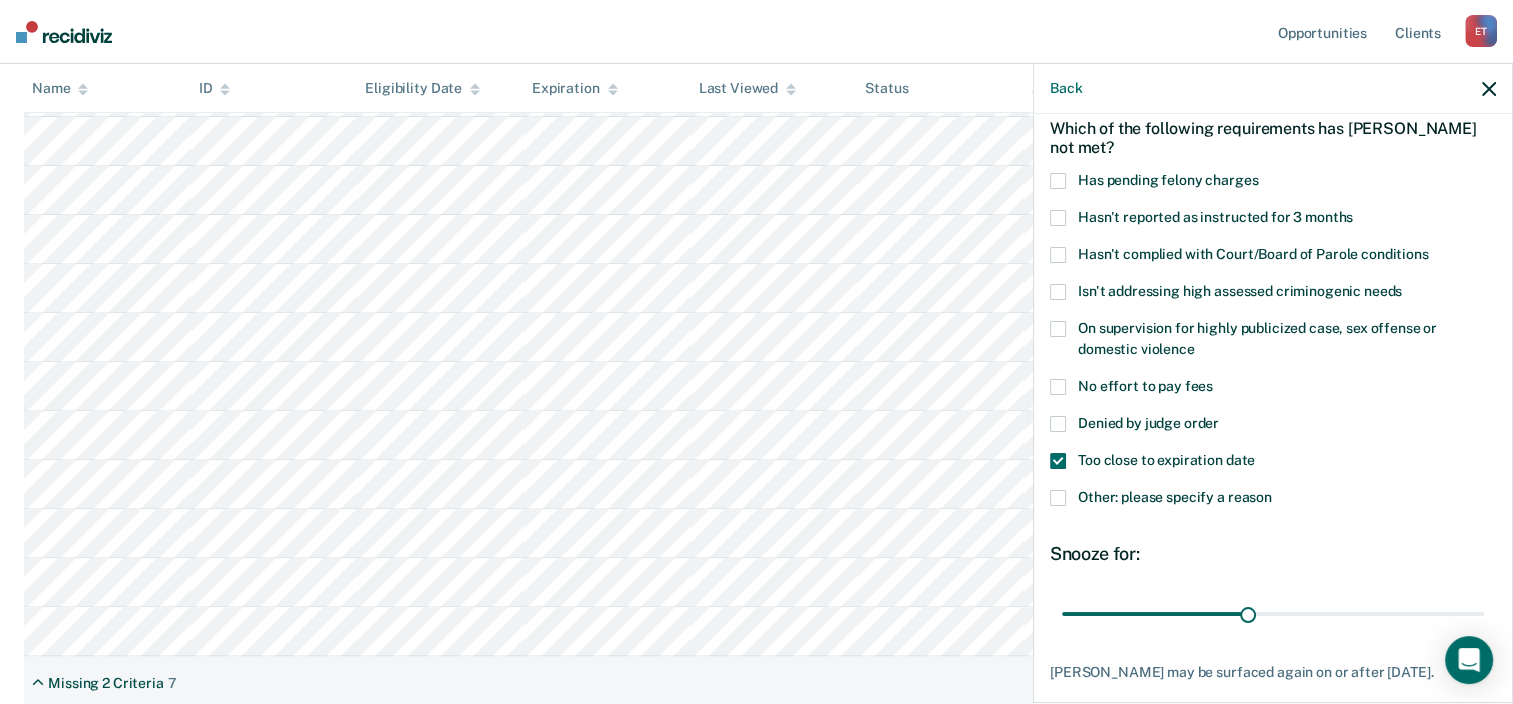 scroll, scrollTop: 198, scrollLeft: 0, axis: vertical 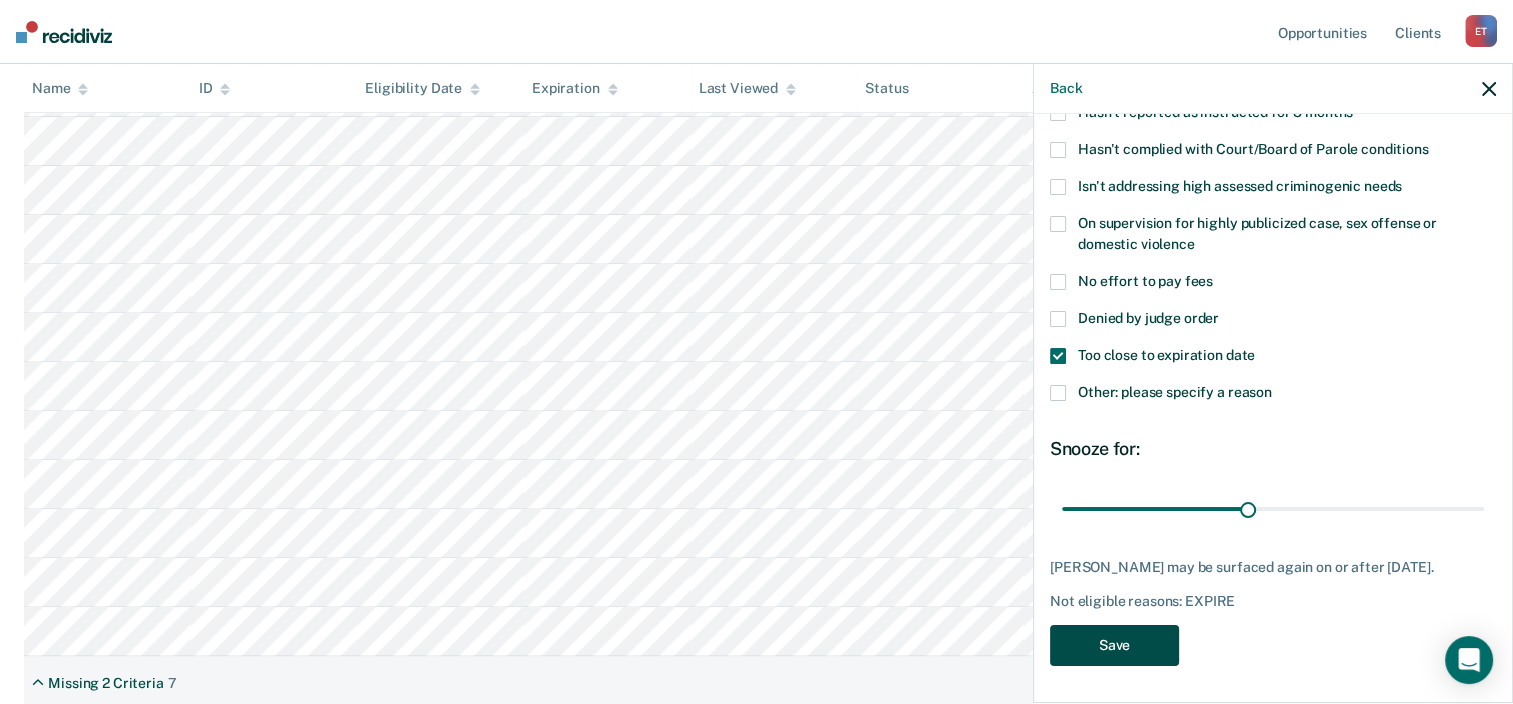 click on "Save" at bounding box center [1114, 645] 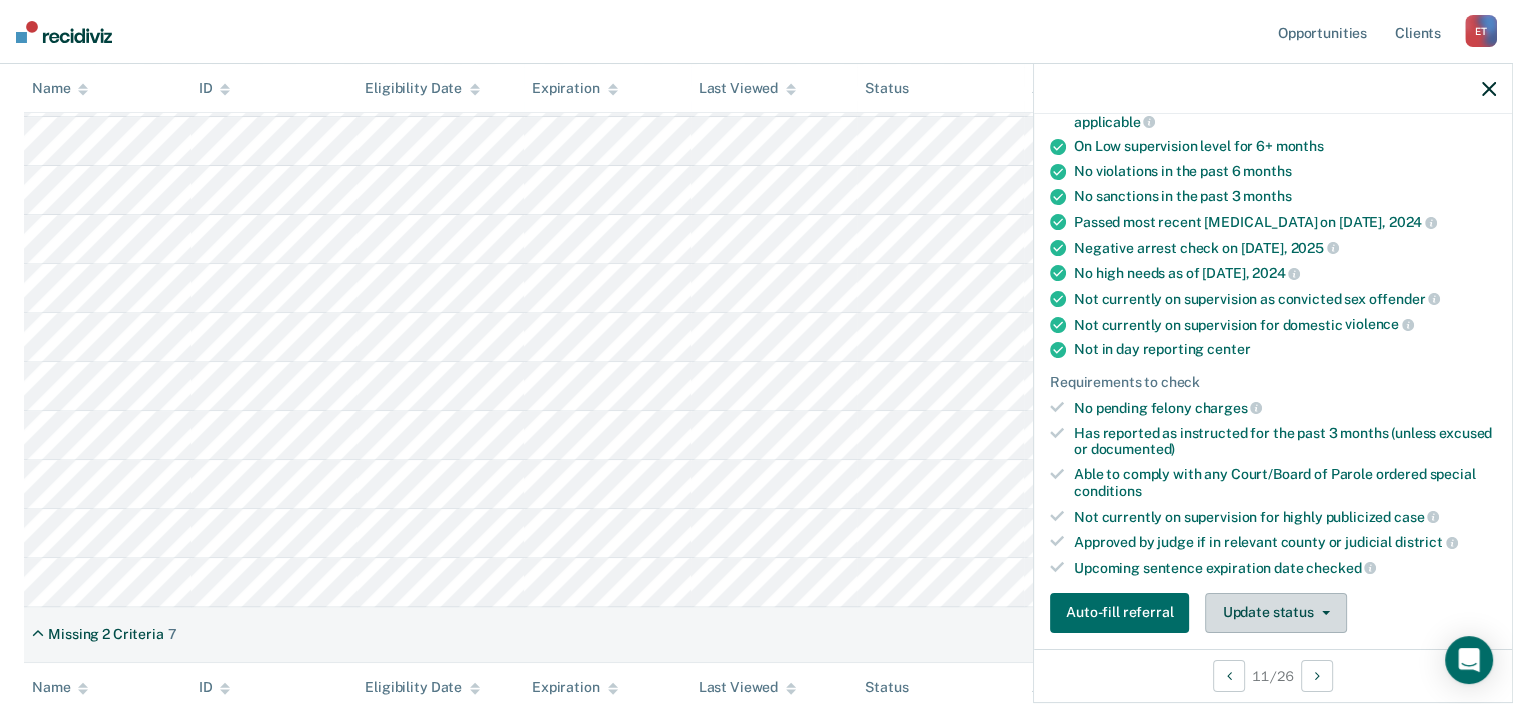 click on "Update status" at bounding box center [1275, 613] 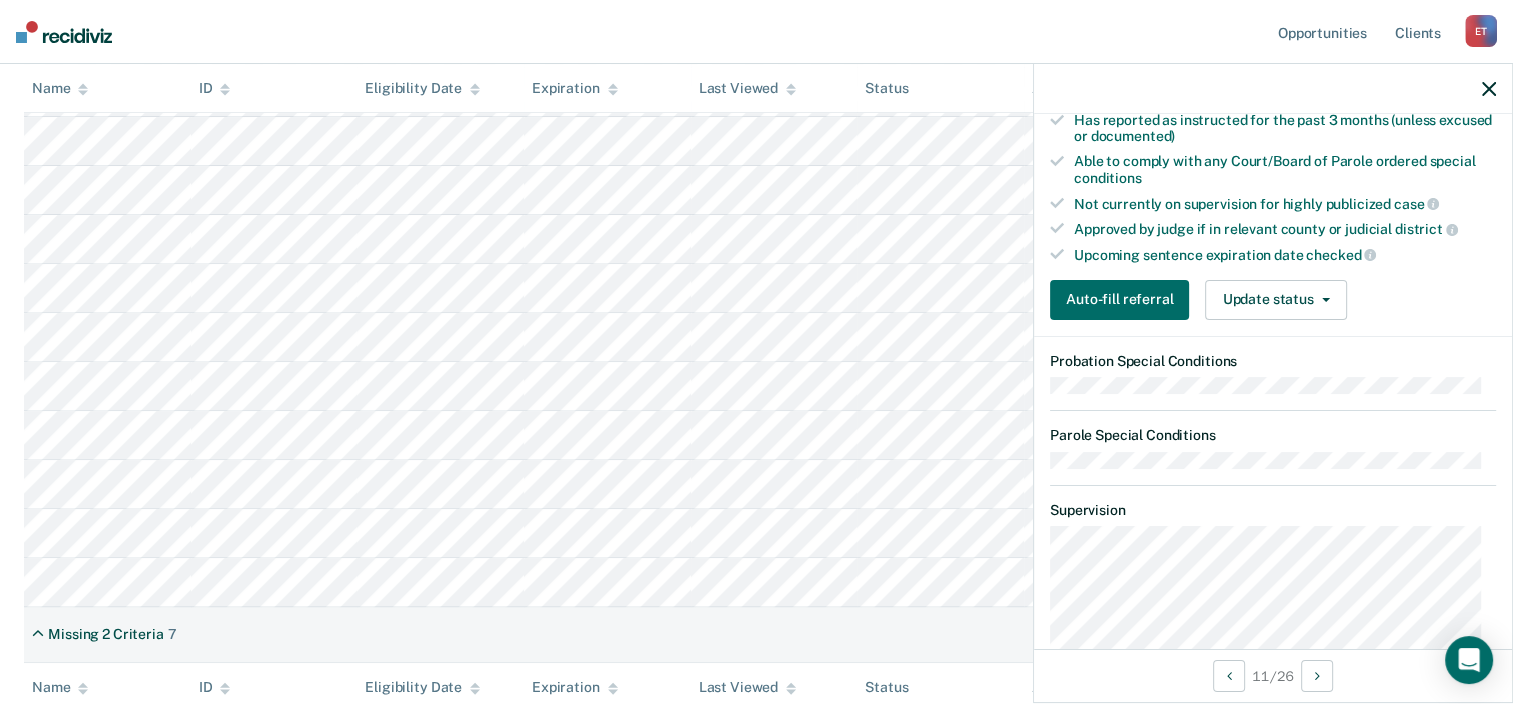 scroll, scrollTop: 518, scrollLeft: 0, axis: vertical 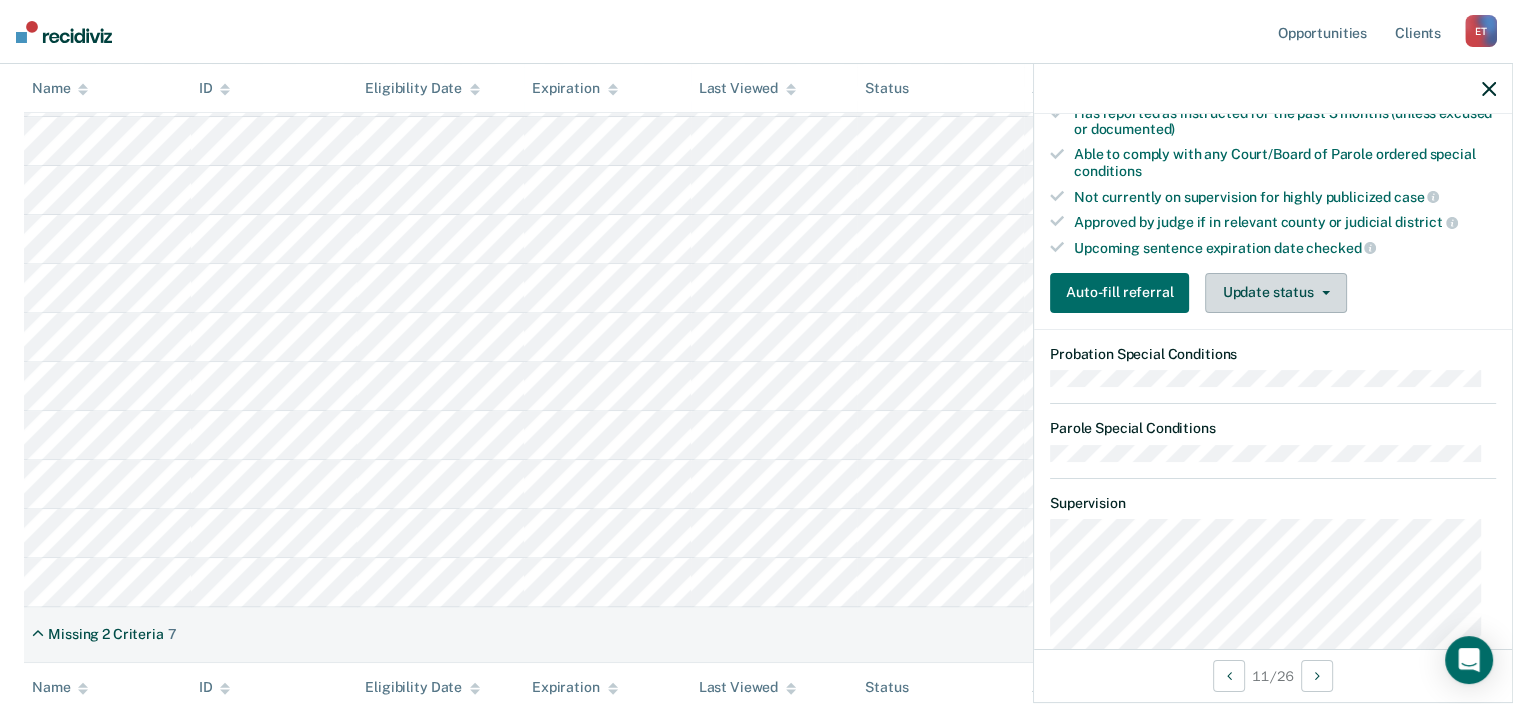 click on "Update status" at bounding box center (1275, 293) 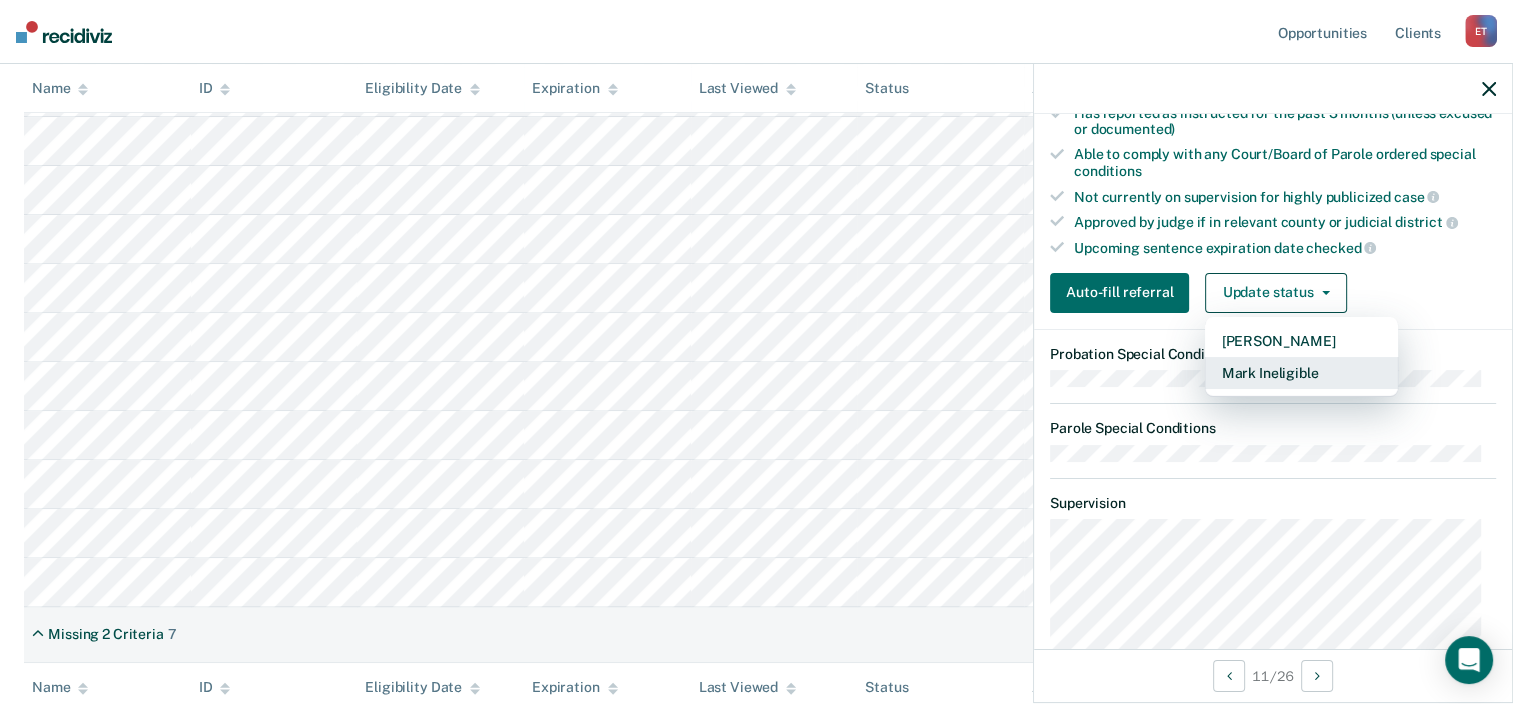 click on "Mark Ineligible" at bounding box center [1301, 373] 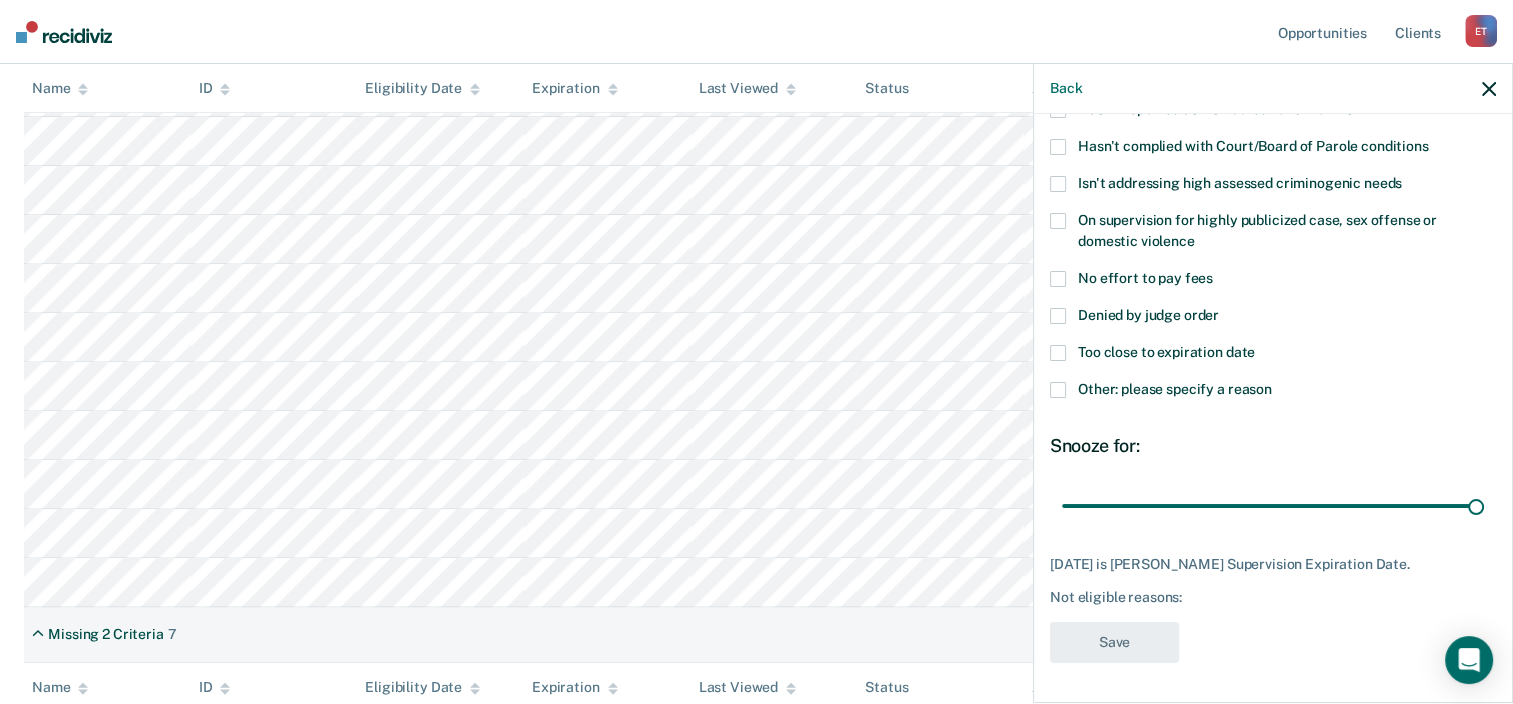 scroll, scrollTop: 198, scrollLeft: 0, axis: vertical 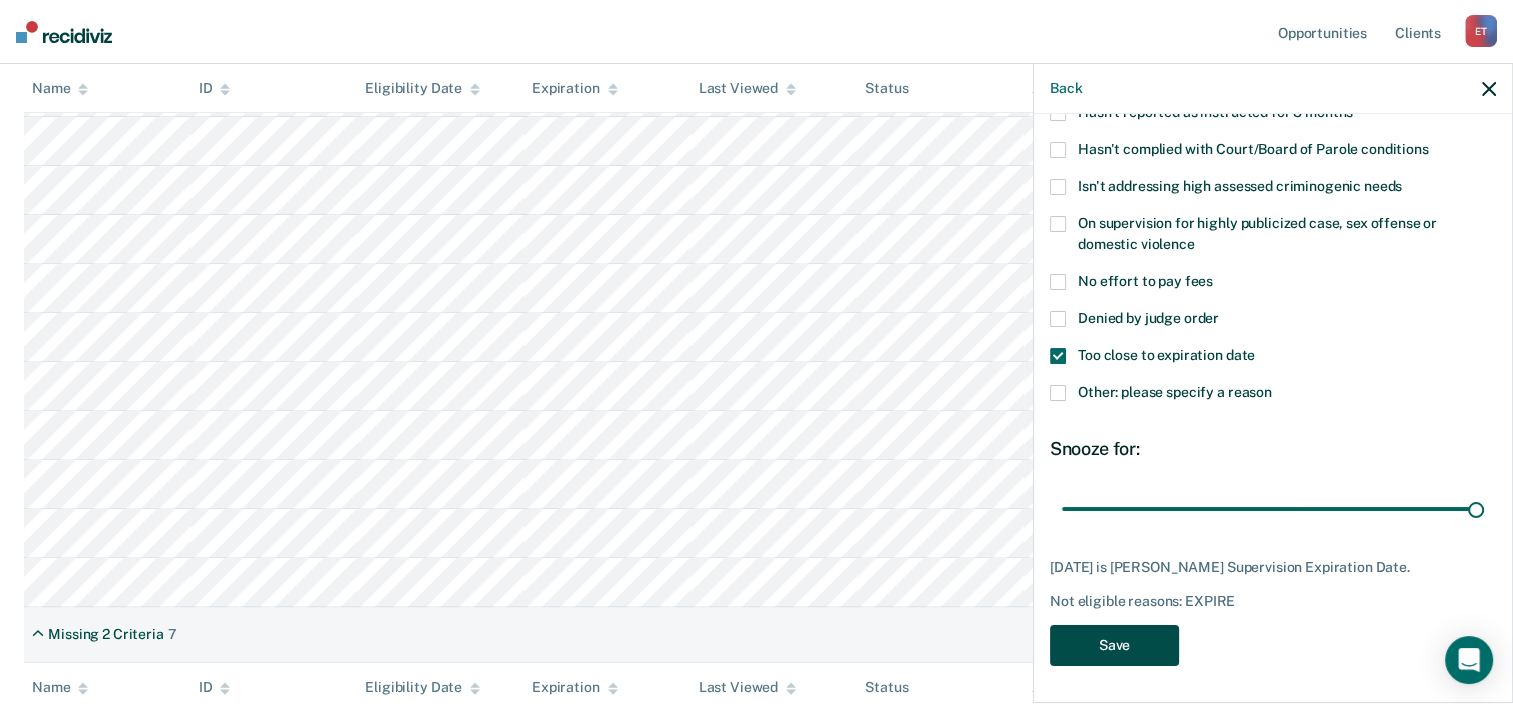 click on "Save" at bounding box center (1114, 645) 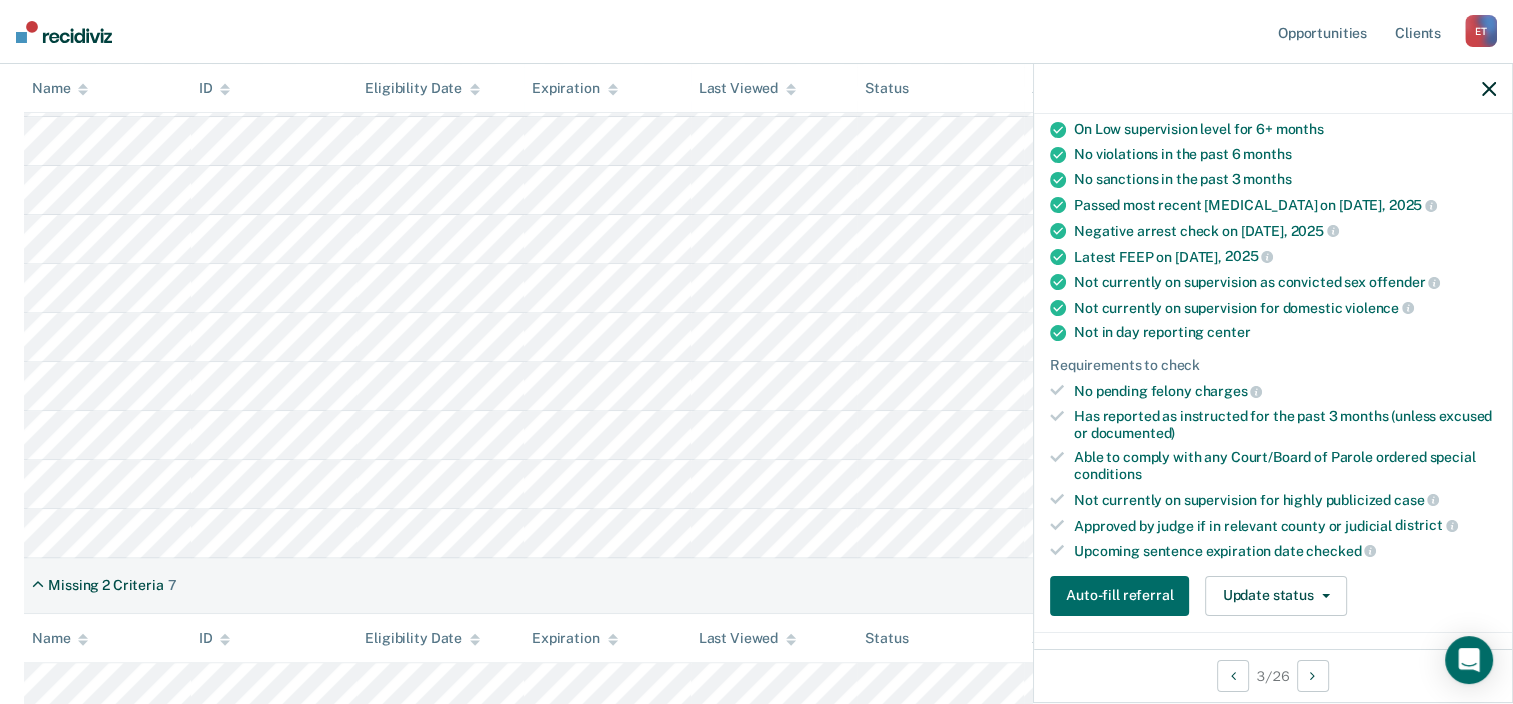 scroll, scrollTop: 181, scrollLeft: 0, axis: vertical 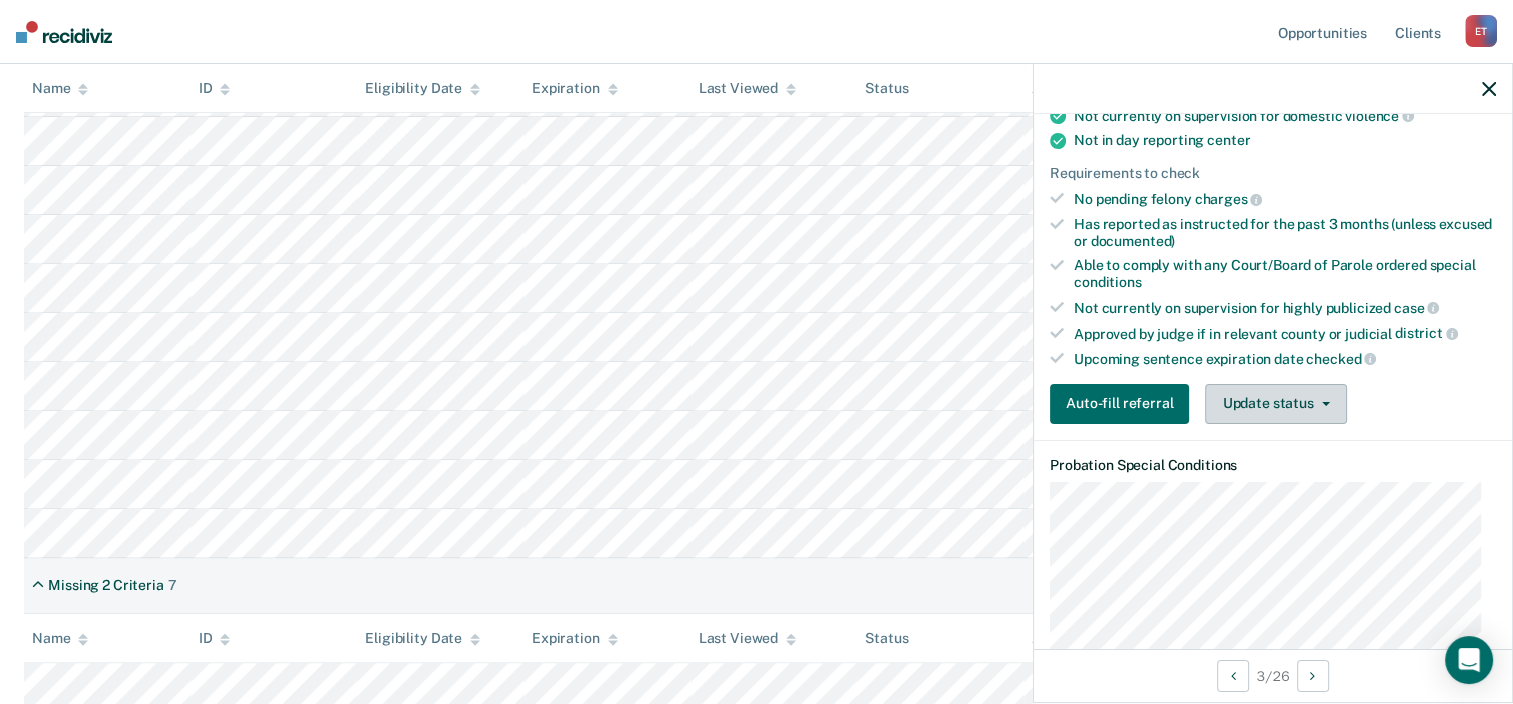 click on "Update status" at bounding box center [1275, 404] 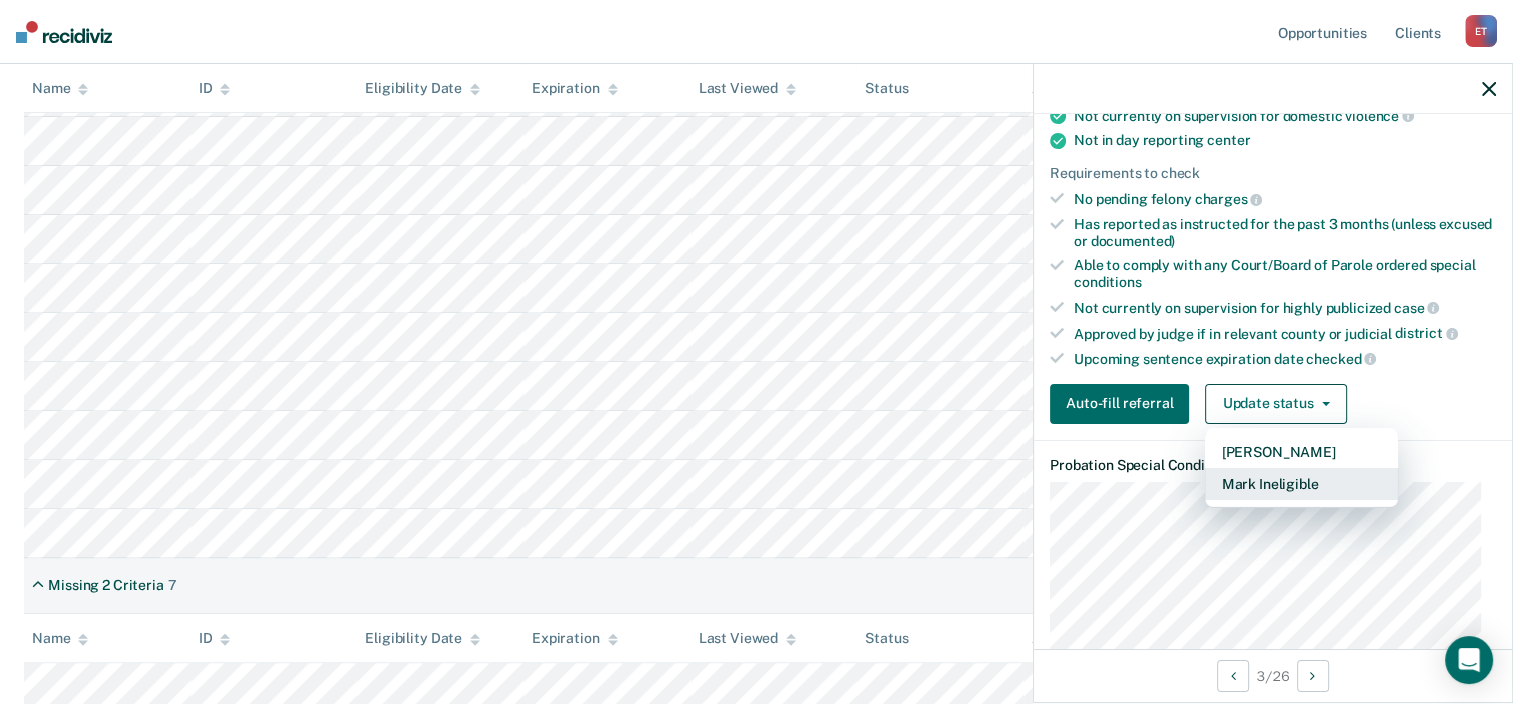 click on "Mark Ineligible" at bounding box center [1301, 484] 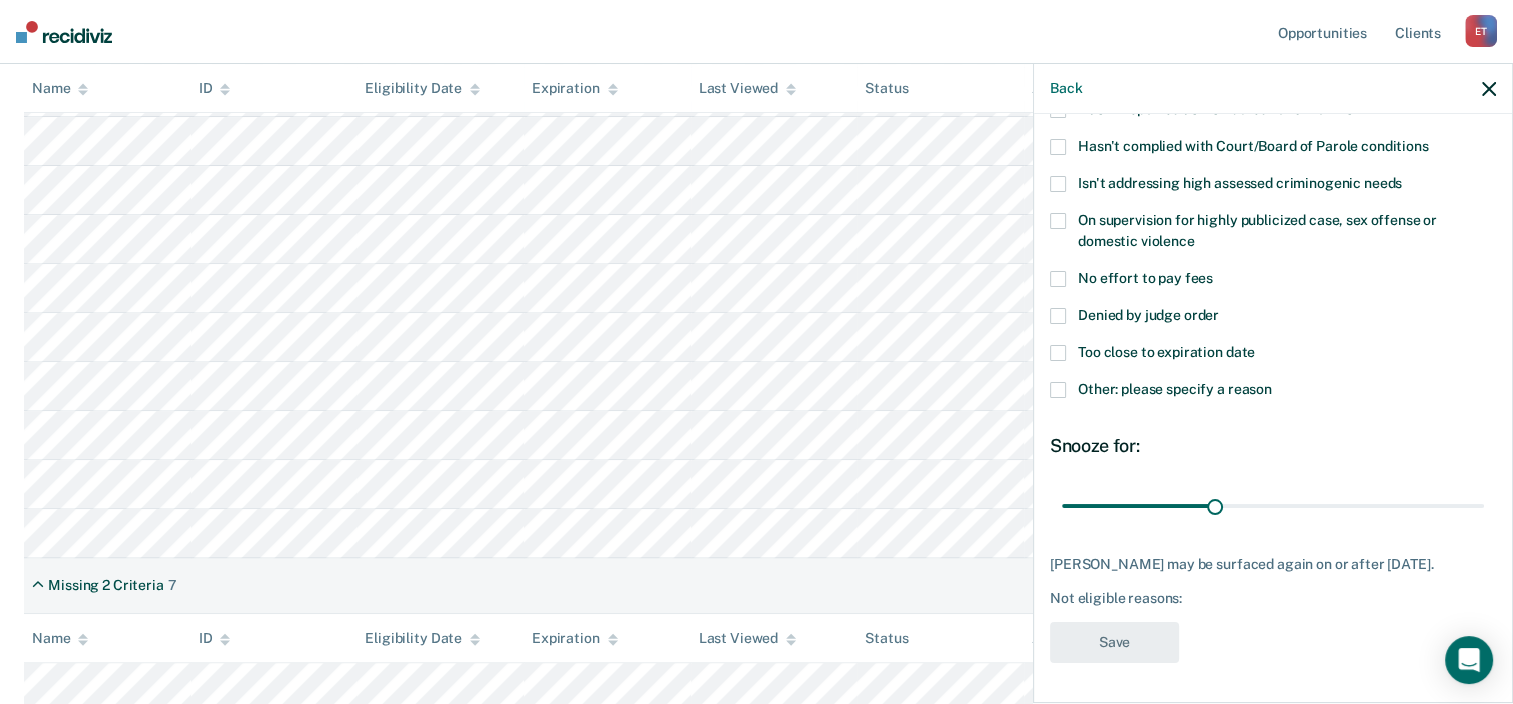 scroll, scrollTop: 215, scrollLeft: 0, axis: vertical 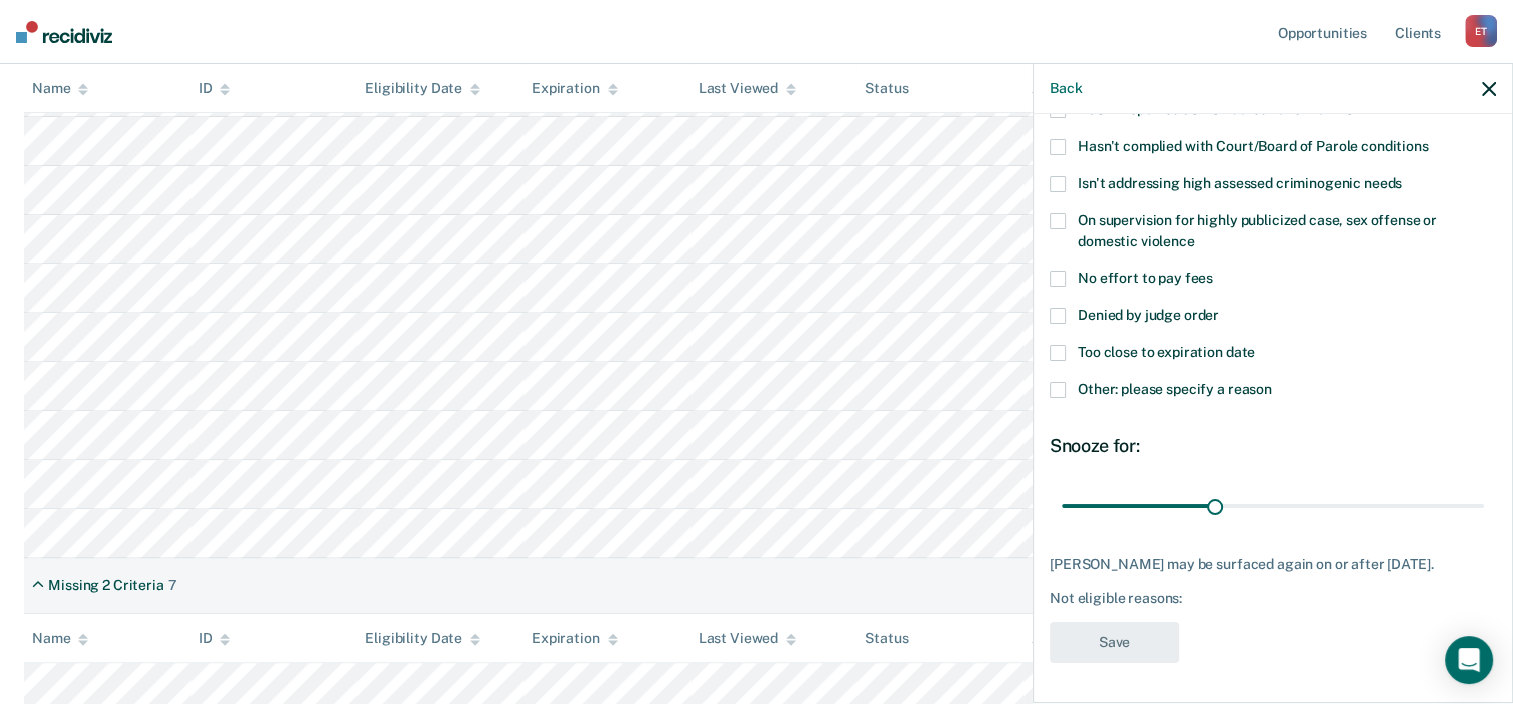 click on "Too close to expiration date" at bounding box center (1273, 355) 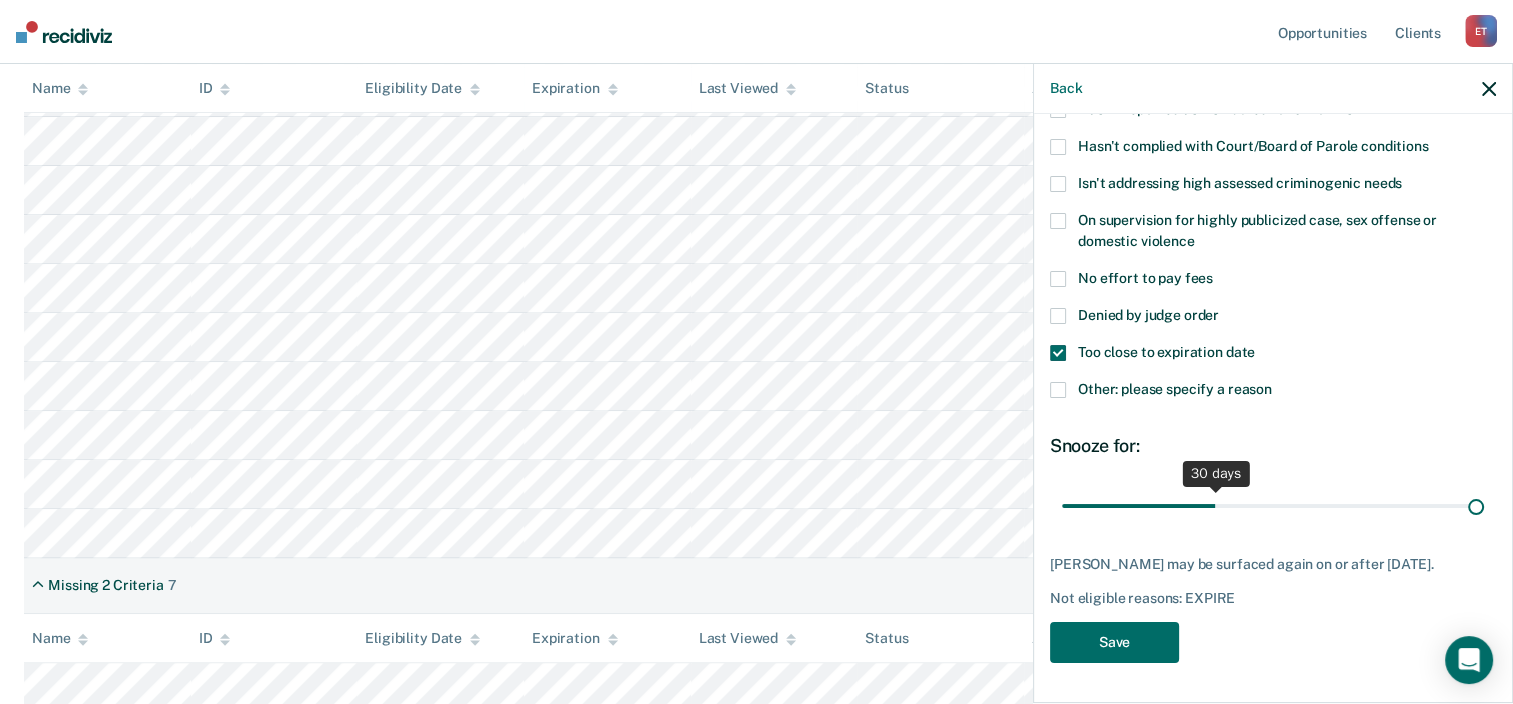 scroll, scrollTop: 198, scrollLeft: 0, axis: vertical 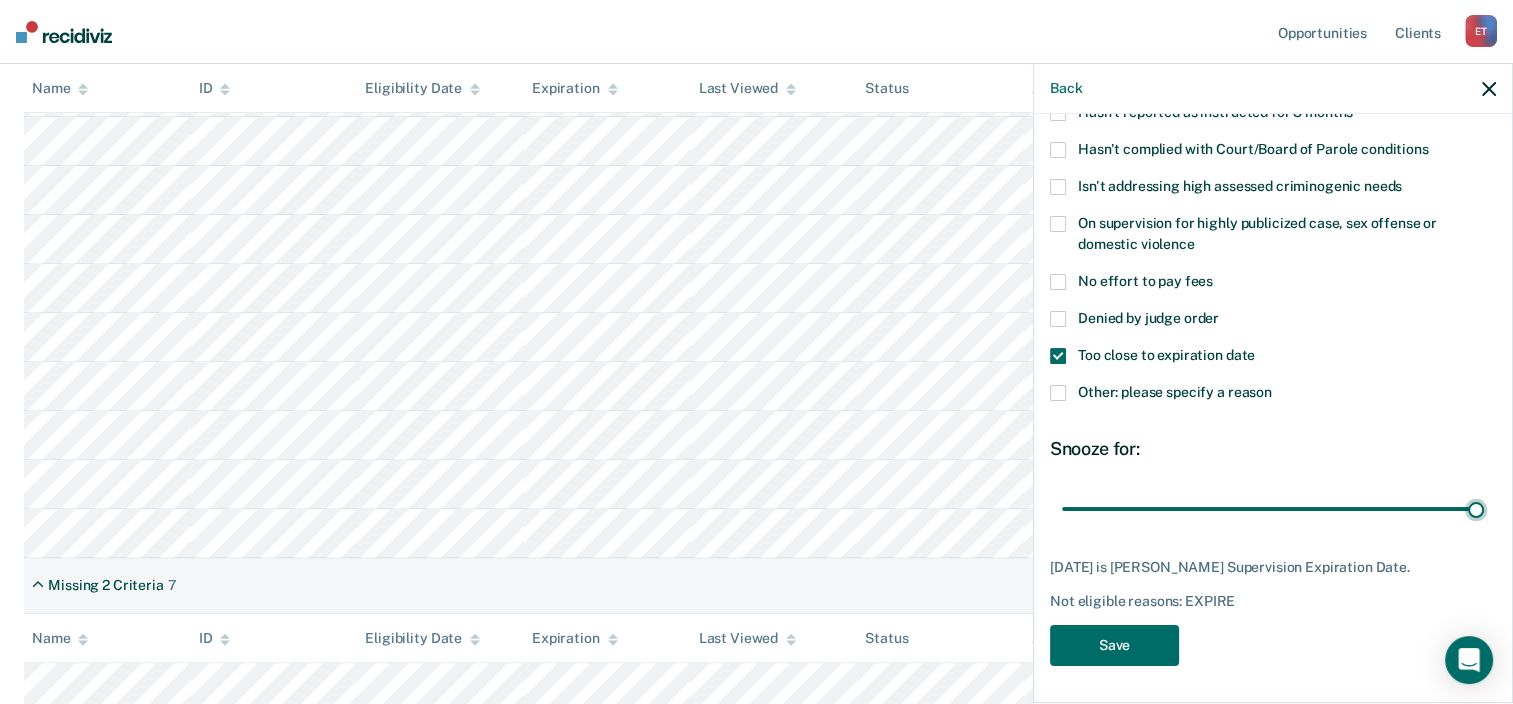 drag, startPoint x: 1205, startPoint y: 497, endPoint x: 1527, endPoint y: 484, distance: 322.26233 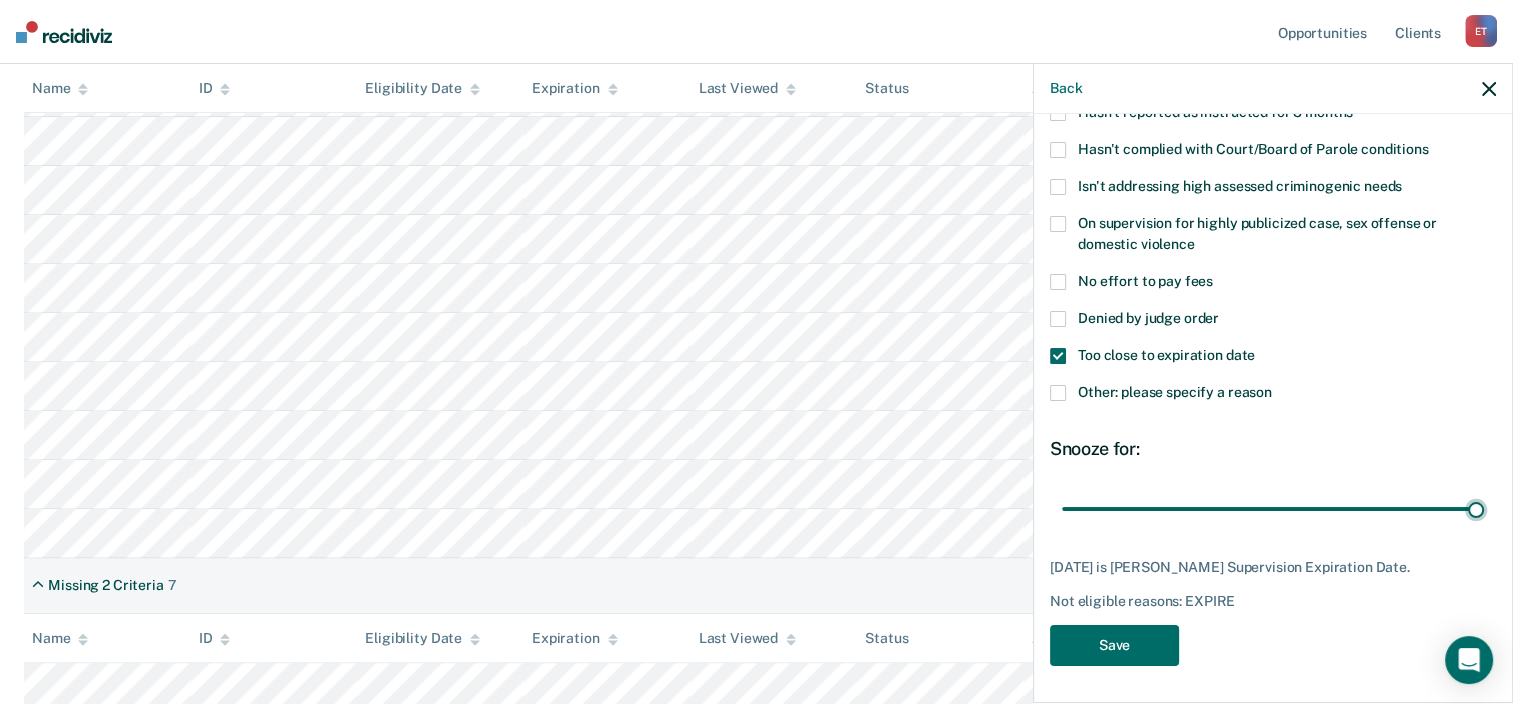 type on "82" 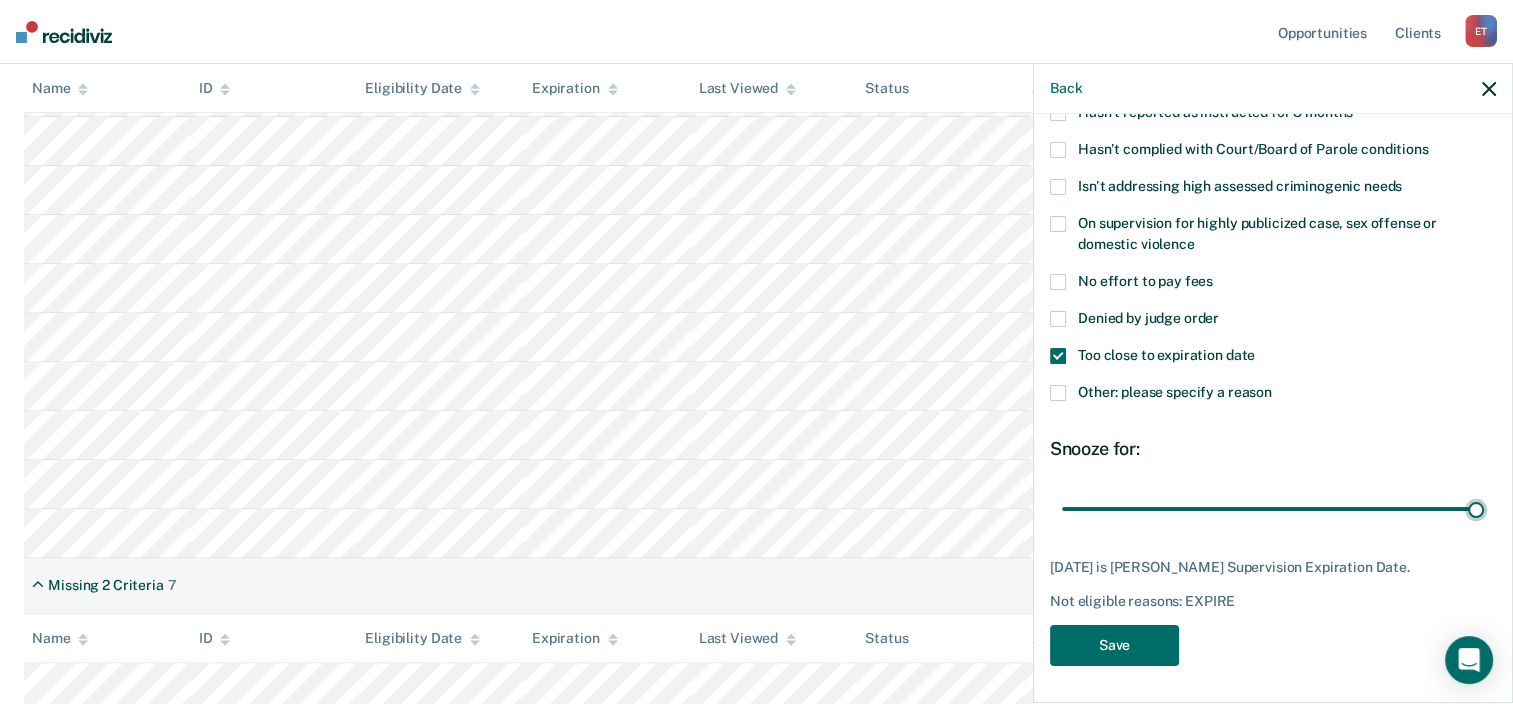 drag, startPoint x: 1458, startPoint y: 513, endPoint x: 1500, endPoint y: 509, distance: 42.190044 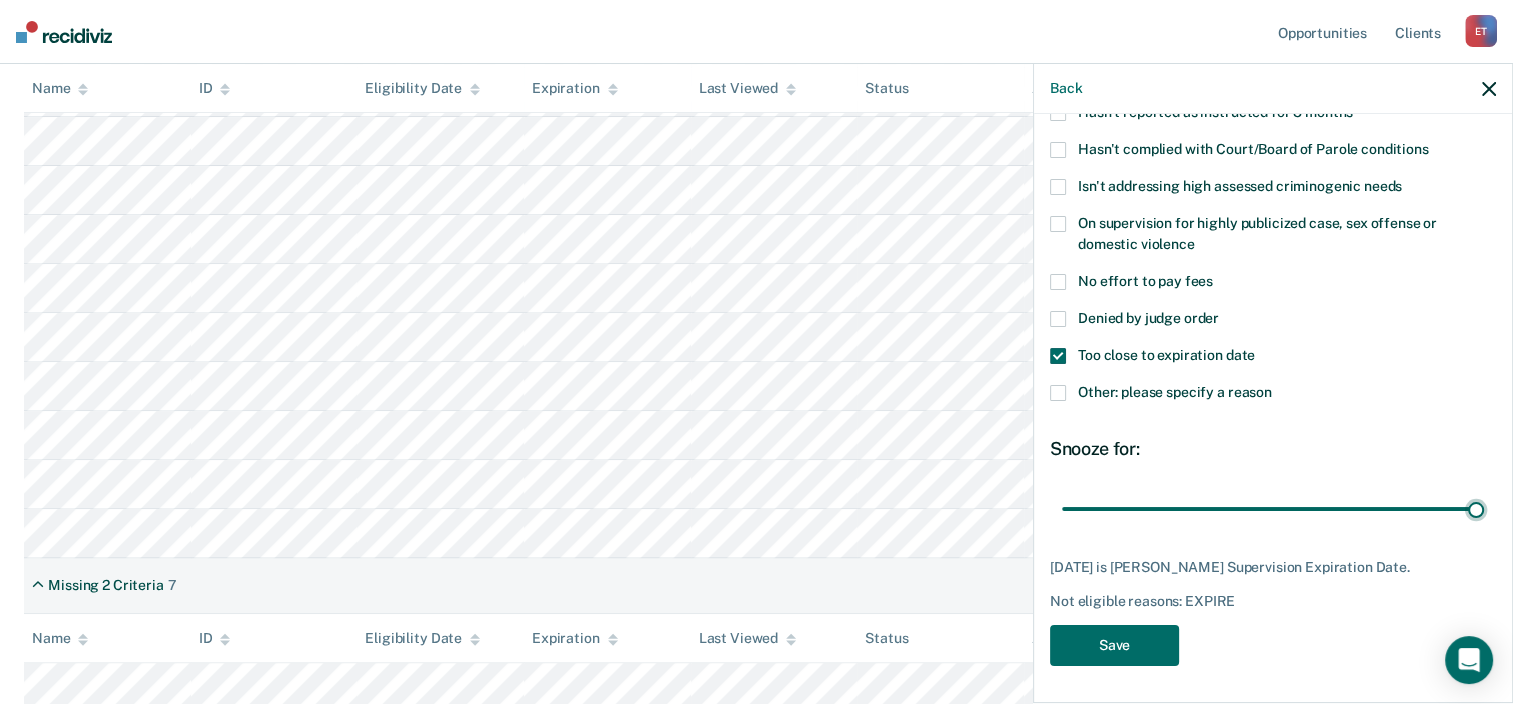 click at bounding box center [1273, 509] 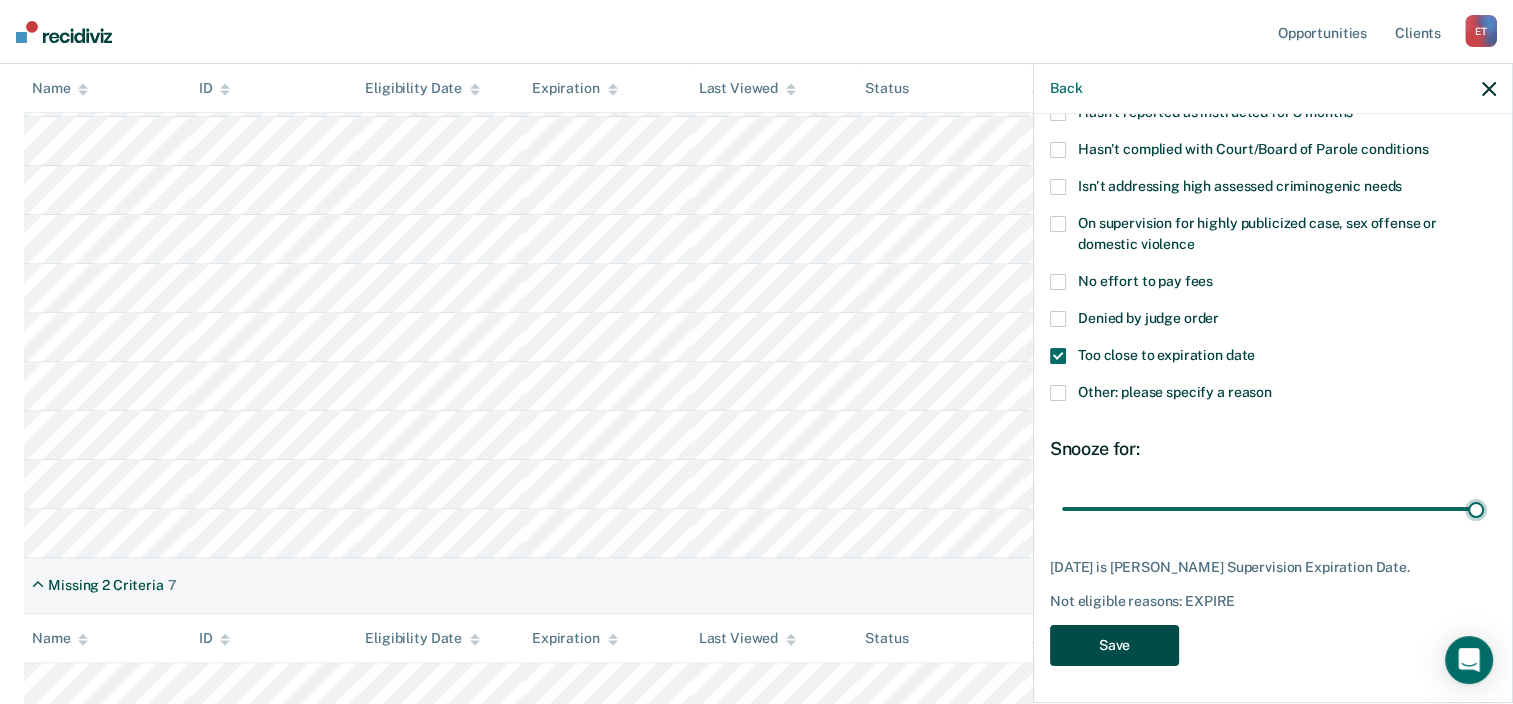 click on "Save" at bounding box center (1114, 645) 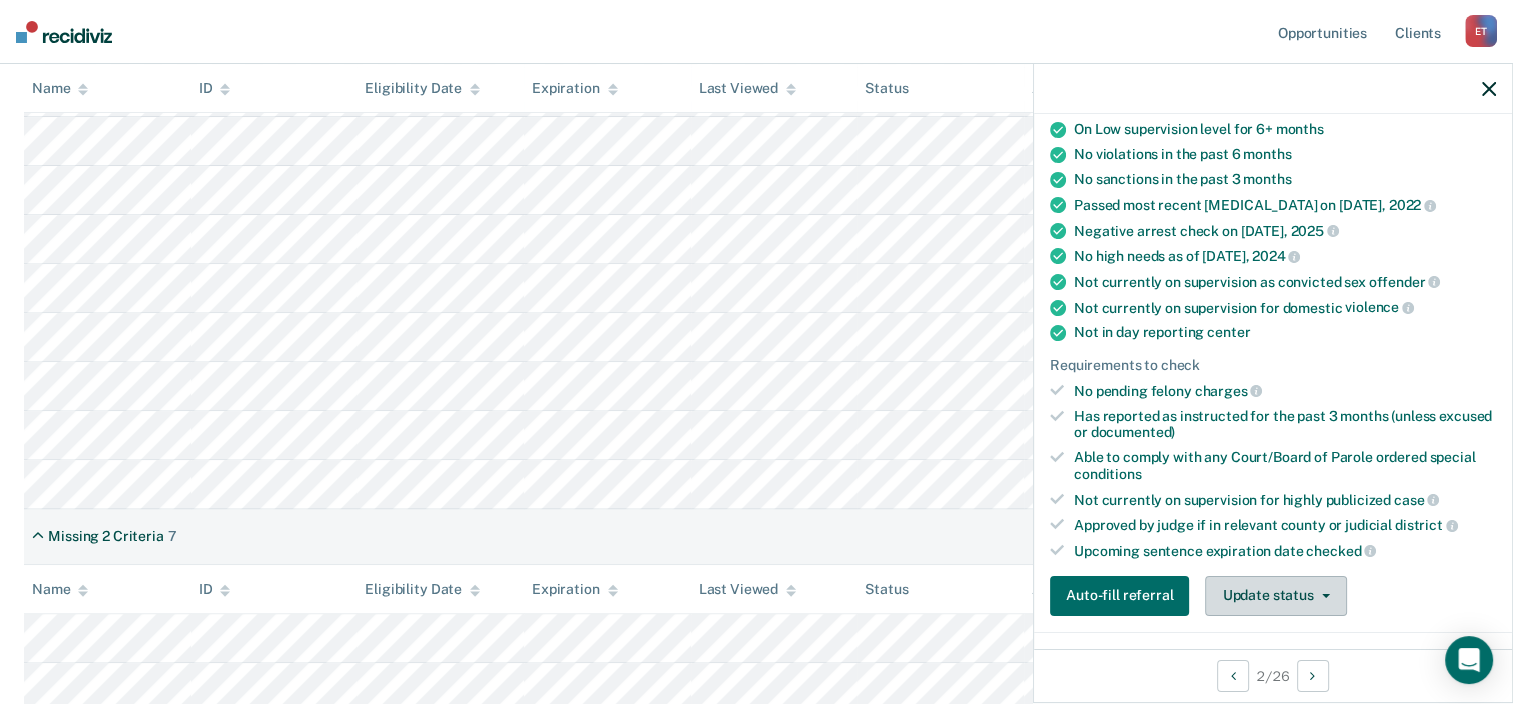 click on "Update status" at bounding box center [1275, 596] 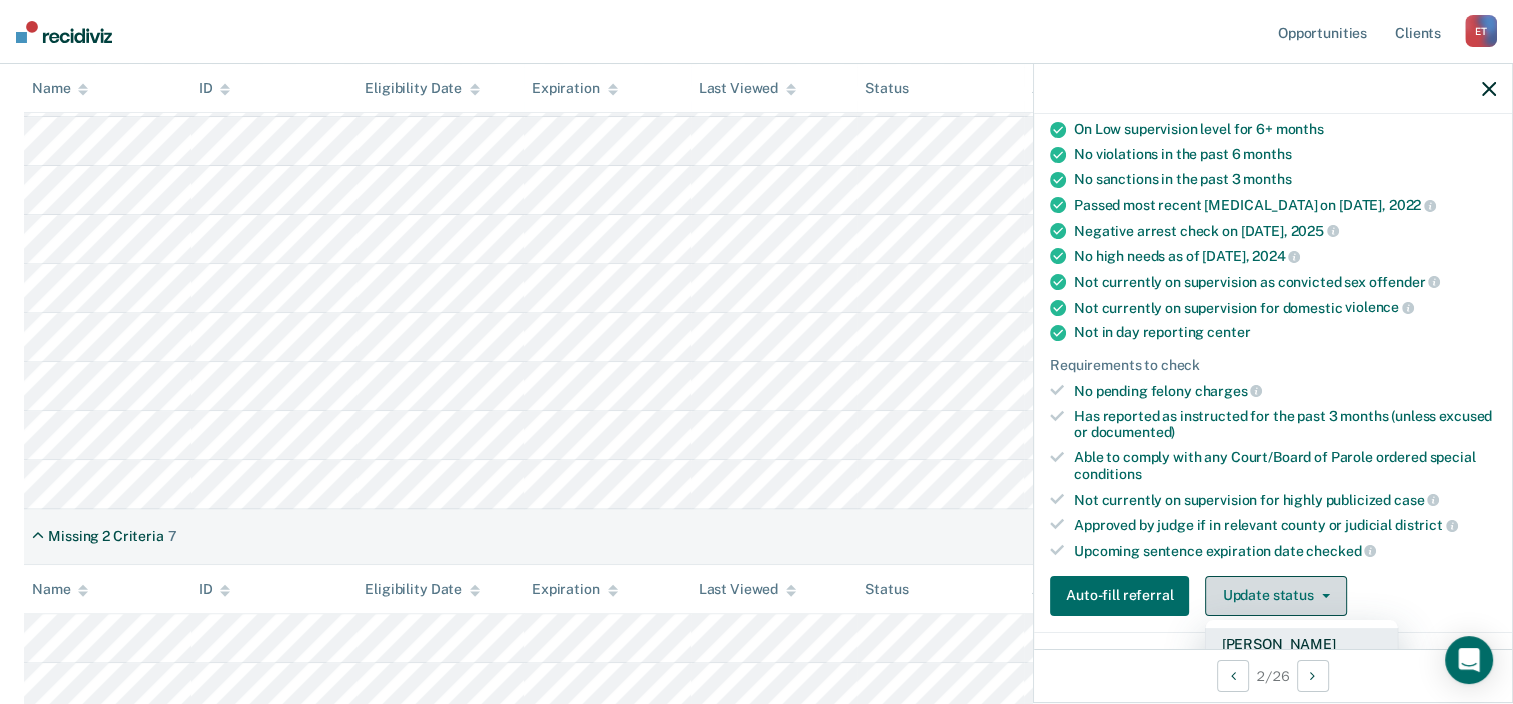 scroll, scrollTop: 216, scrollLeft: 0, axis: vertical 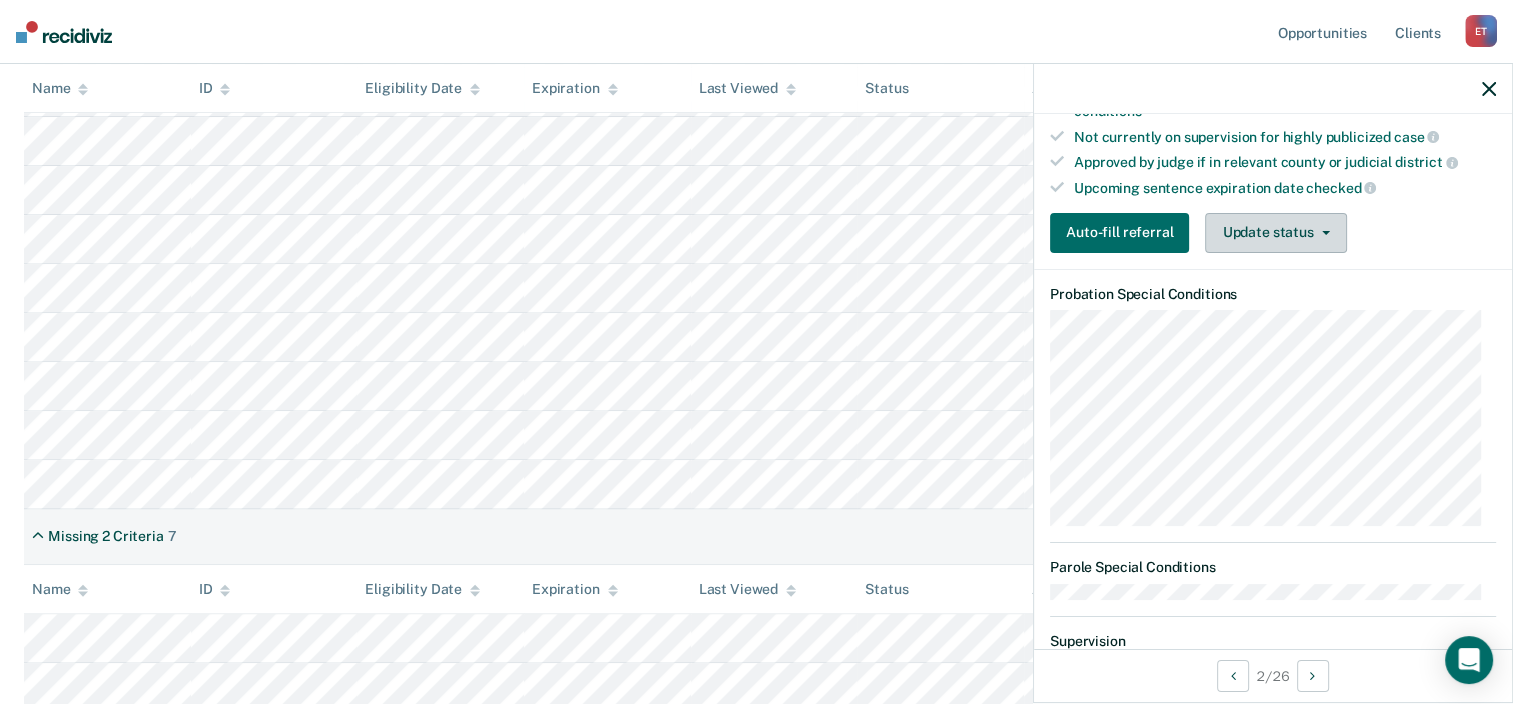 click on "Update status" at bounding box center [1275, 233] 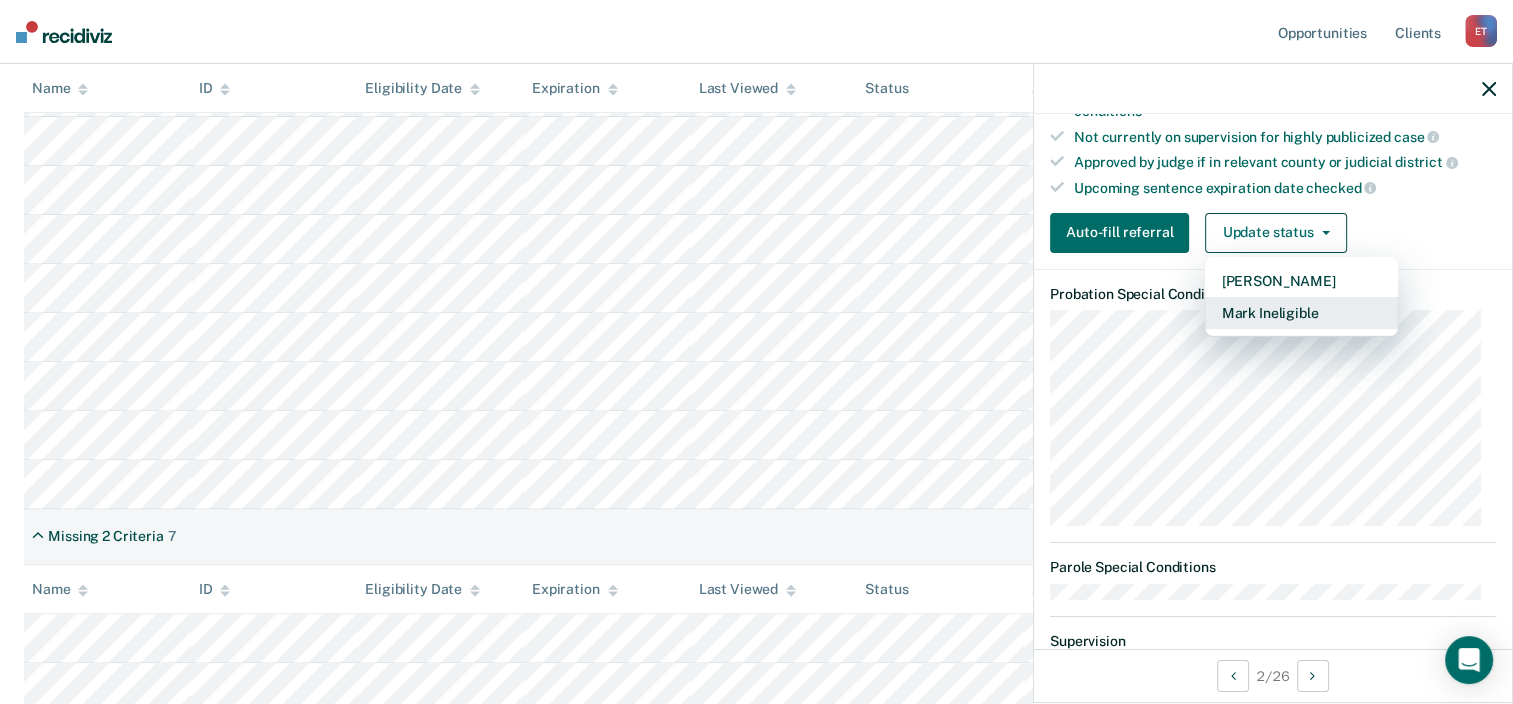 click on "Mark Ineligible" at bounding box center (1301, 313) 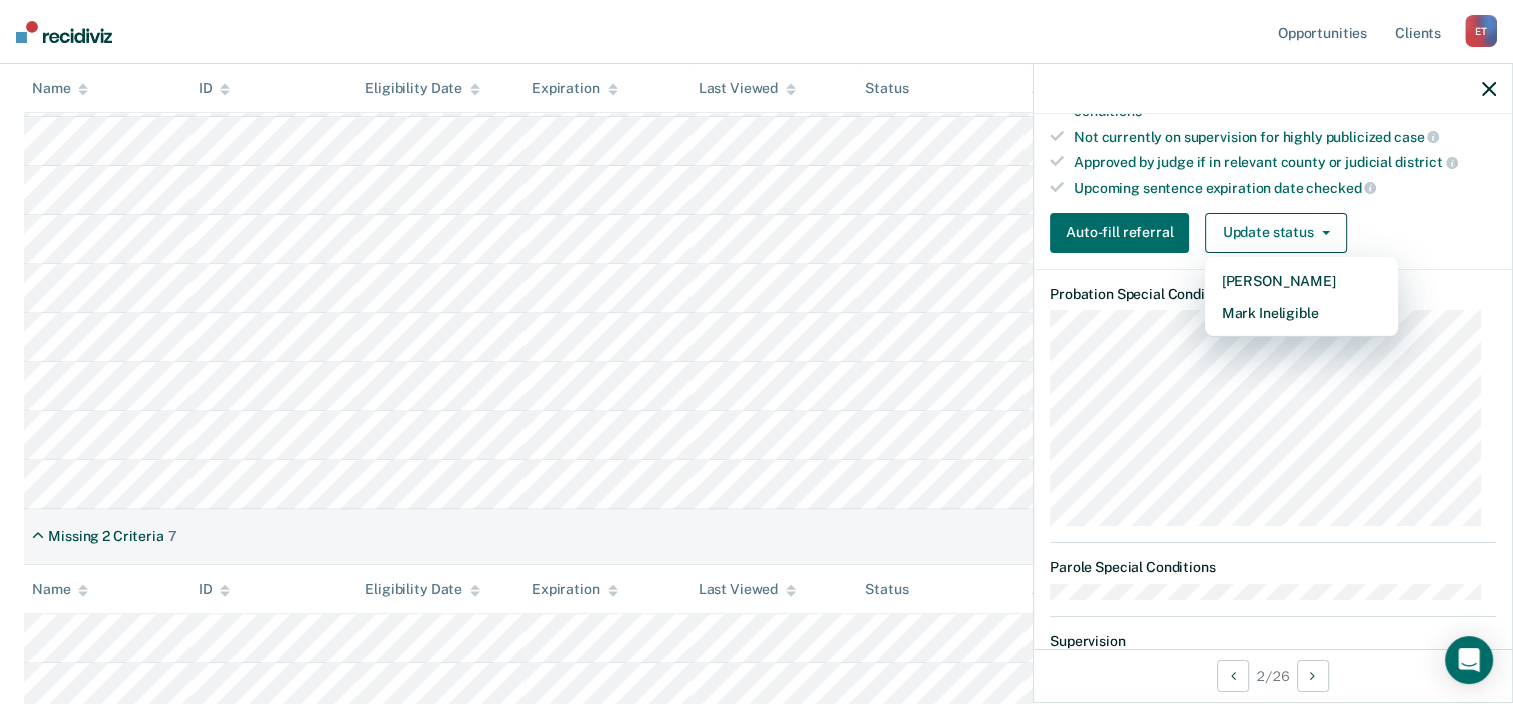 scroll, scrollTop: 215, scrollLeft: 0, axis: vertical 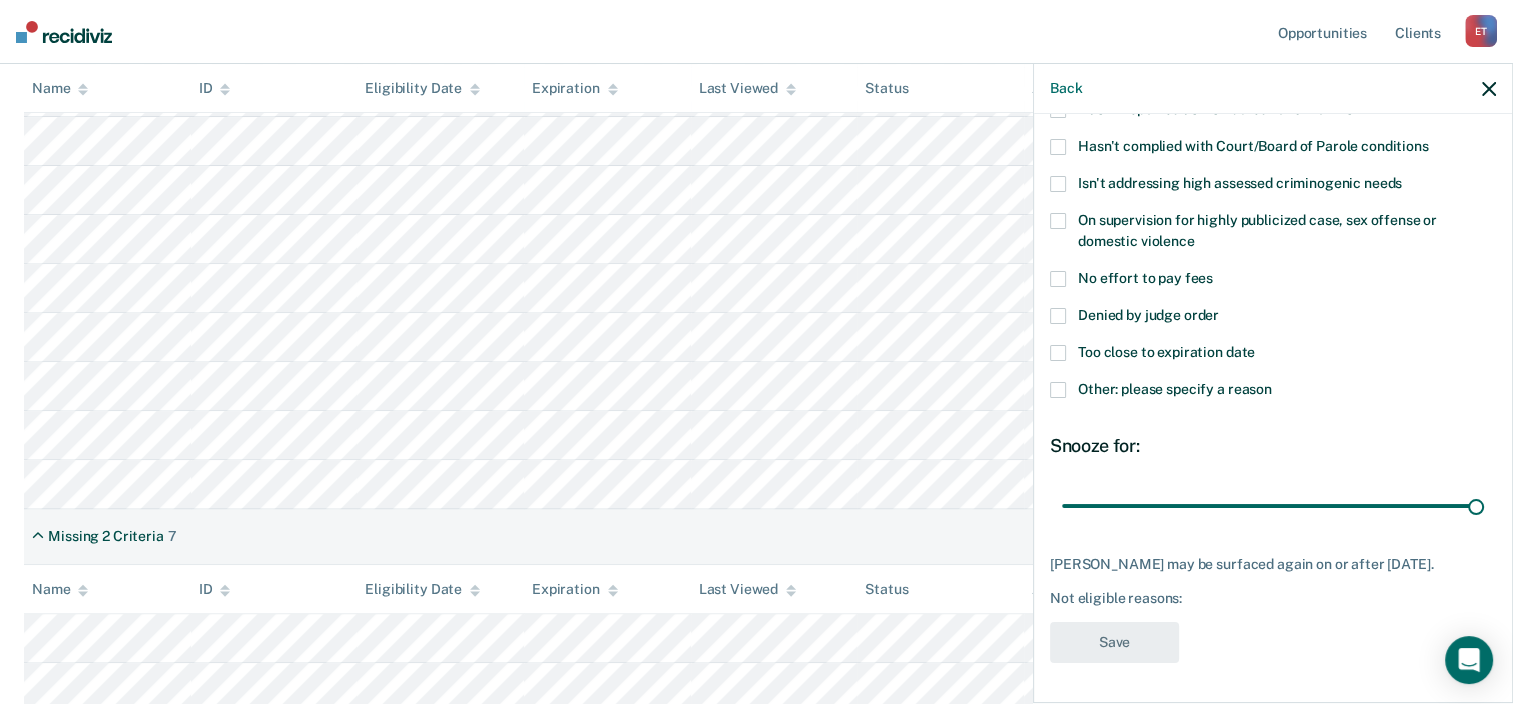 drag, startPoint x: 1195, startPoint y: 493, endPoint x: 1527, endPoint y: 478, distance: 332.33868 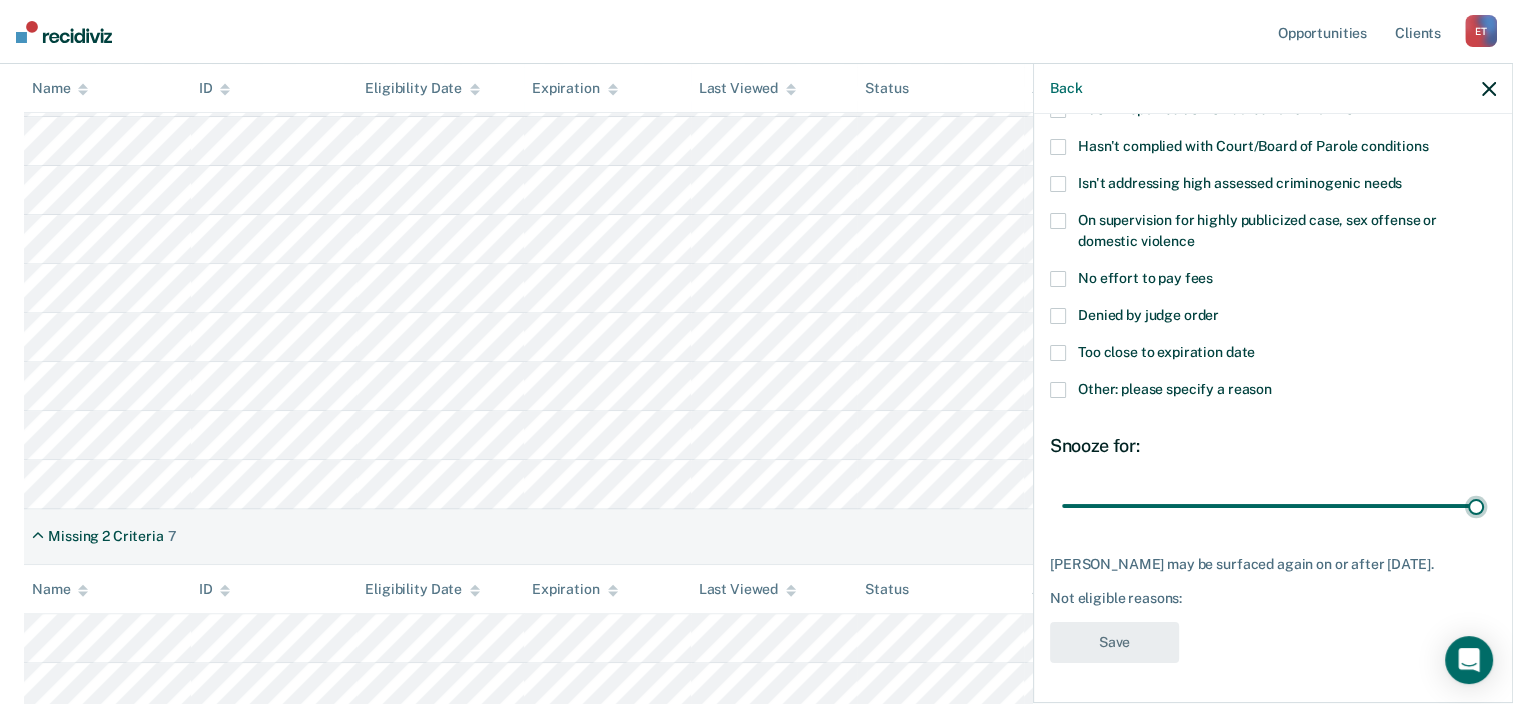 type on "90" 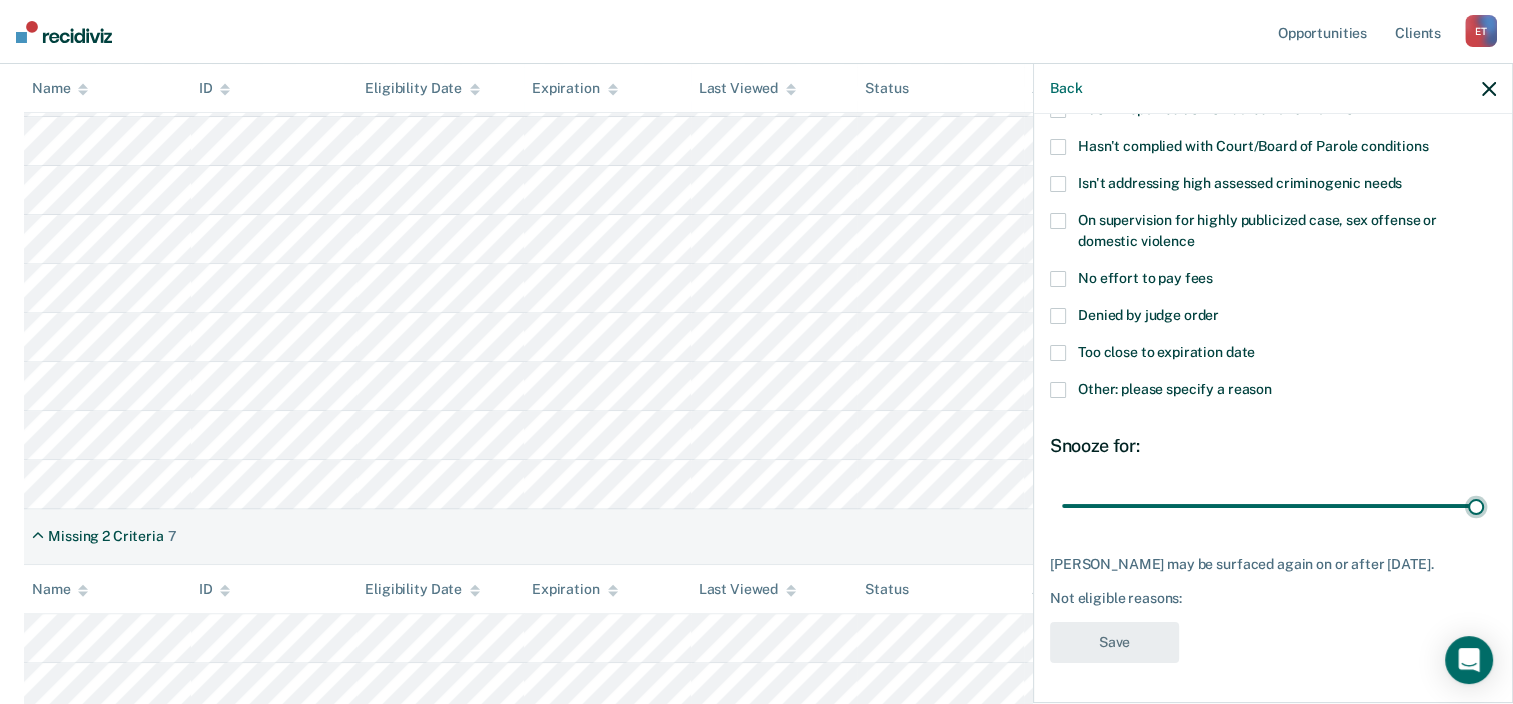 click at bounding box center (1273, 506) 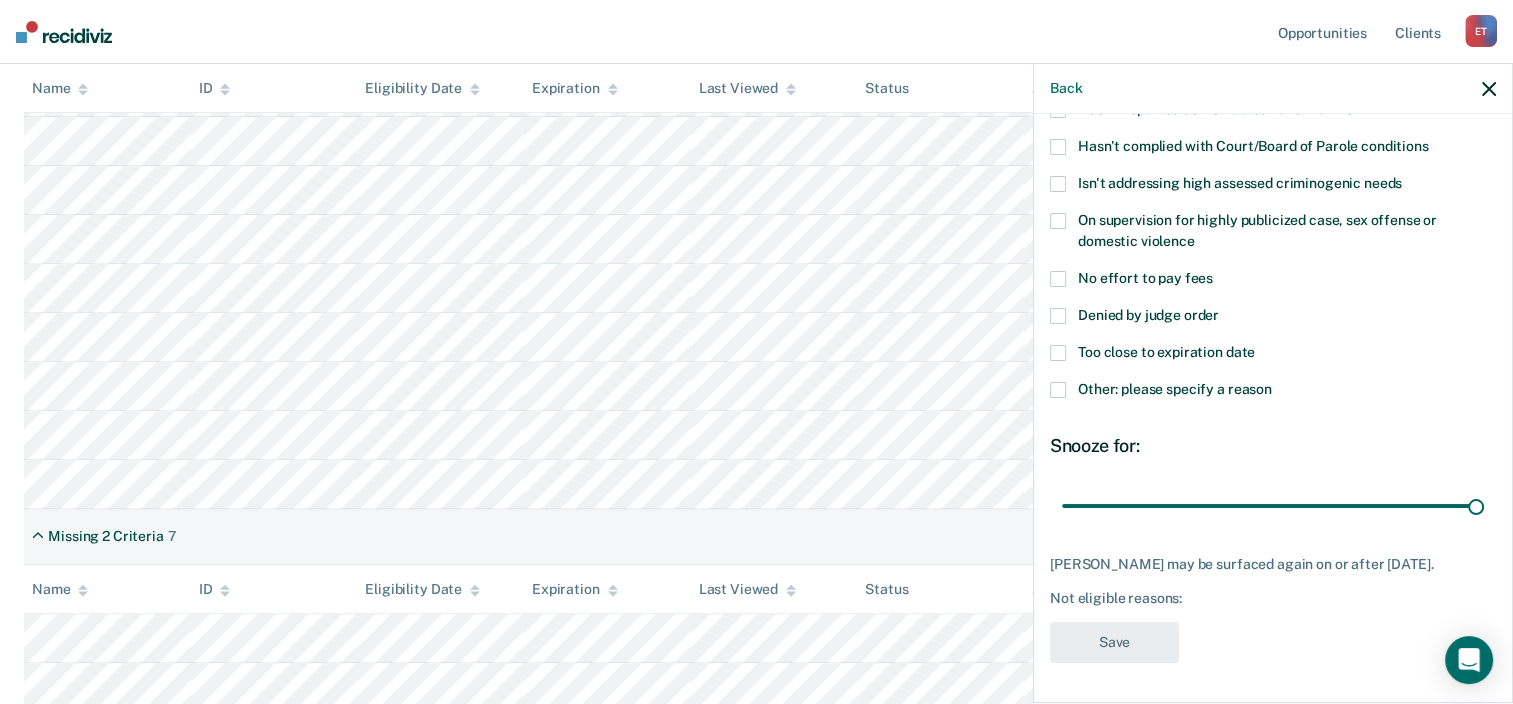 click on "Too close to expiration date" at bounding box center (1166, 352) 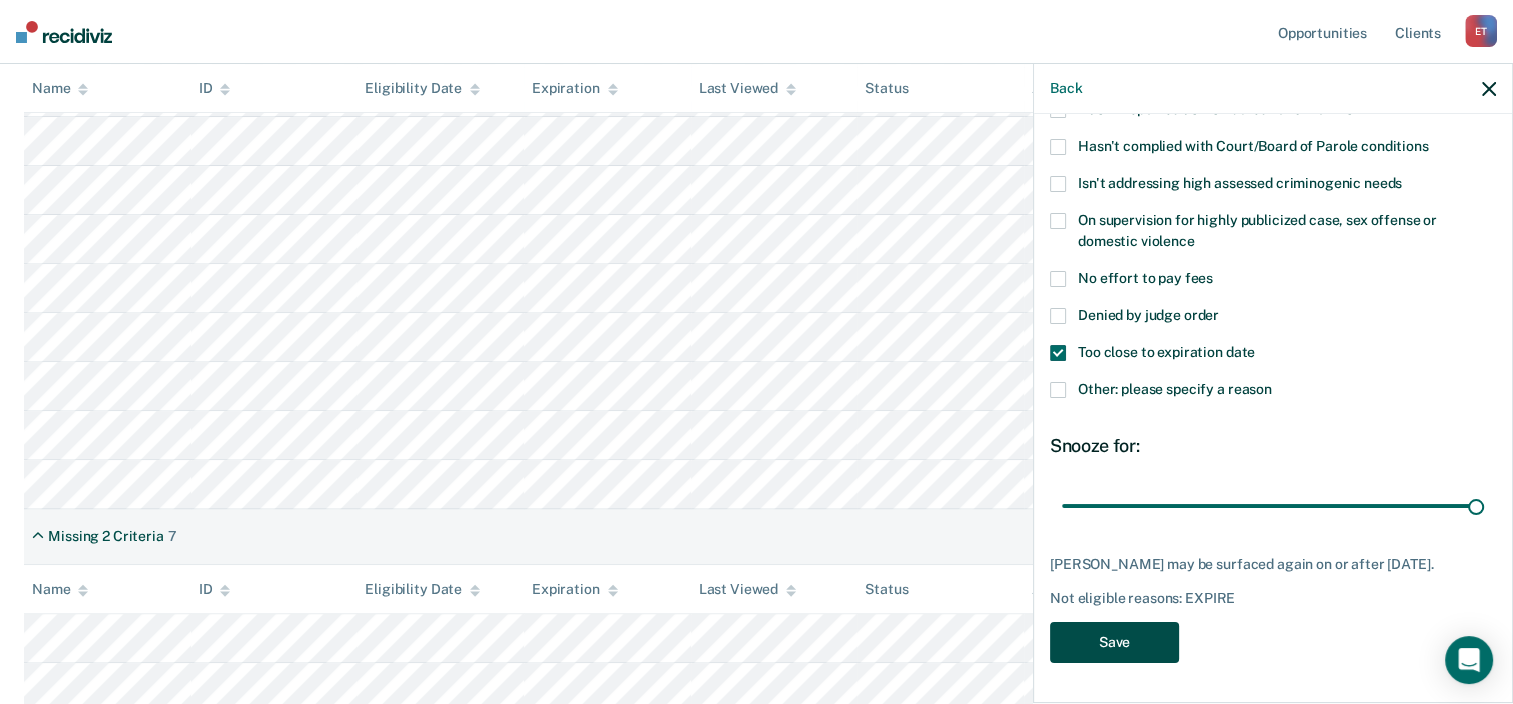click on "Save" at bounding box center (1114, 642) 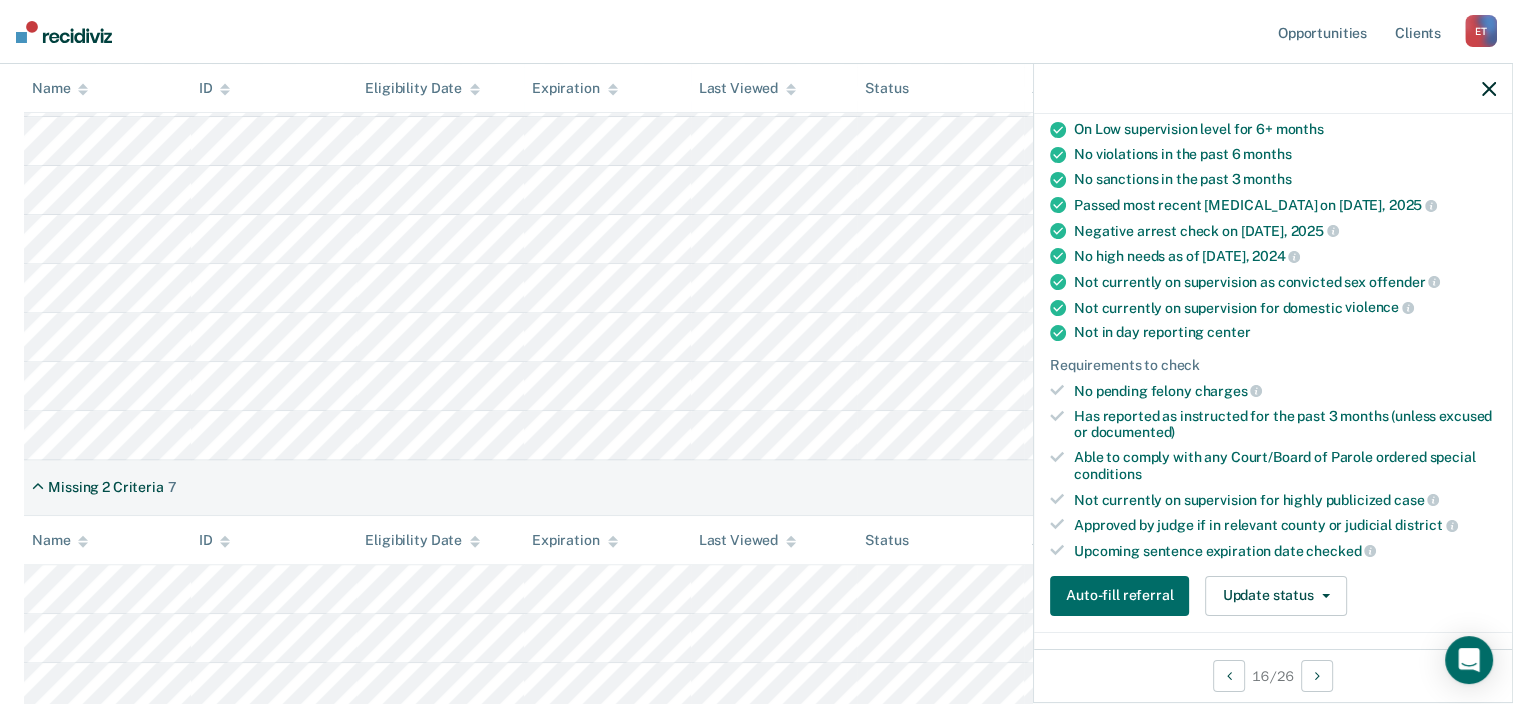 scroll, scrollTop: 0, scrollLeft: 0, axis: both 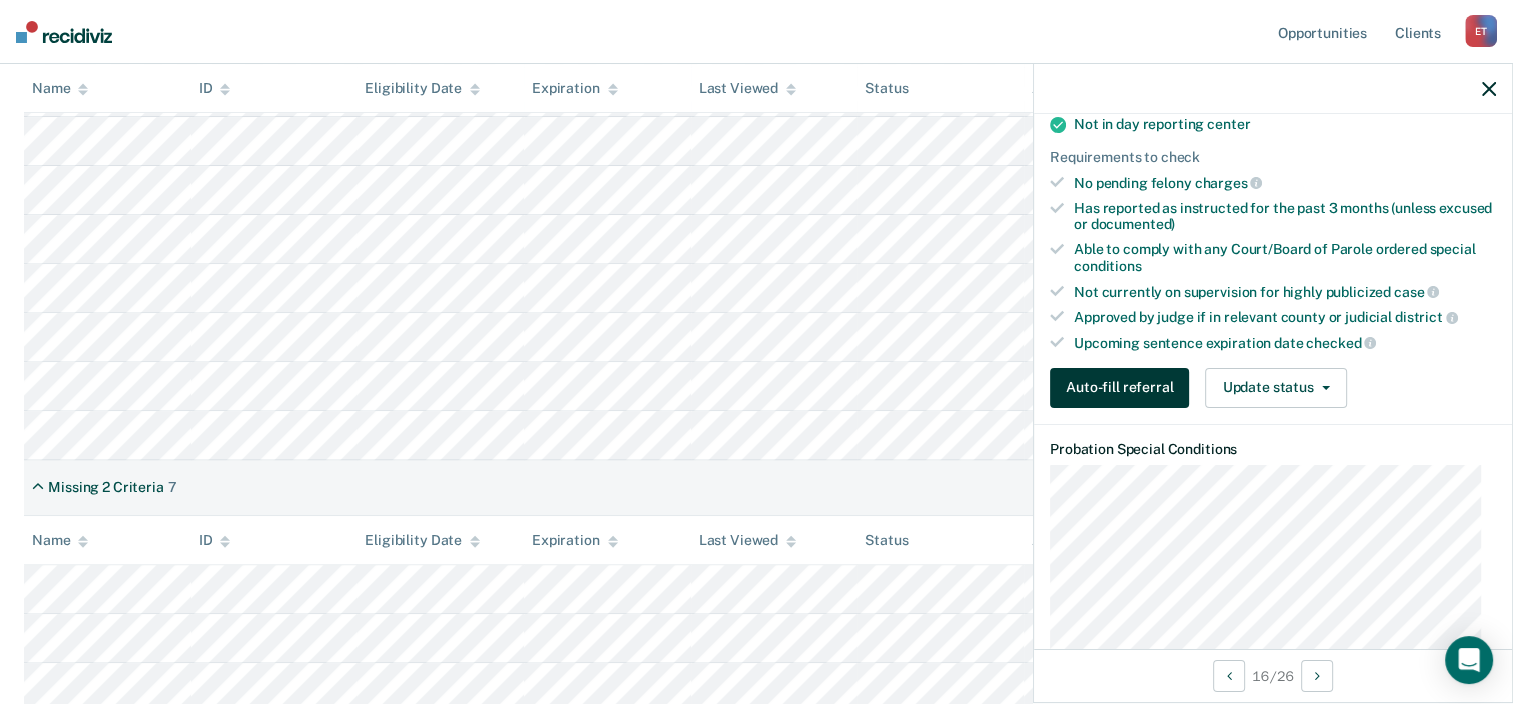 click on "Auto-fill referral" at bounding box center (1119, 388) 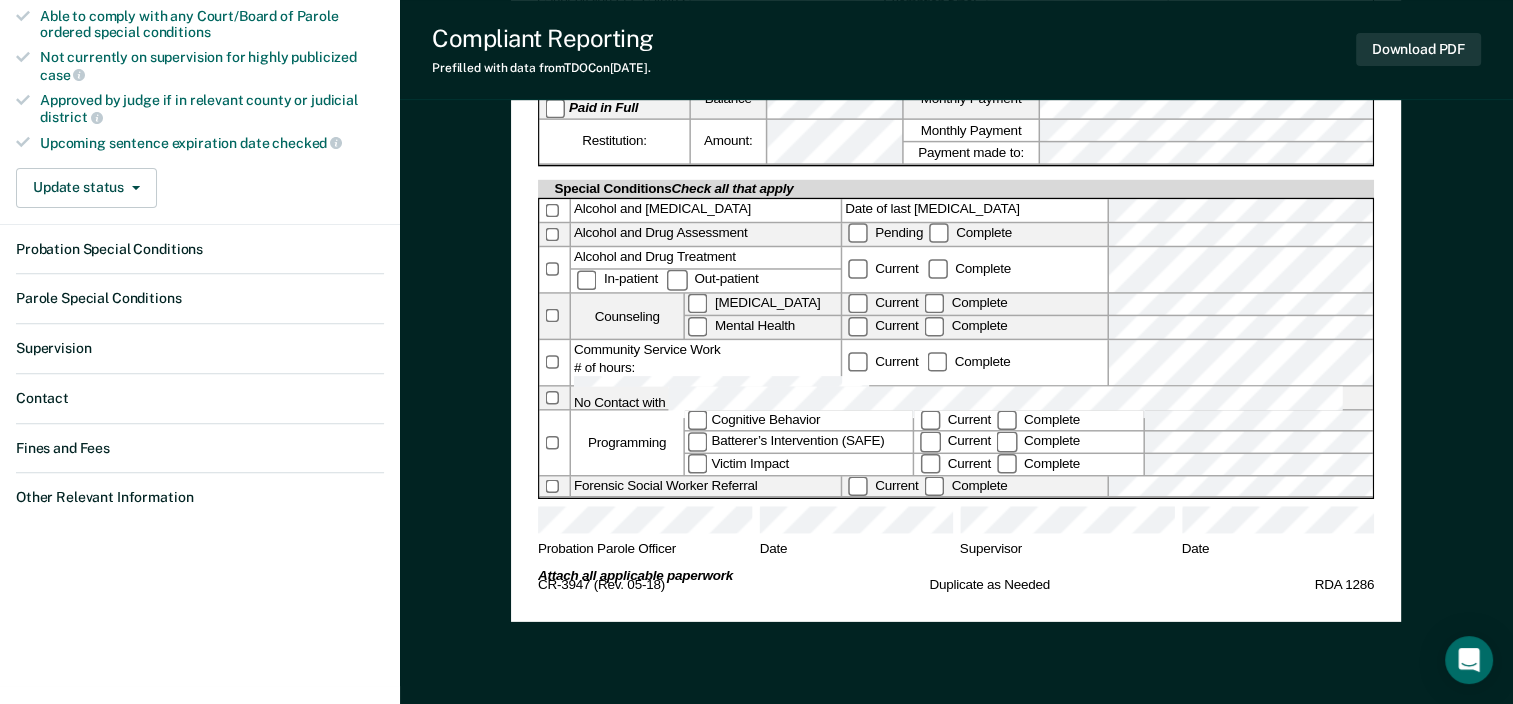scroll, scrollTop: 0, scrollLeft: 0, axis: both 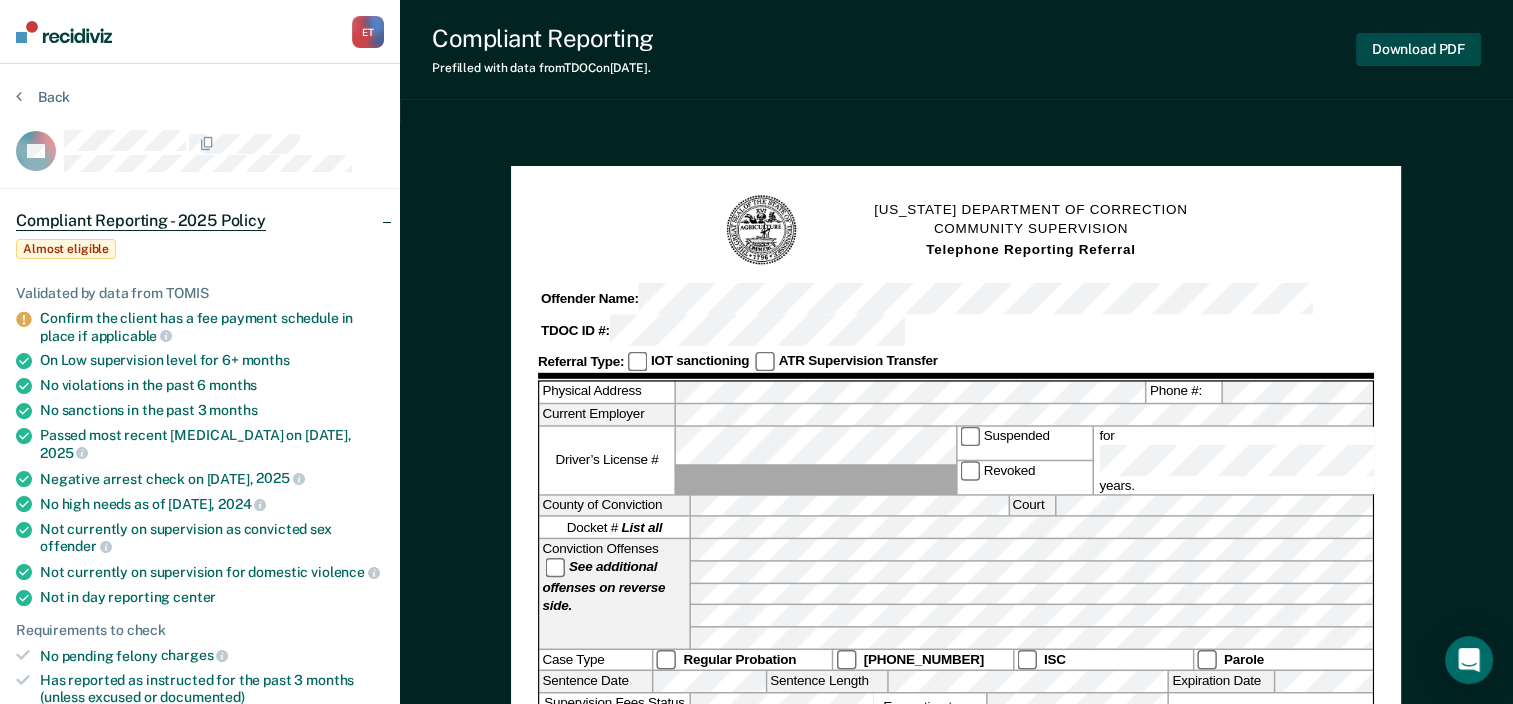 click on "Download PDF" at bounding box center [1418, 49] 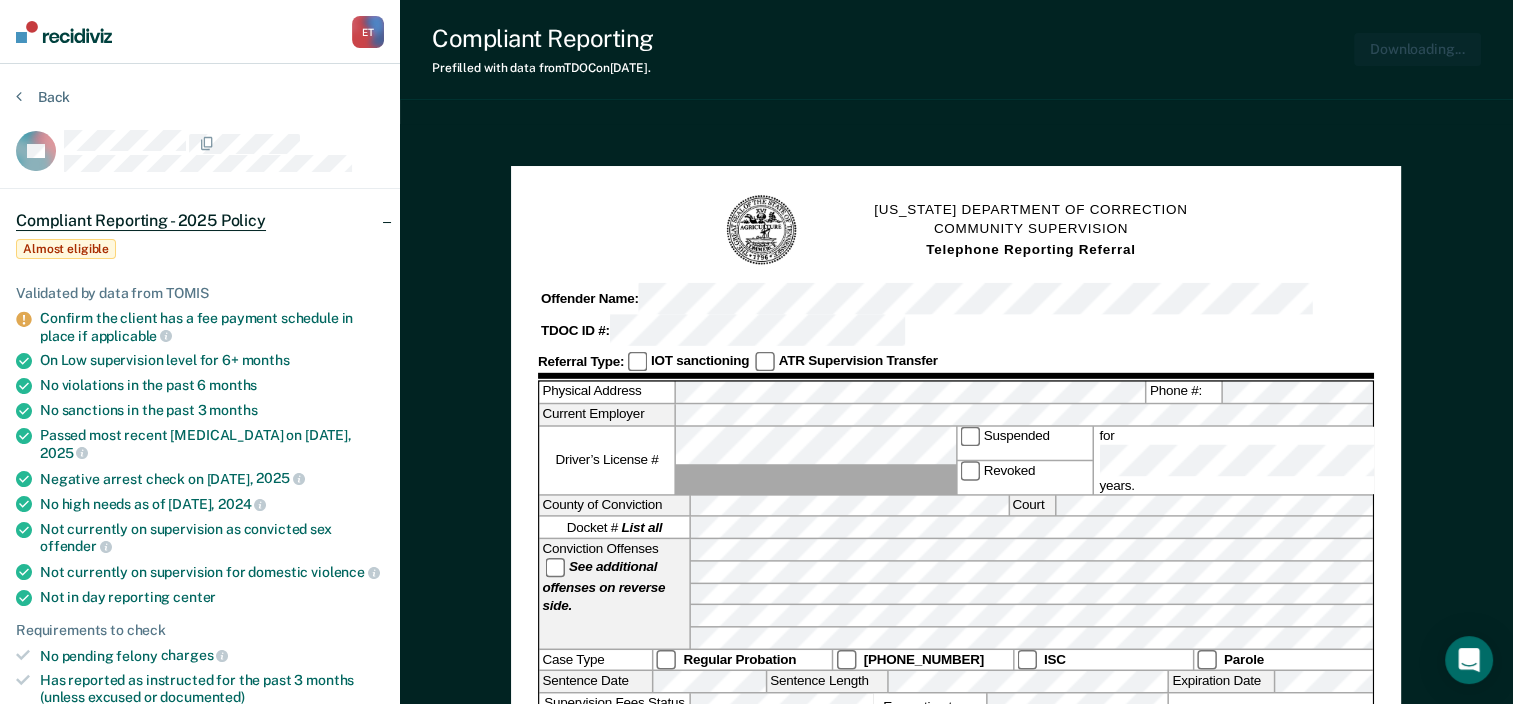 scroll, scrollTop: 0, scrollLeft: 0, axis: both 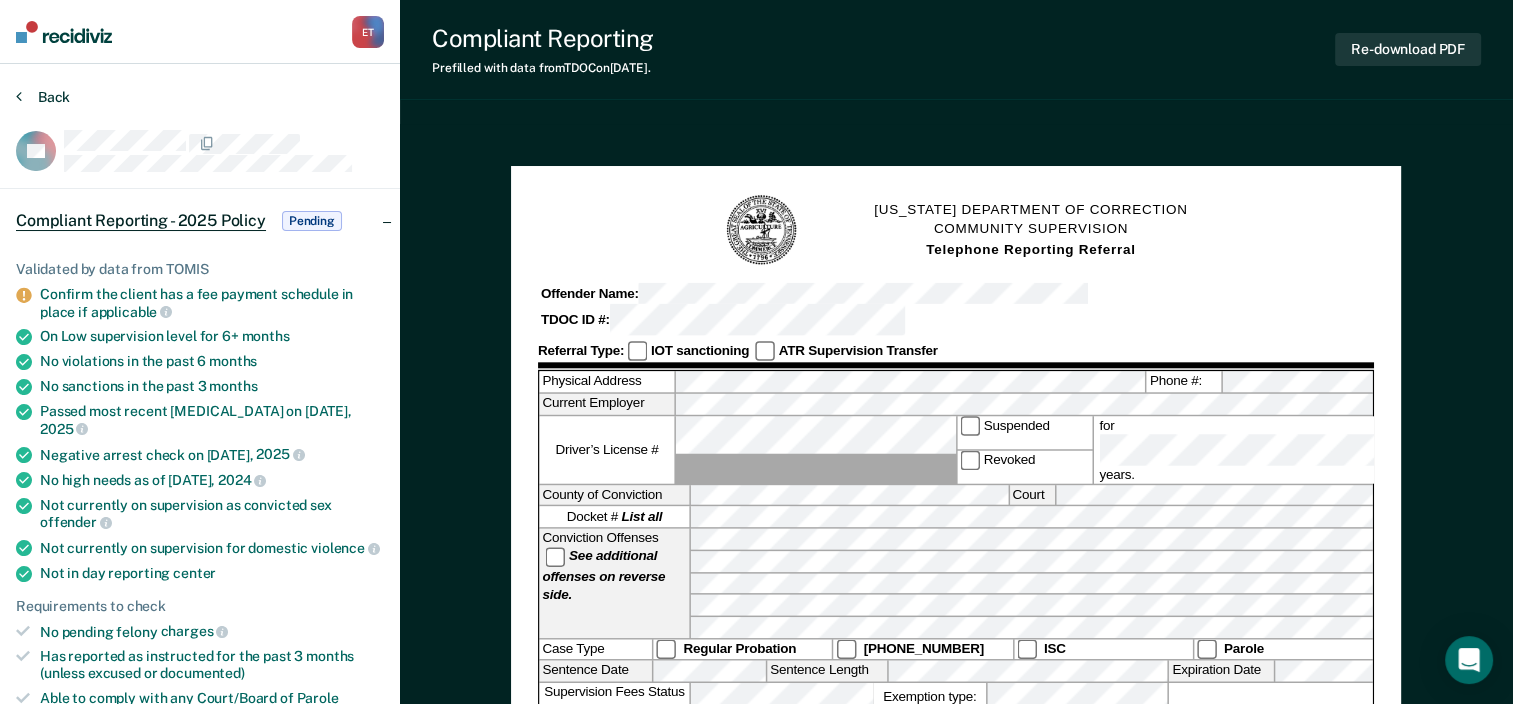 click on "Back" at bounding box center (43, 97) 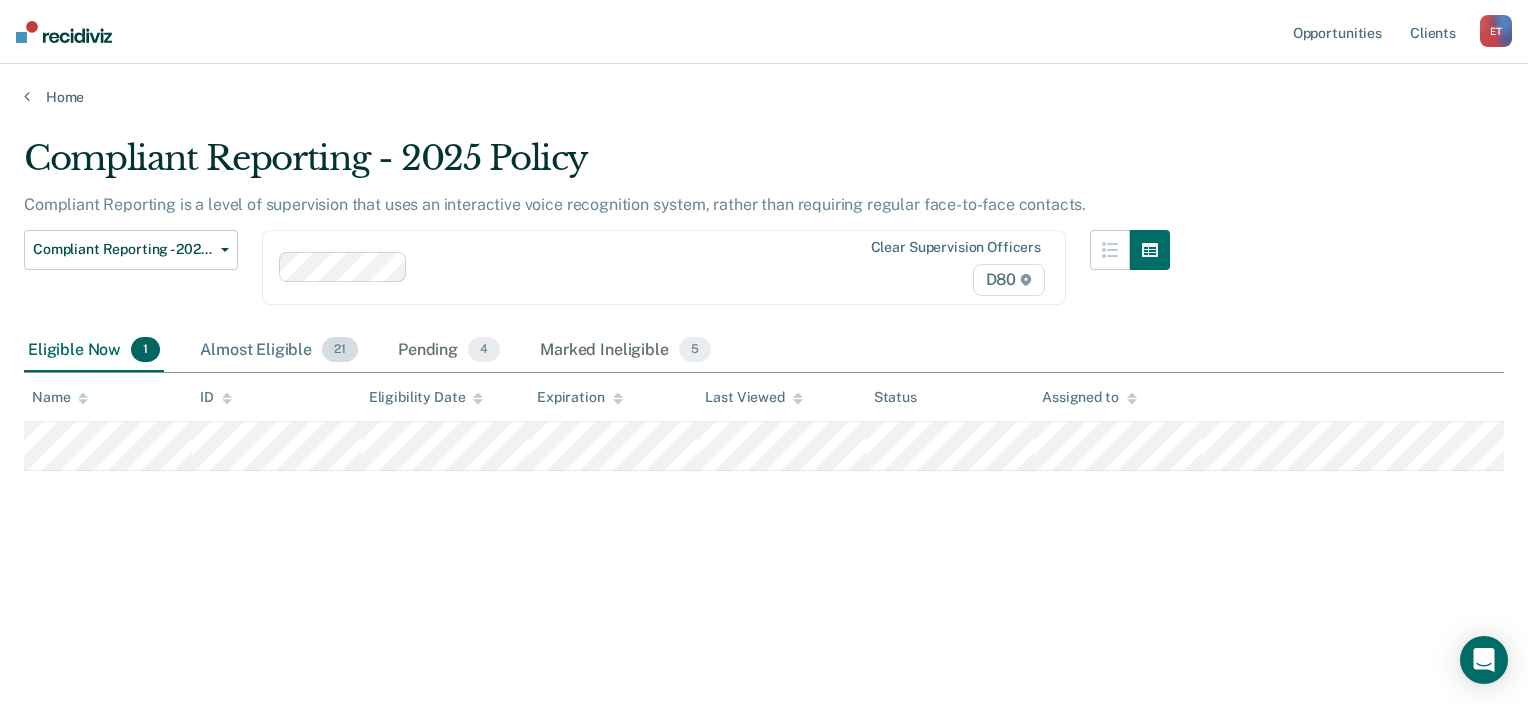 click on "Almost Eligible 21" at bounding box center [279, 351] 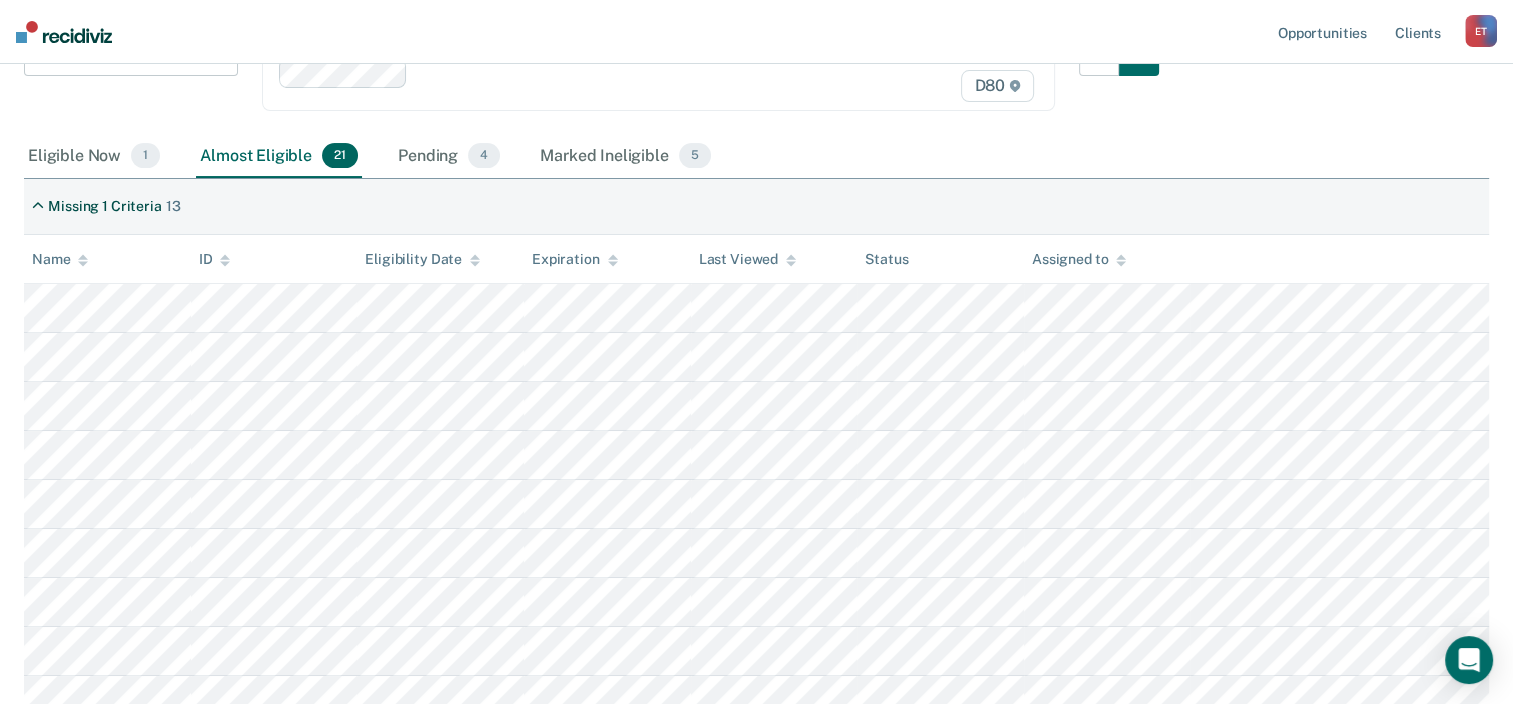 scroll, scrollTop: 266, scrollLeft: 0, axis: vertical 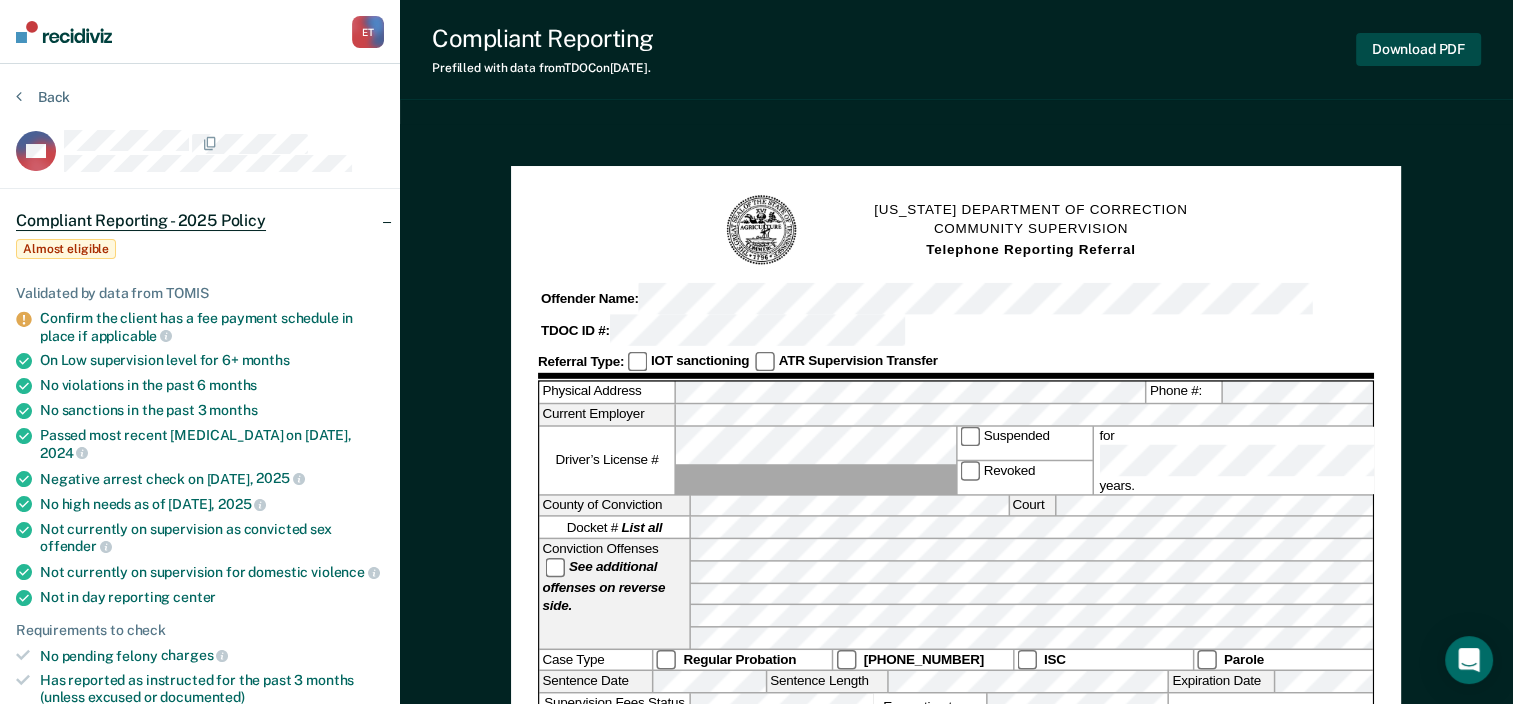 click on "Download PDF" at bounding box center (1418, 49) 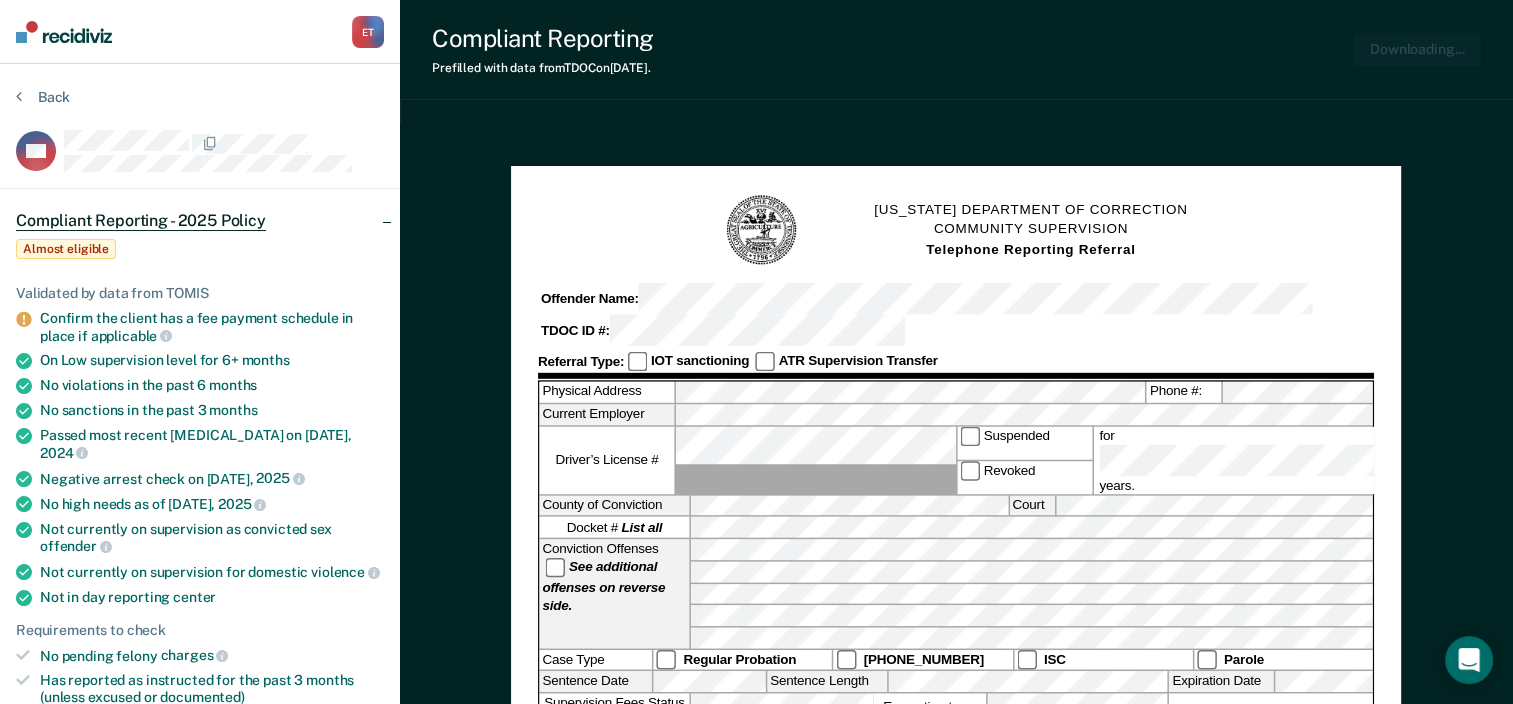 scroll, scrollTop: 0, scrollLeft: 0, axis: both 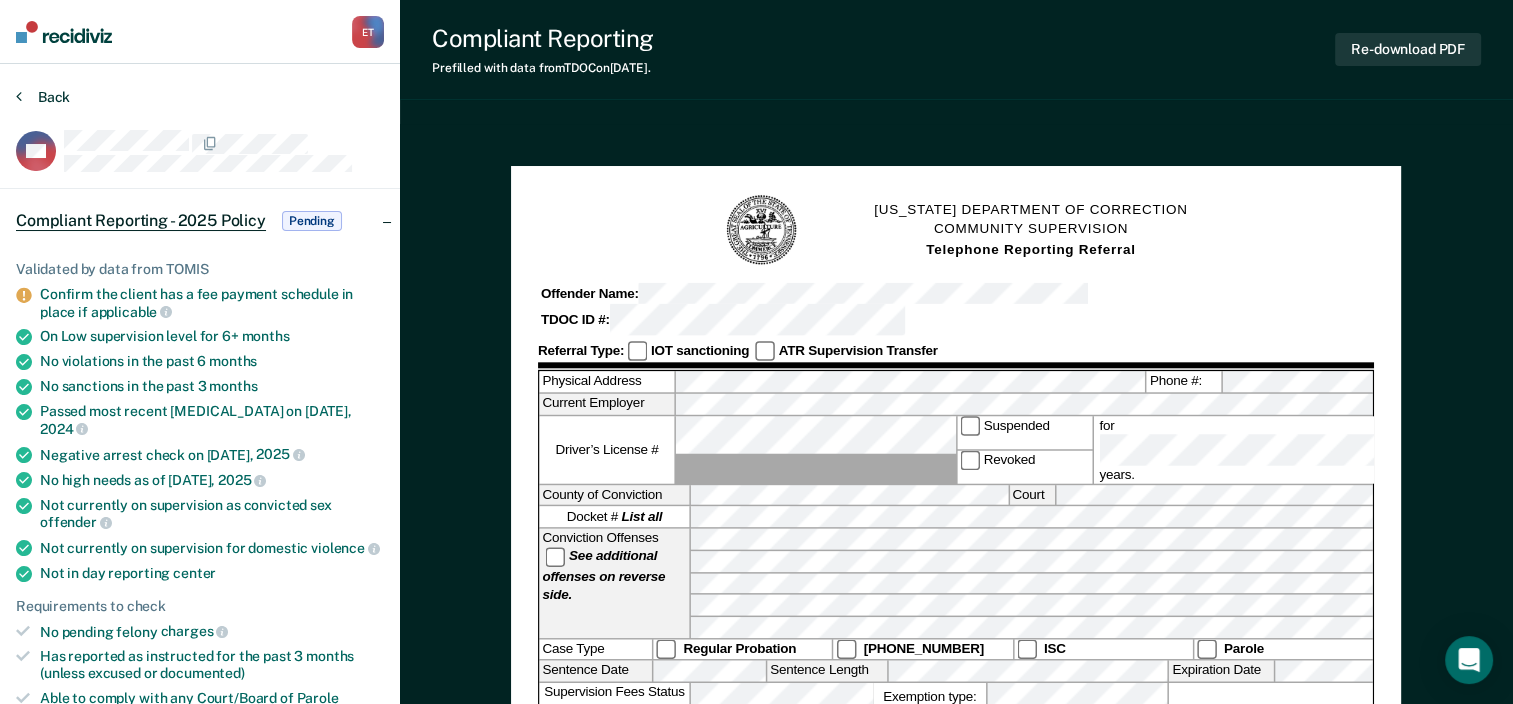 click on "Back" at bounding box center [43, 97] 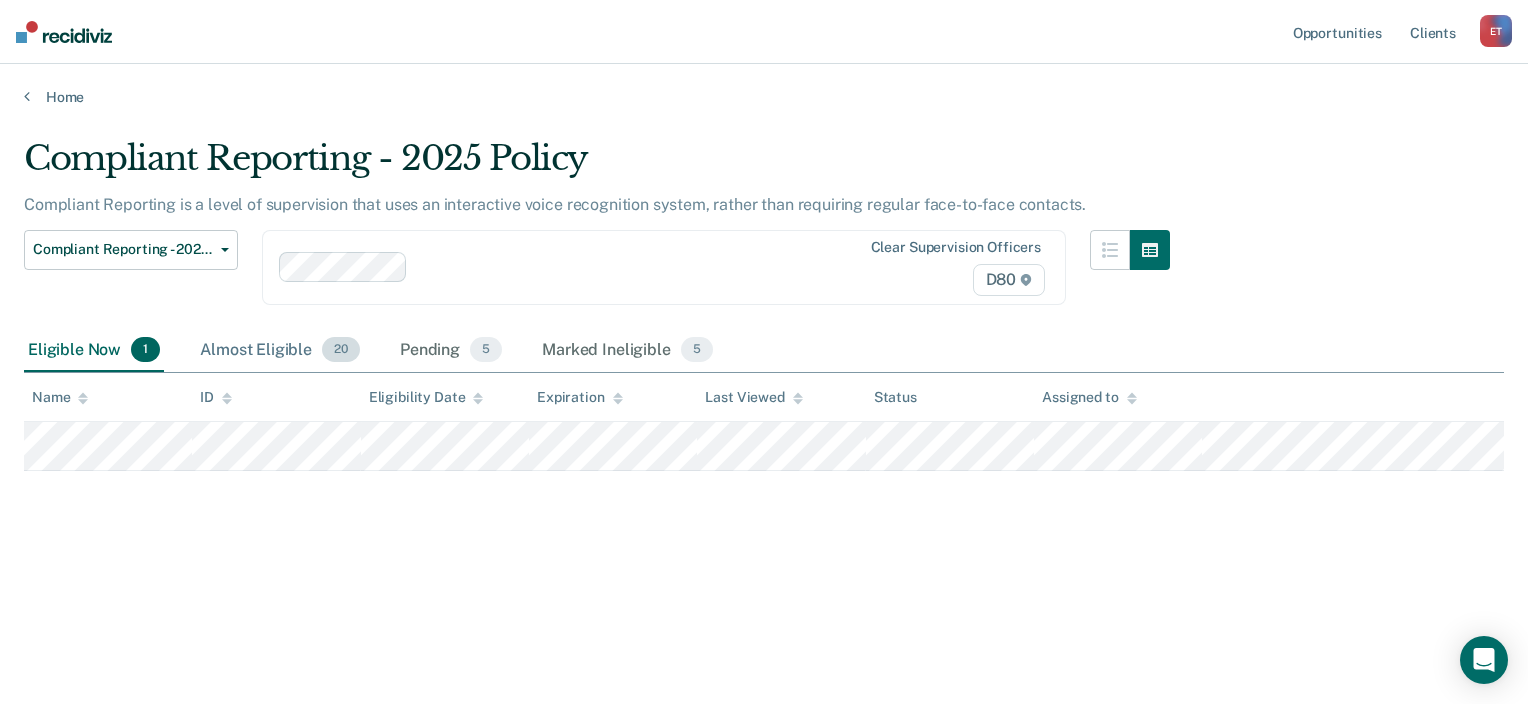 click on "Almost Eligible 20" at bounding box center (280, 351) 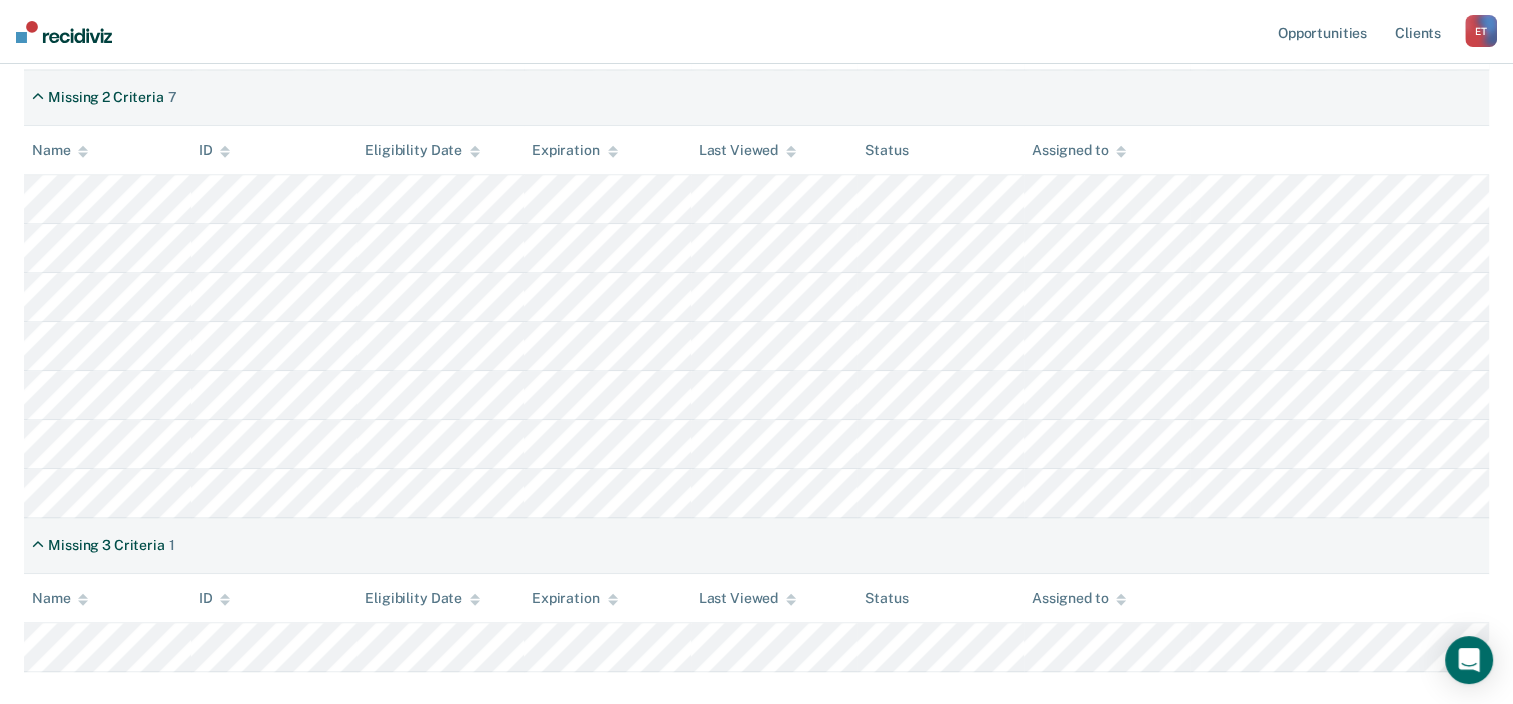 scroll, scrollTop: 1106, scrollLeft: 0, axis: vertical 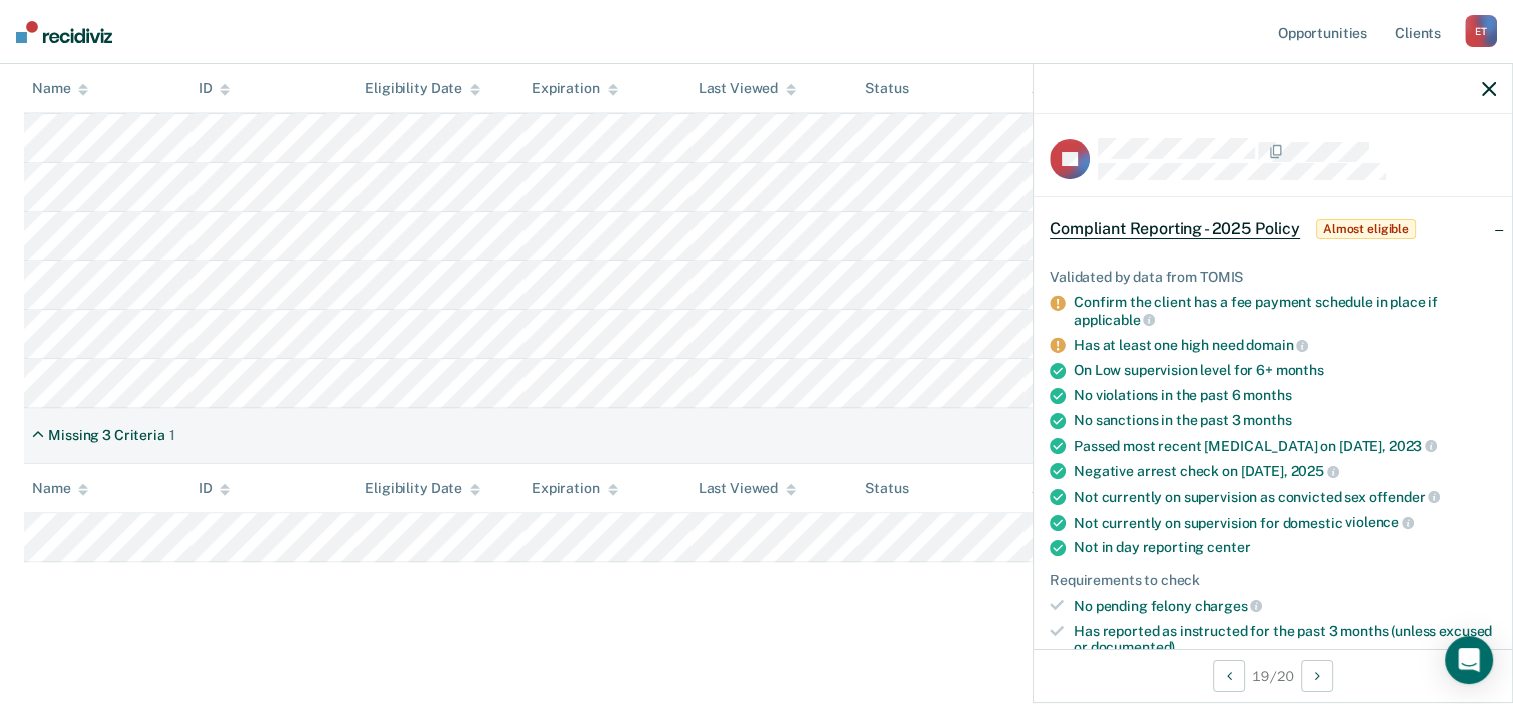 click on "Almost eligible" at bounding box center [1366, 229] 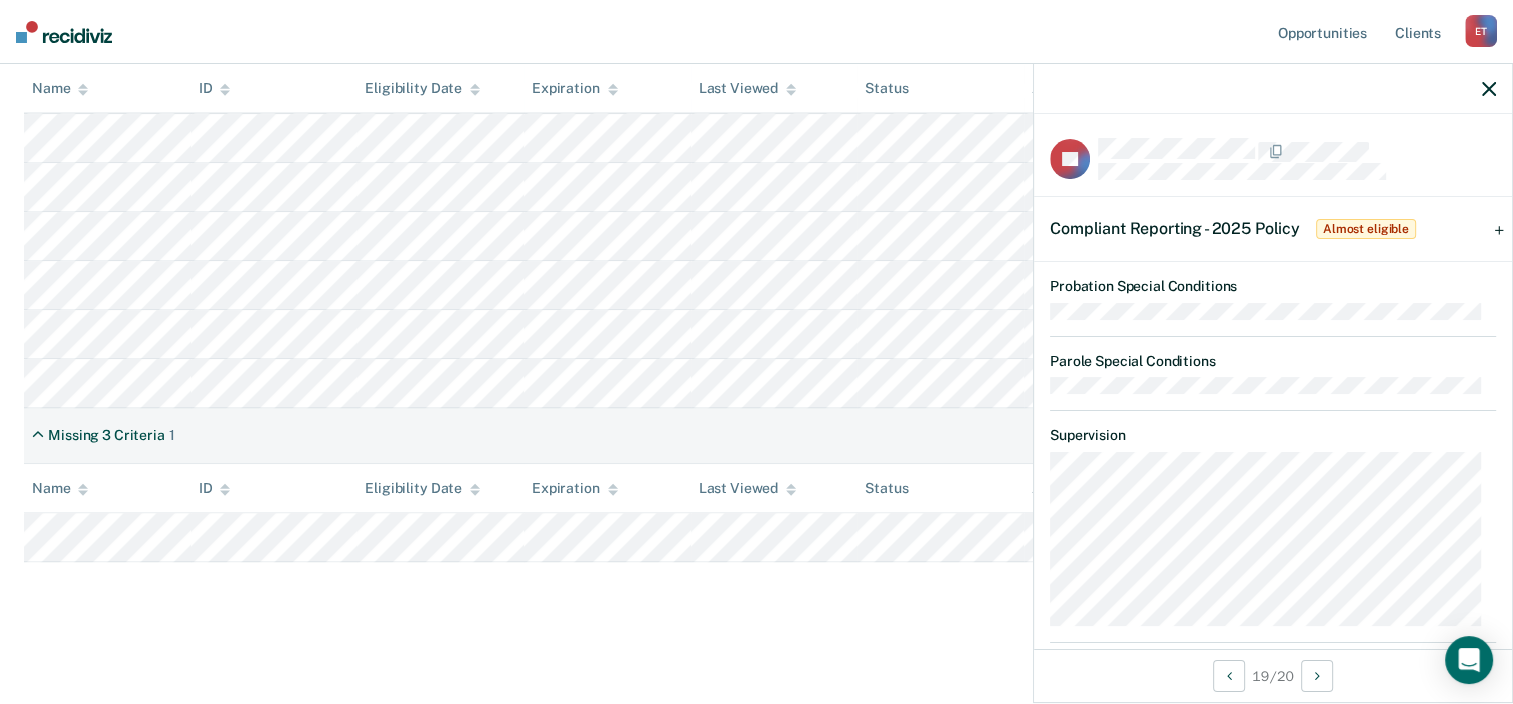 click on "Compliant Reporting - 2025 Policy Almost eligible" at bounding box center [1273, 229] 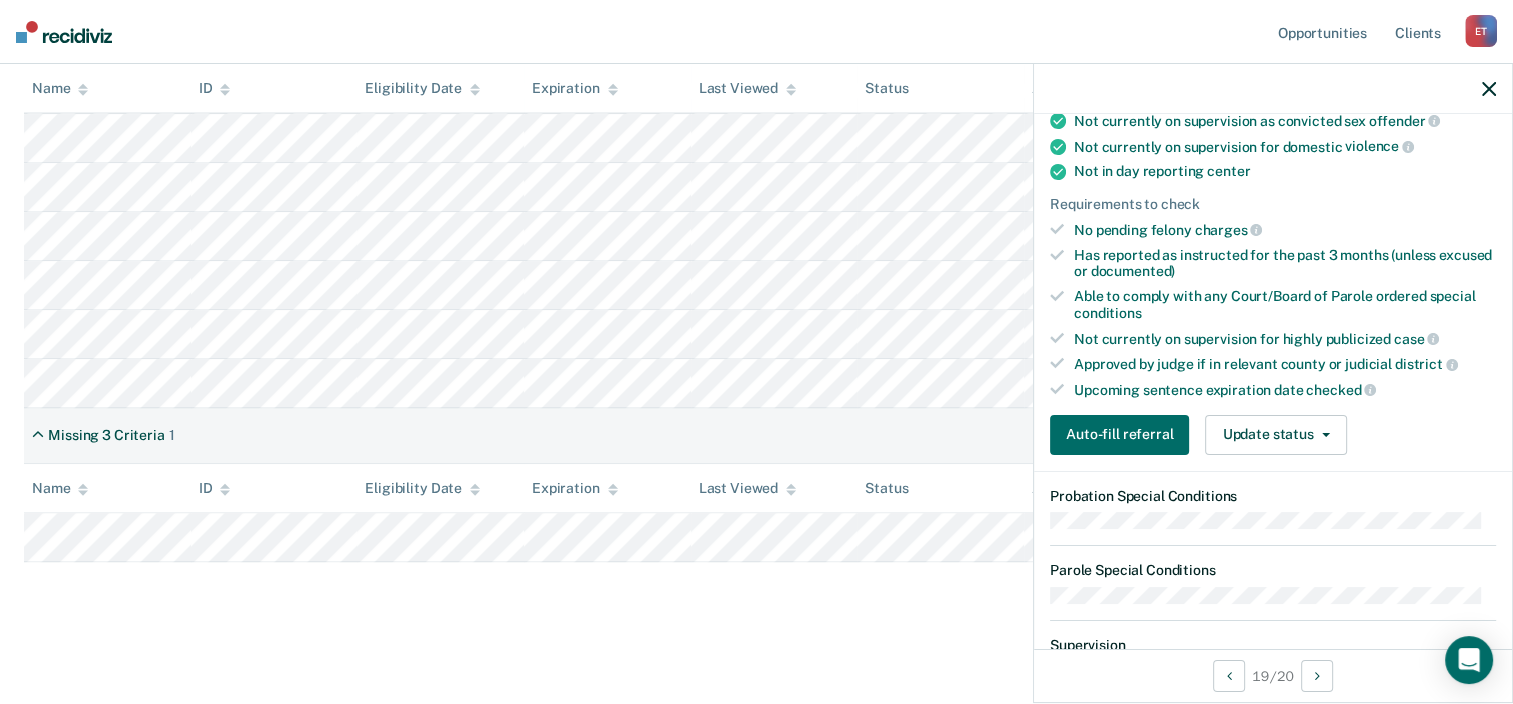 scroll, scrollTop: 0, scrollLeft: 0, axis: both 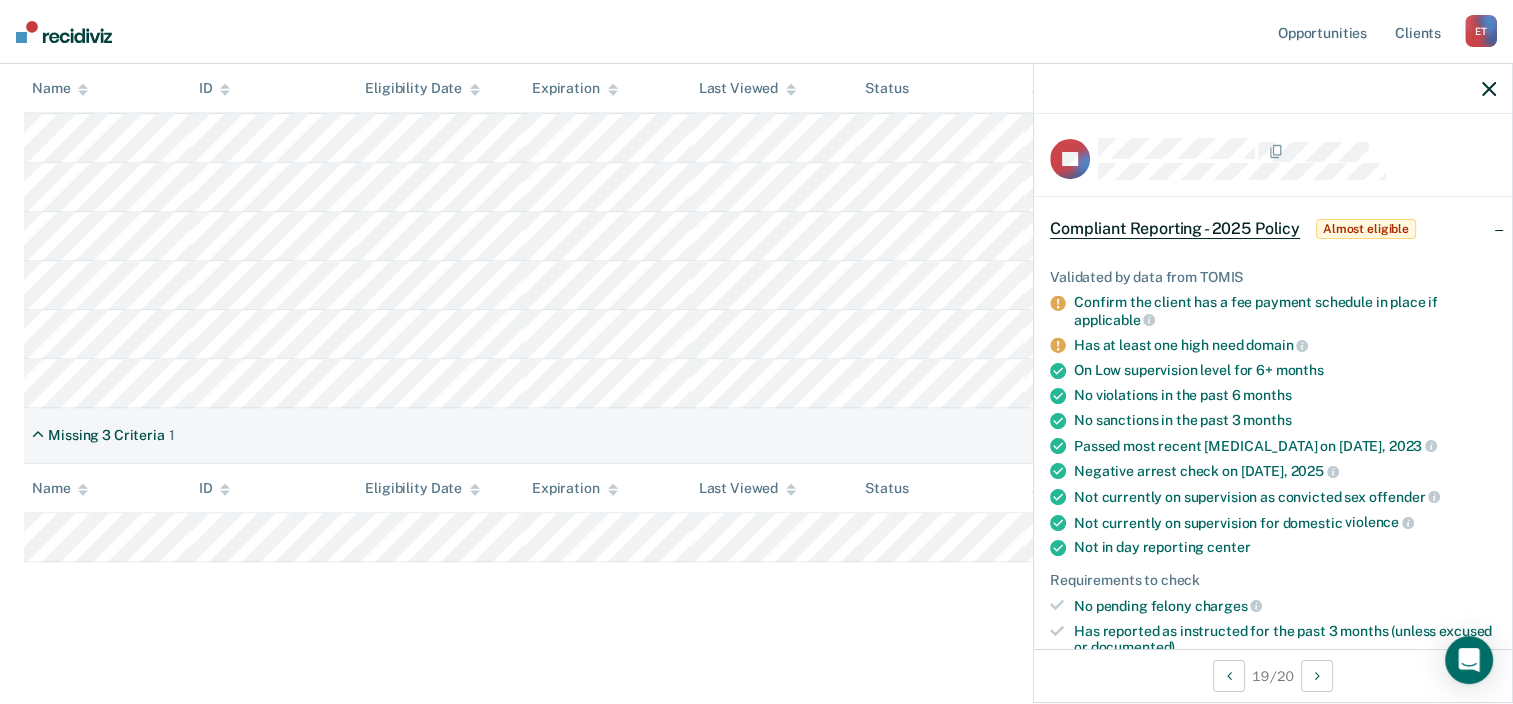click on "Compliant Reporting - 2025 Policy   Compliant Reporting is a level of supervision that uses an interactive voice recognition system, rather than requiring regular face-to-face contacts.  Compliant Reporting - 2025 Policy Supervision Level Downgrade Suspension of Direct Supervision Compliant Reporting - 2025 Policy Clear   supervision officers D80   Eligible Now 1 Almost Eligible 20 Pending 5 Marked Ineligible 5
To pick up a draggable item, press the space bar.
While dragging, use the arrow keys to move the item.
Press space again to drop the item in its new position, or press escape to cancel.
Missing 1 Criteria 12 Name ID Eligibility Date Expiration Last Viewed Status Assigned to Missing 2 Criteria 7 Name ID Eligibility Date Expiration Last Viewed Status Assigned to Missing 3 Criteria 1 Name ID Eligibility Date Expiration Last Viewed Status Assigned to" at bounding box center (756, -174) 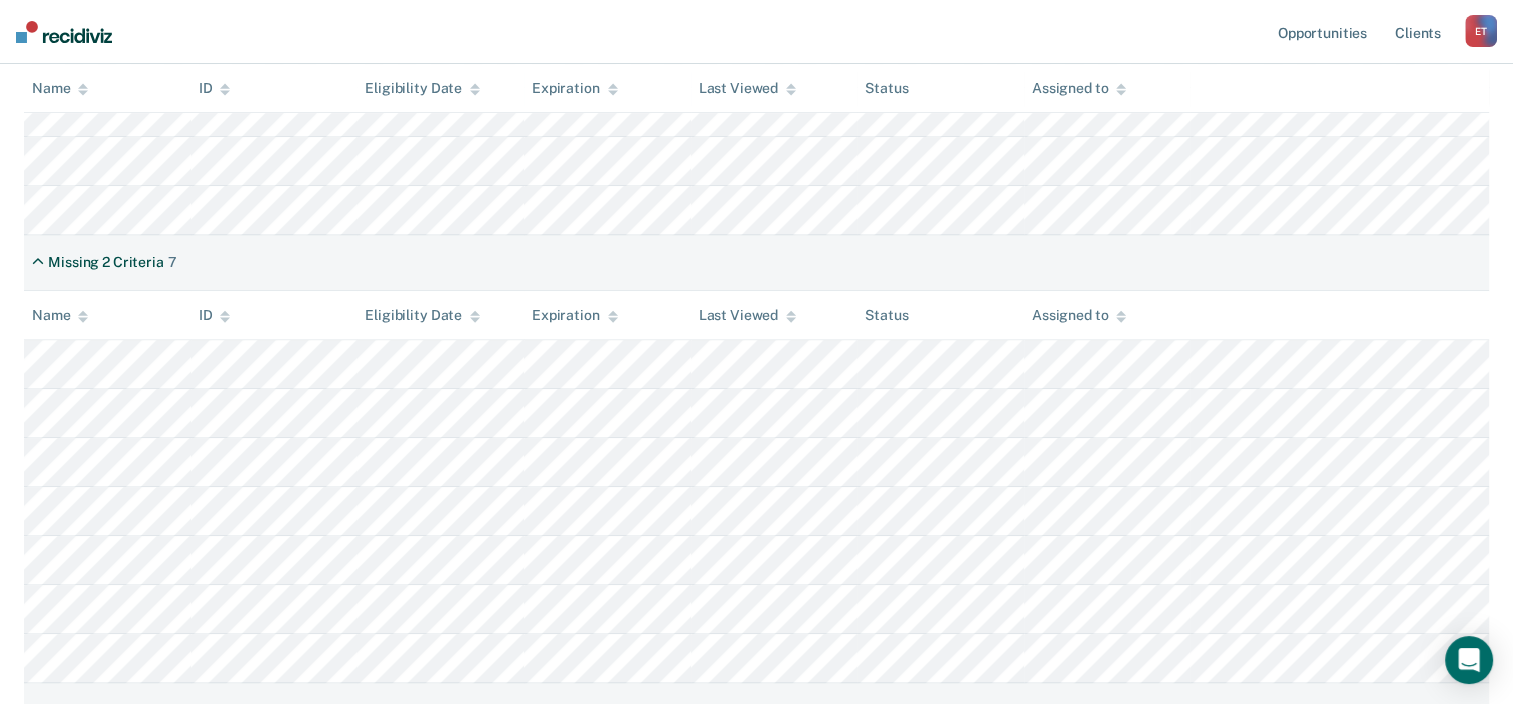 scroll, scrollTop: 796, scrollLeft: 0, axis: vertical 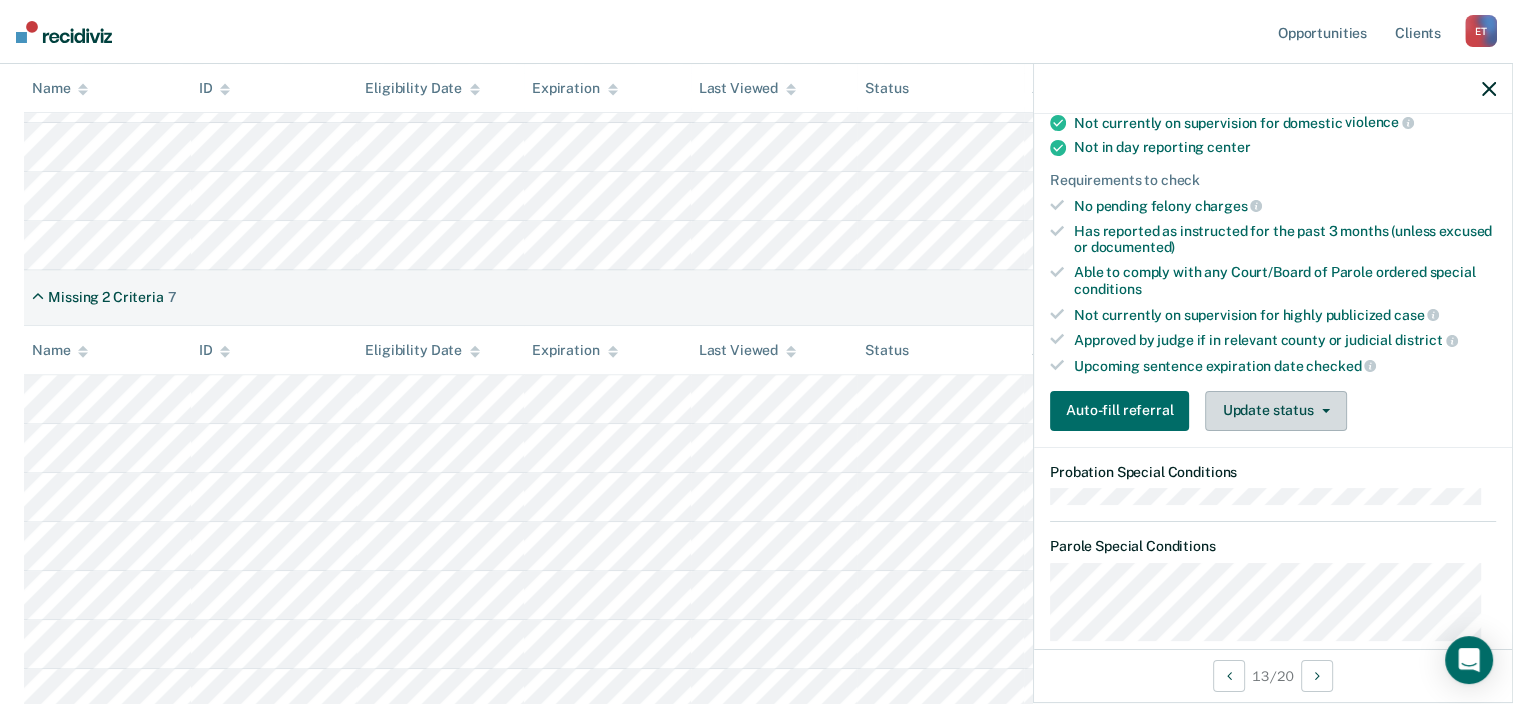 click on "Update status" at bounding box center [1275, 411] 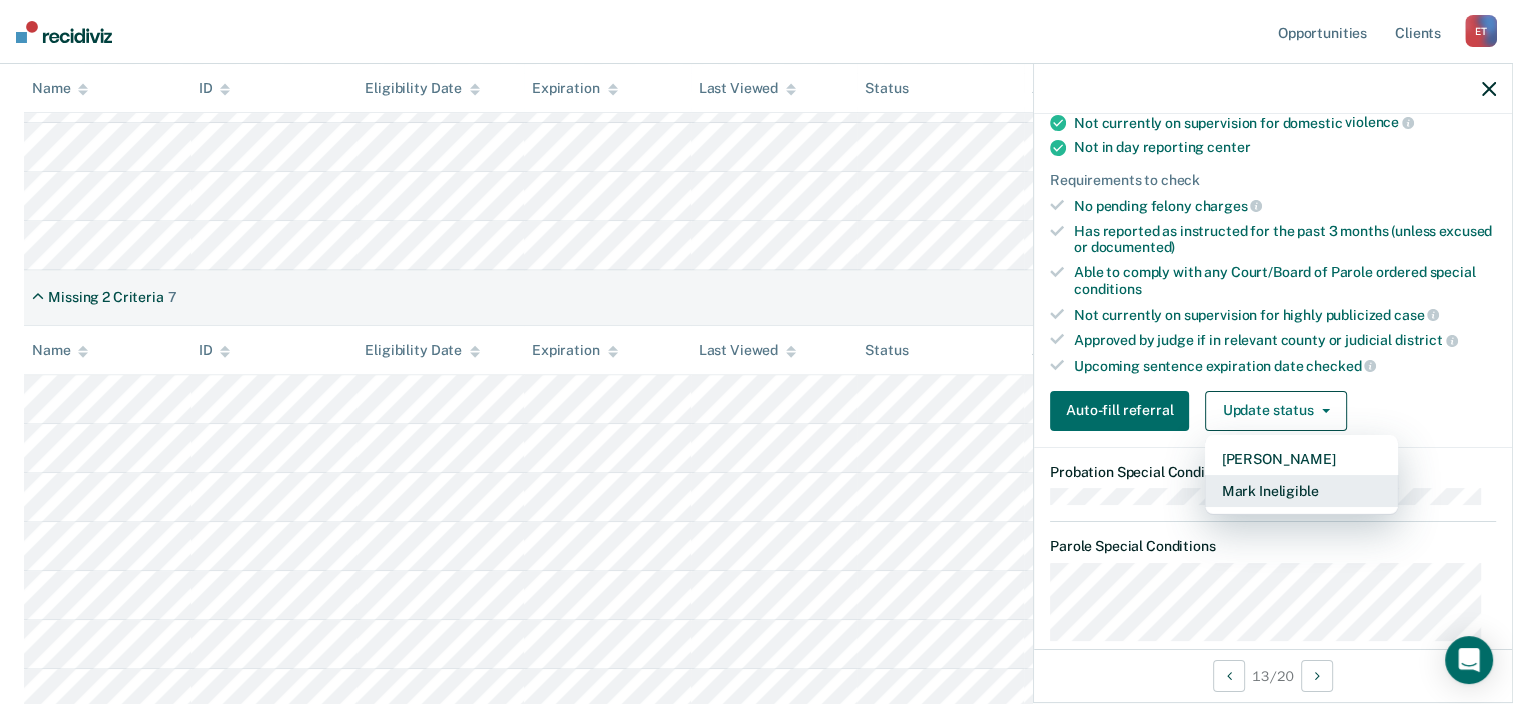 click on "Mark Ineligible" at bounding box center (1301, 491) 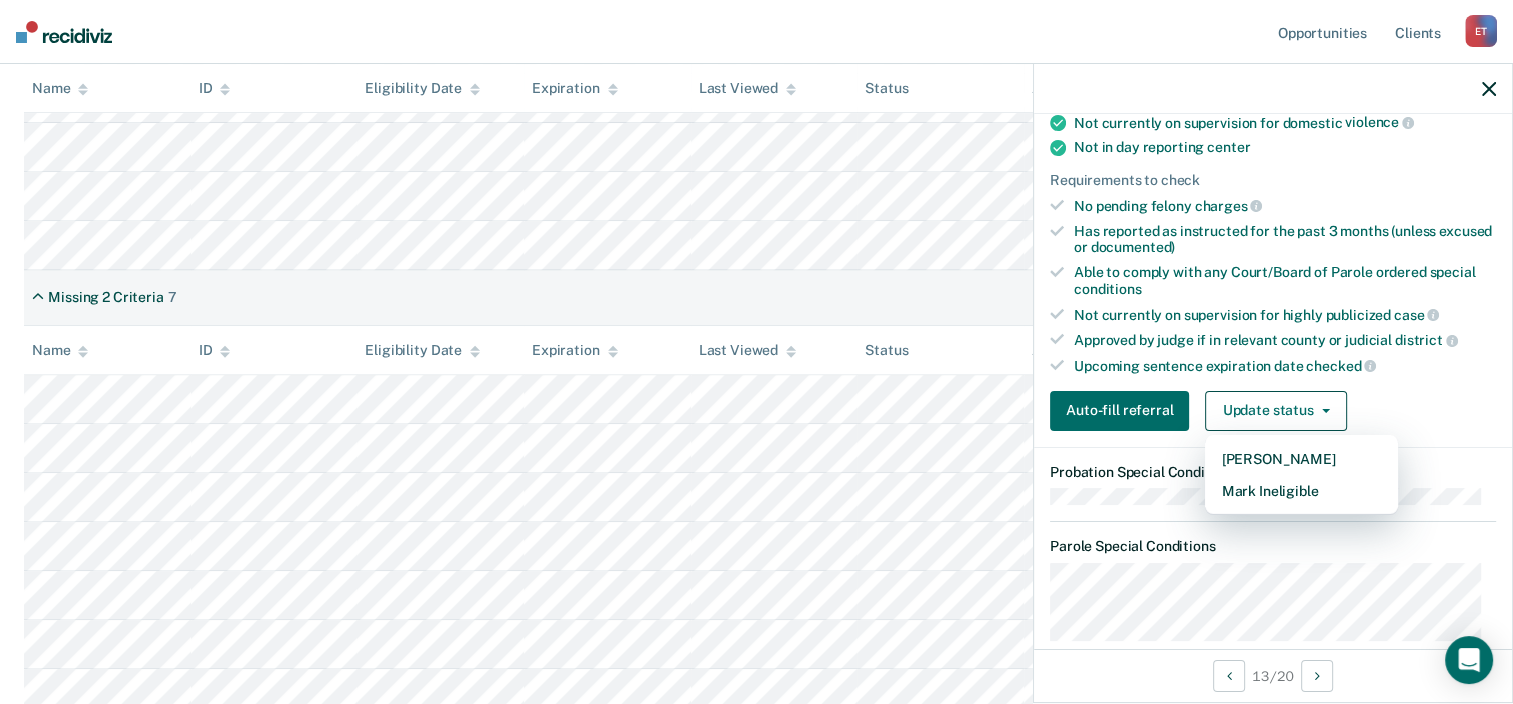 scroll, scrollTop: 198, scrollLeft: 0, axis: vertical 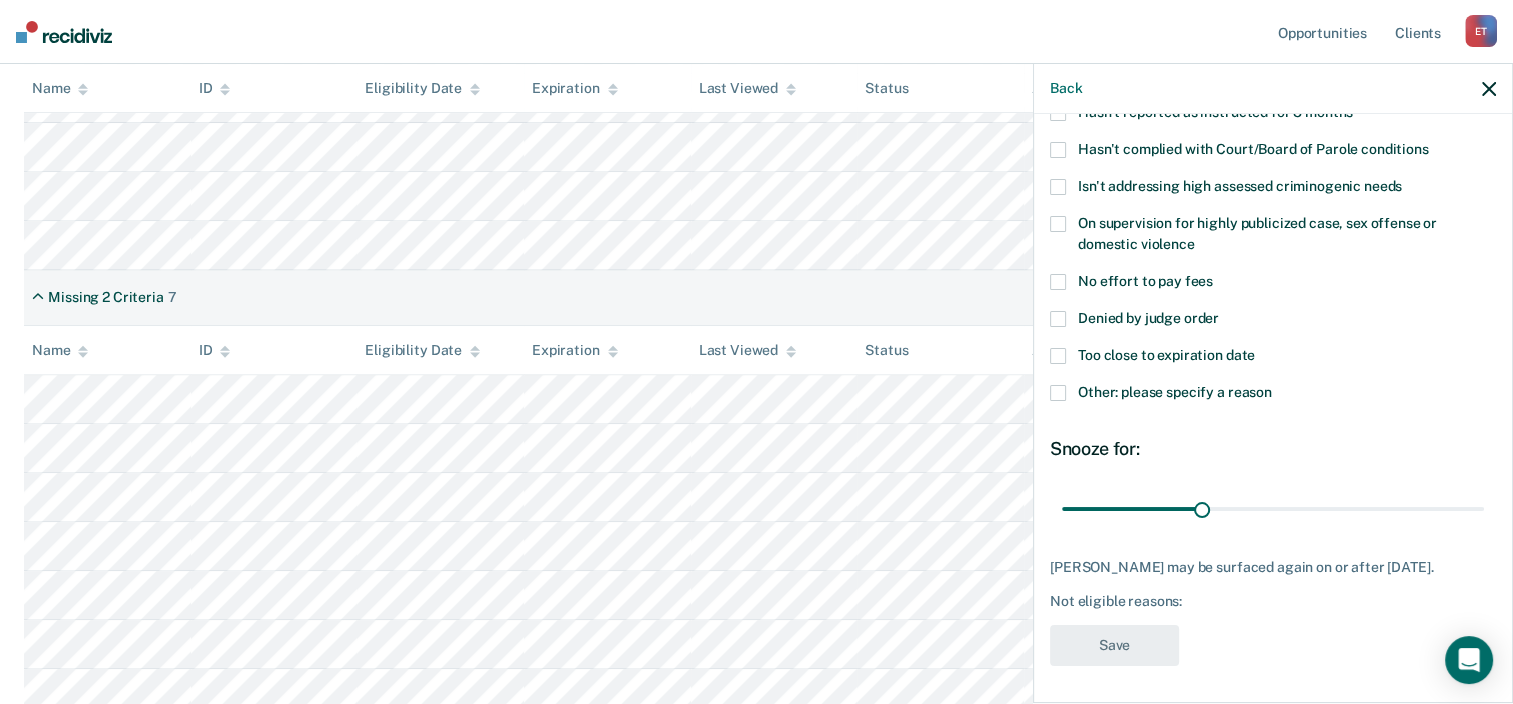 click on "Too close to expiration date" at bounding box center [1166, 355] 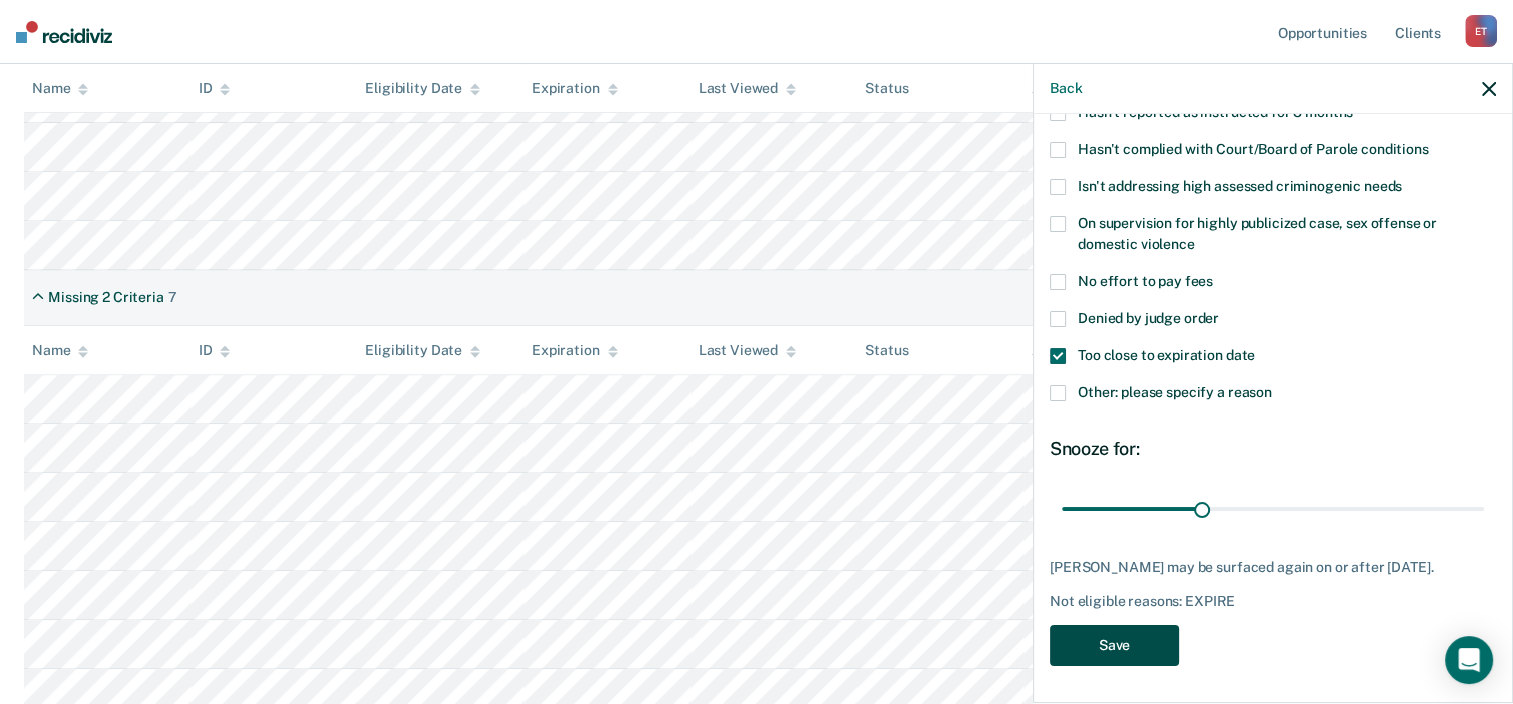 click on "Save" at bounding box center [1114, 645] 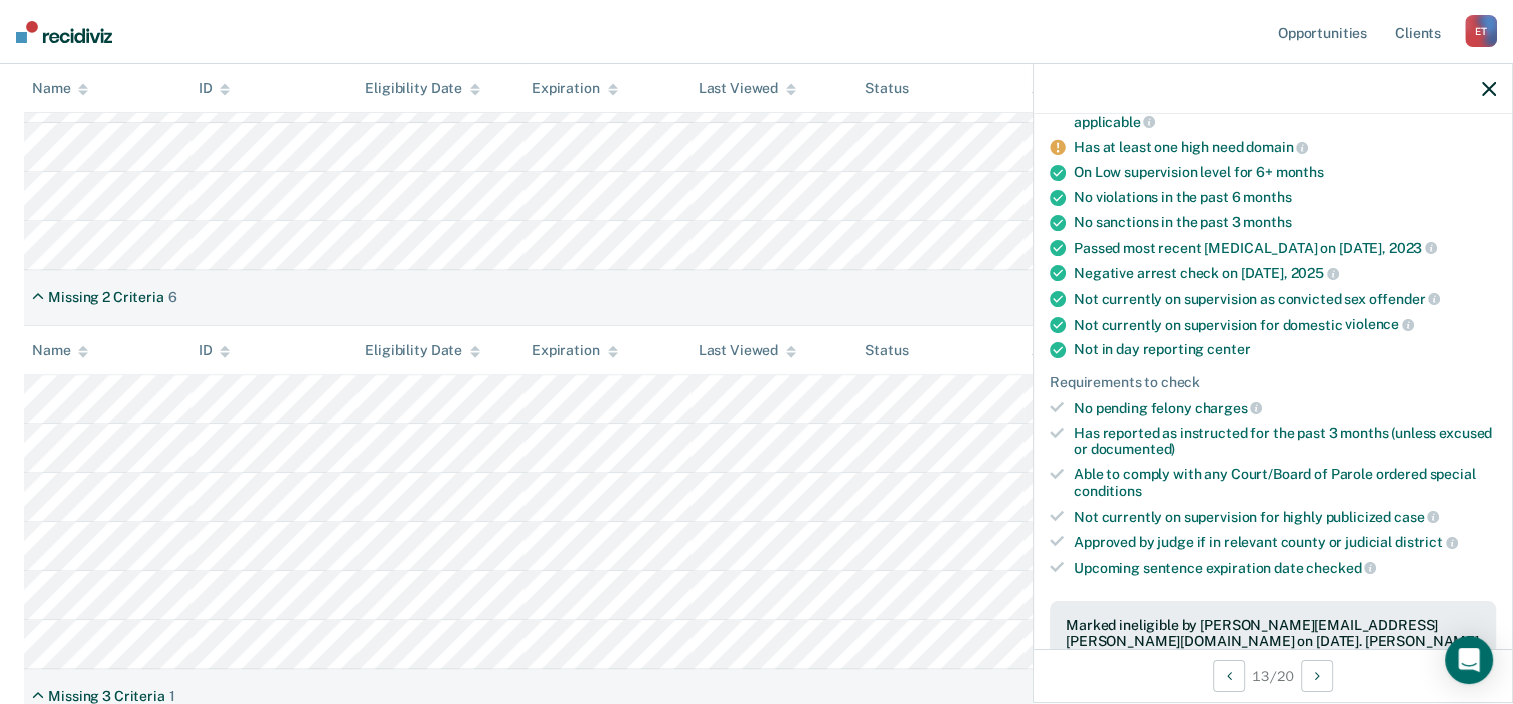 click on "Expiration" at bounding box center [575, 350] 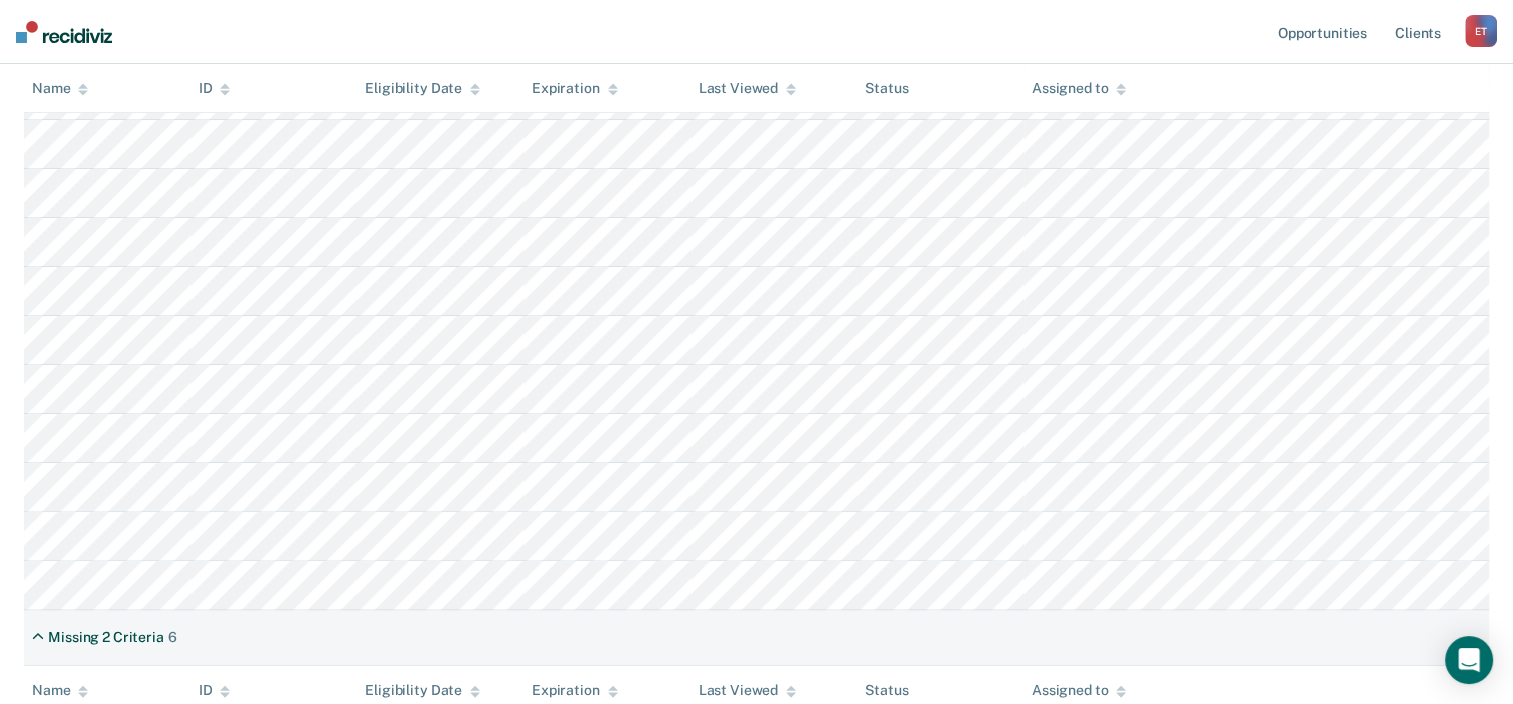 scroll, scrollTop: 452, scrollLeft: 0, axis: vertical 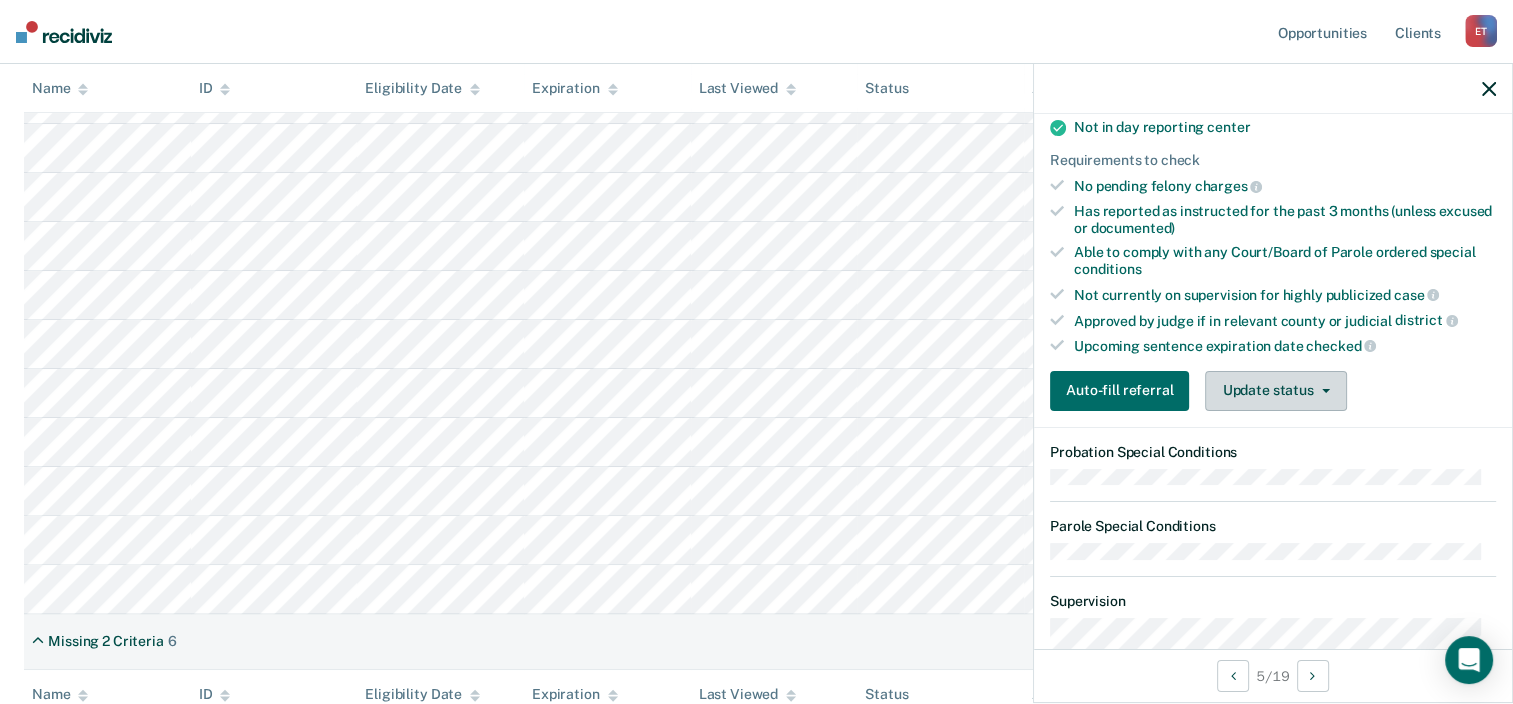 click 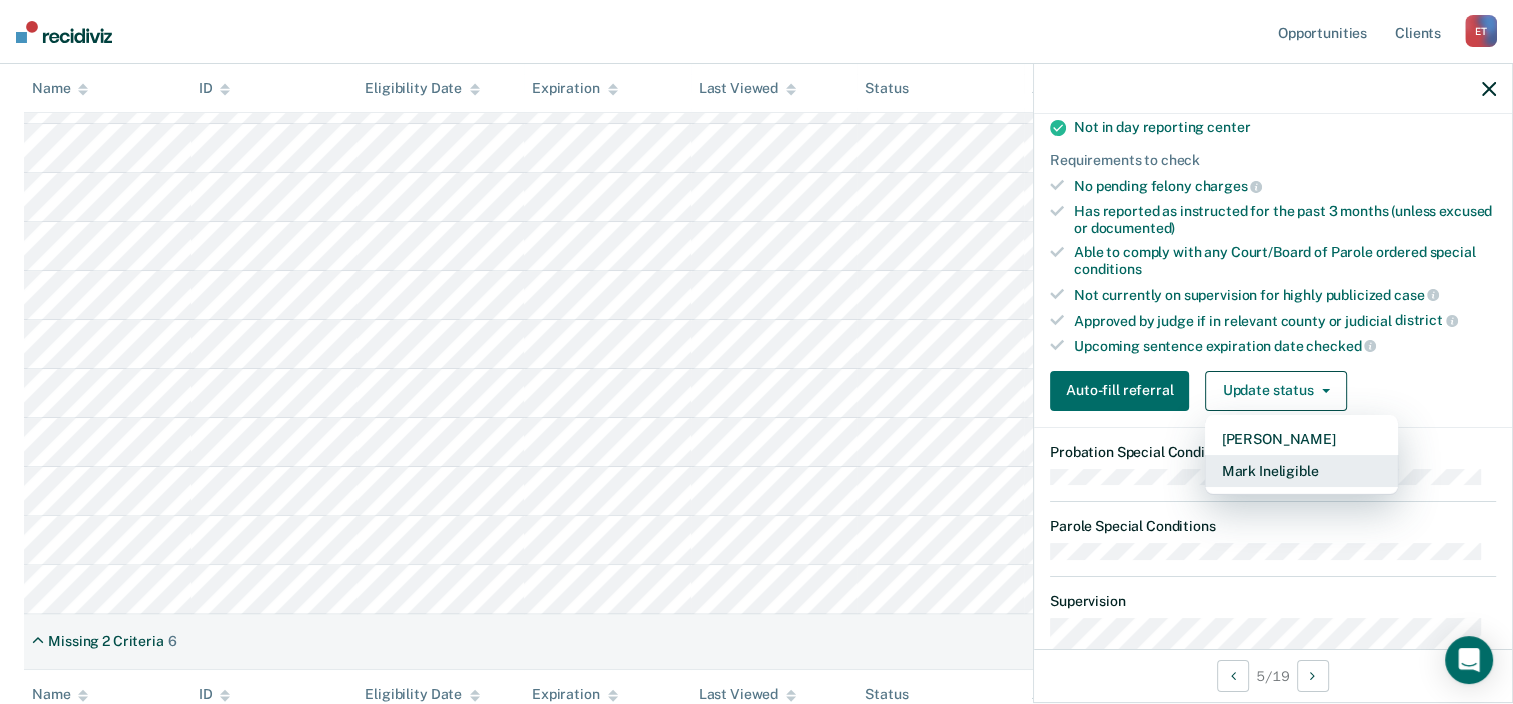 click on "Mark Ineligible" at bounding box center [1301, 471] 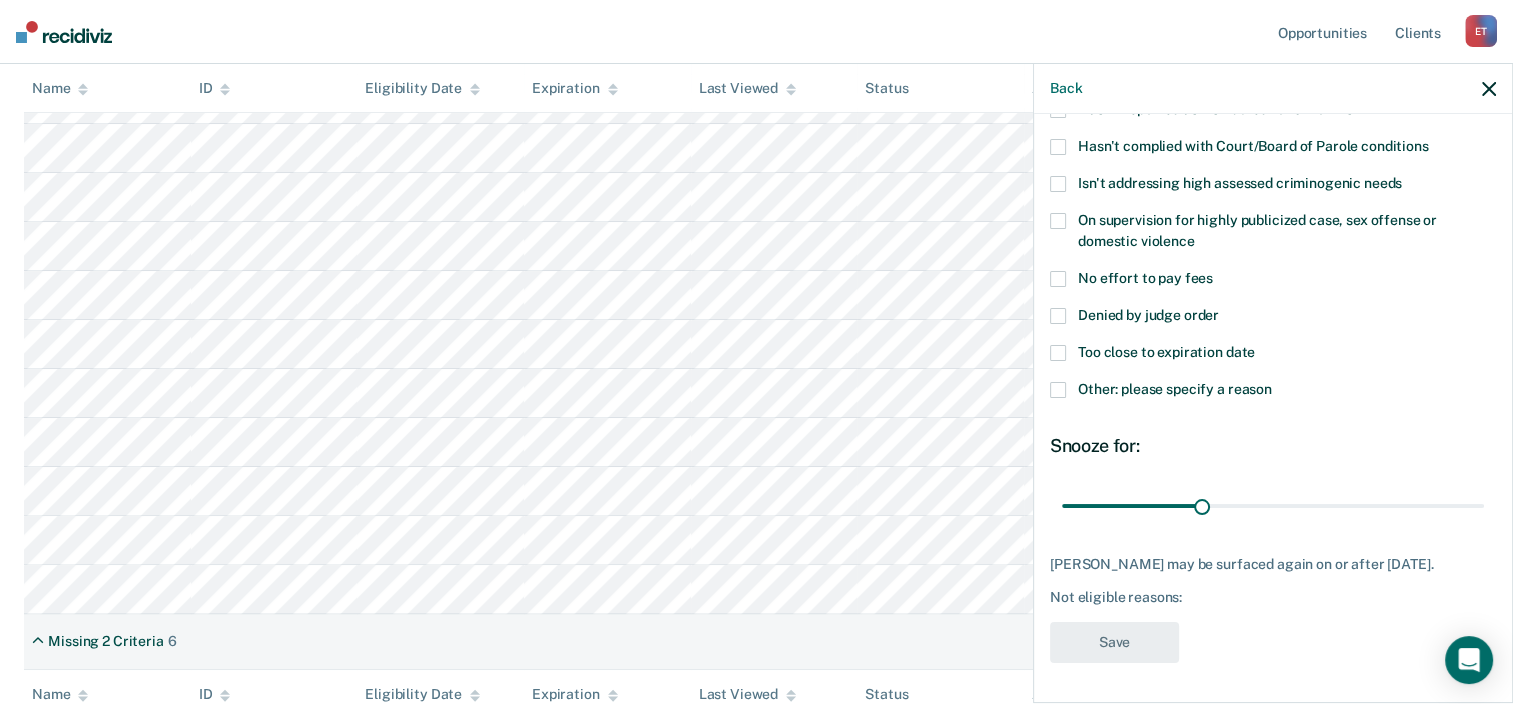 scroll, scrollTop: 198, scrollLeft: 0, axis: vertical 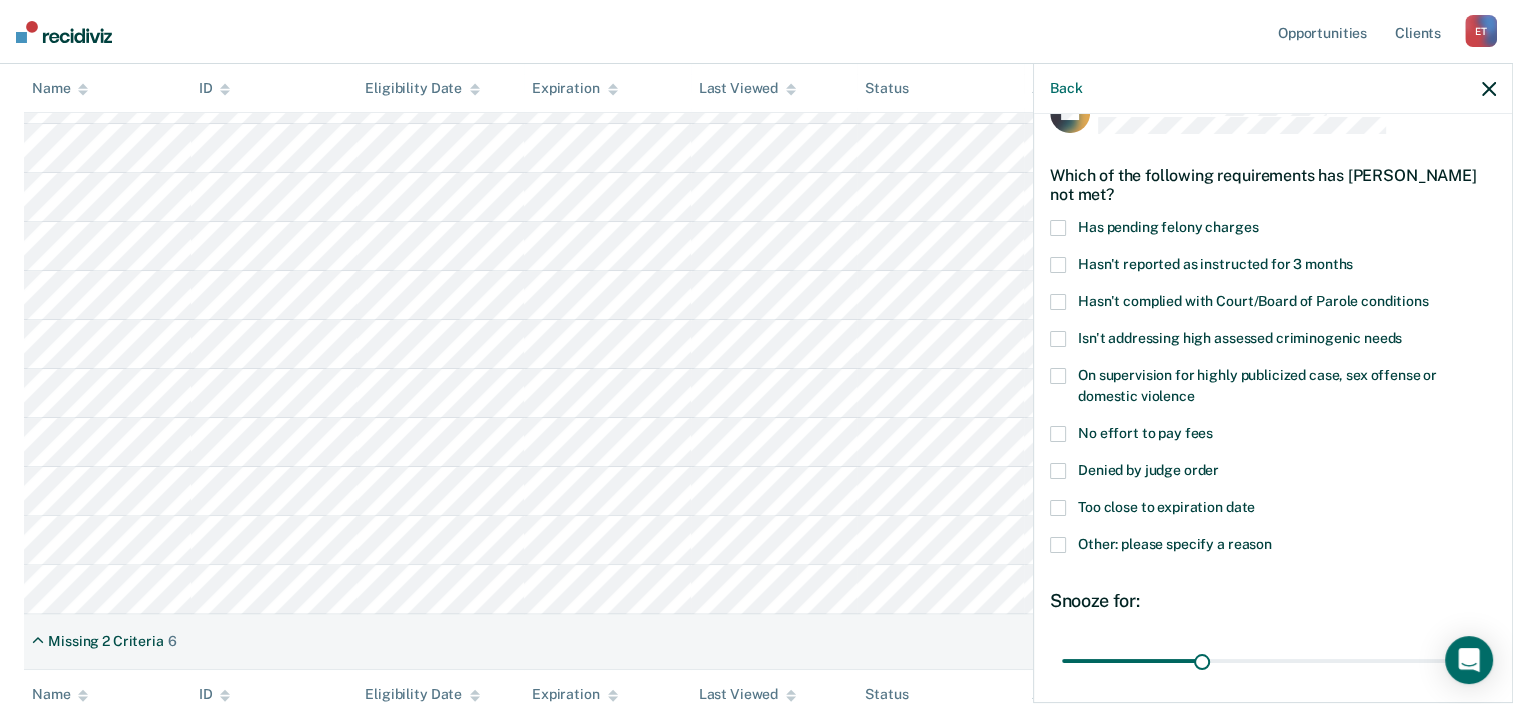 click at bounding box center (1058, 545) 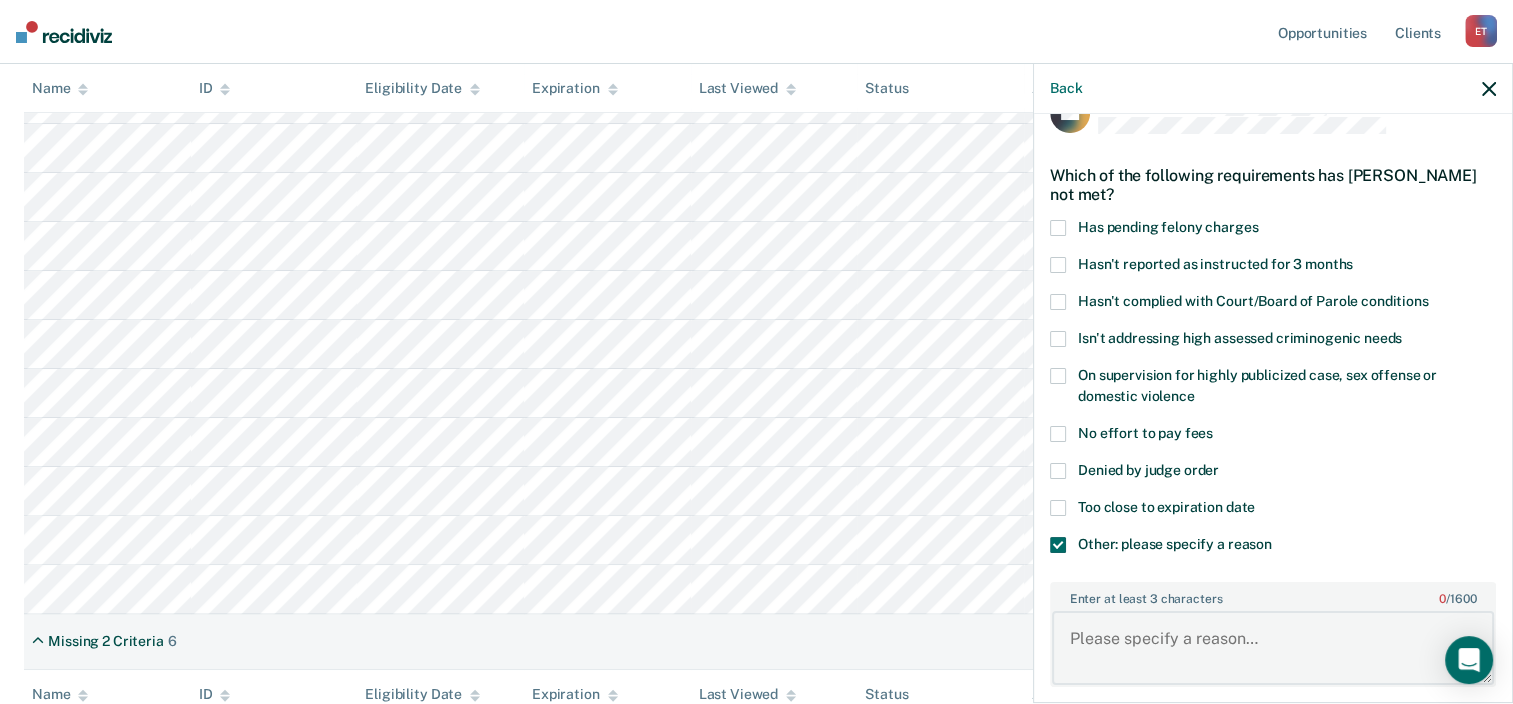 click on "Enter at least 3 characters 0  /  1600" at bounding box center [1273, 648] 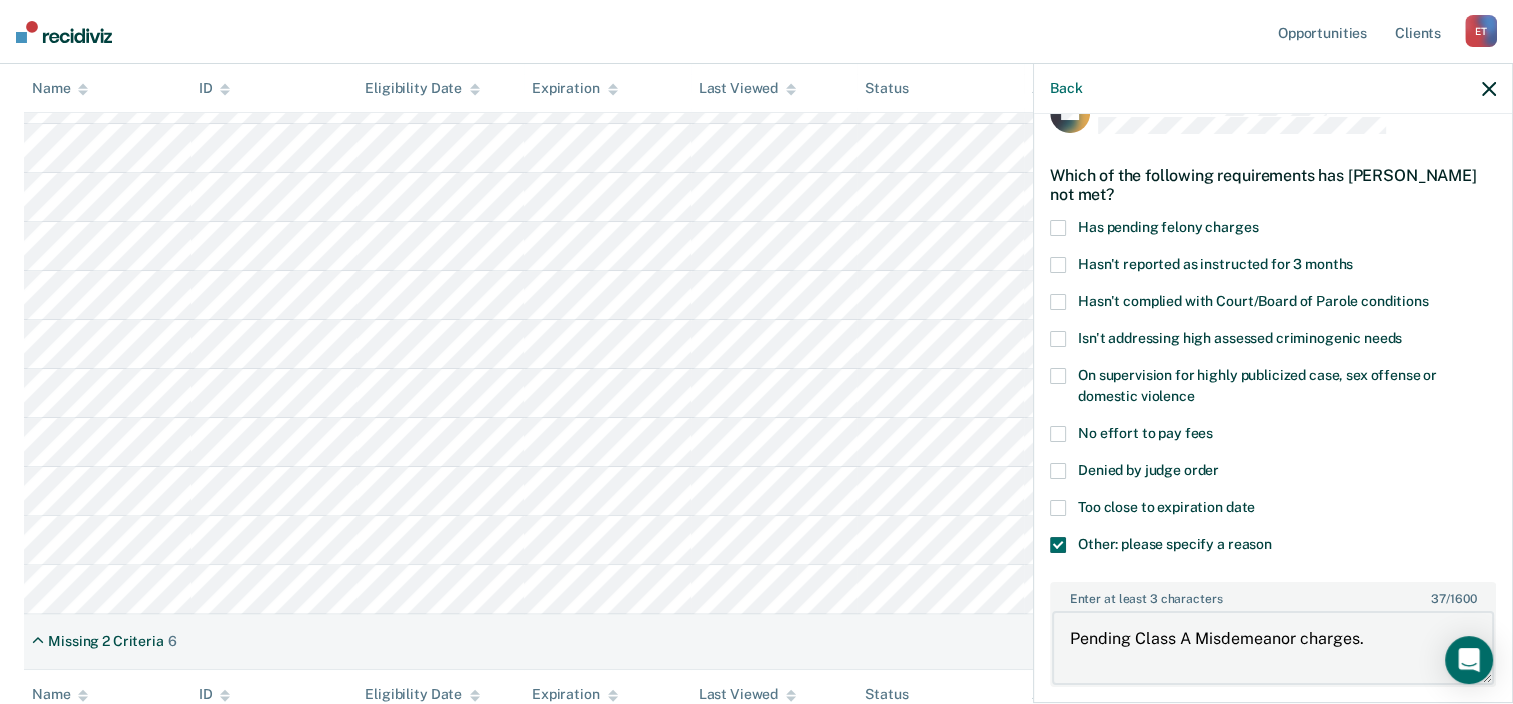type on "Pending Class A Misdemeanor charges." 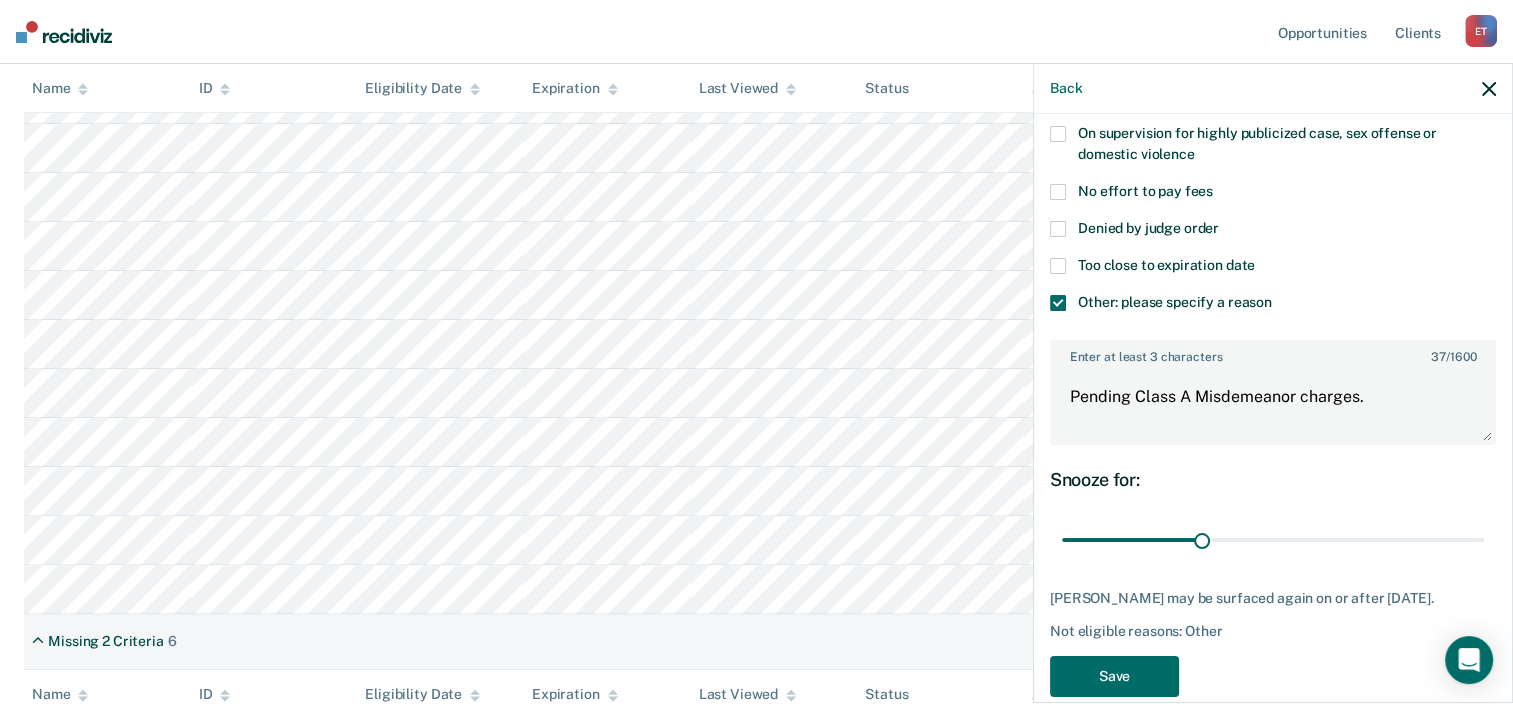 scroll, scrollTop: 317, scrollLeft: 0, axis: vertical 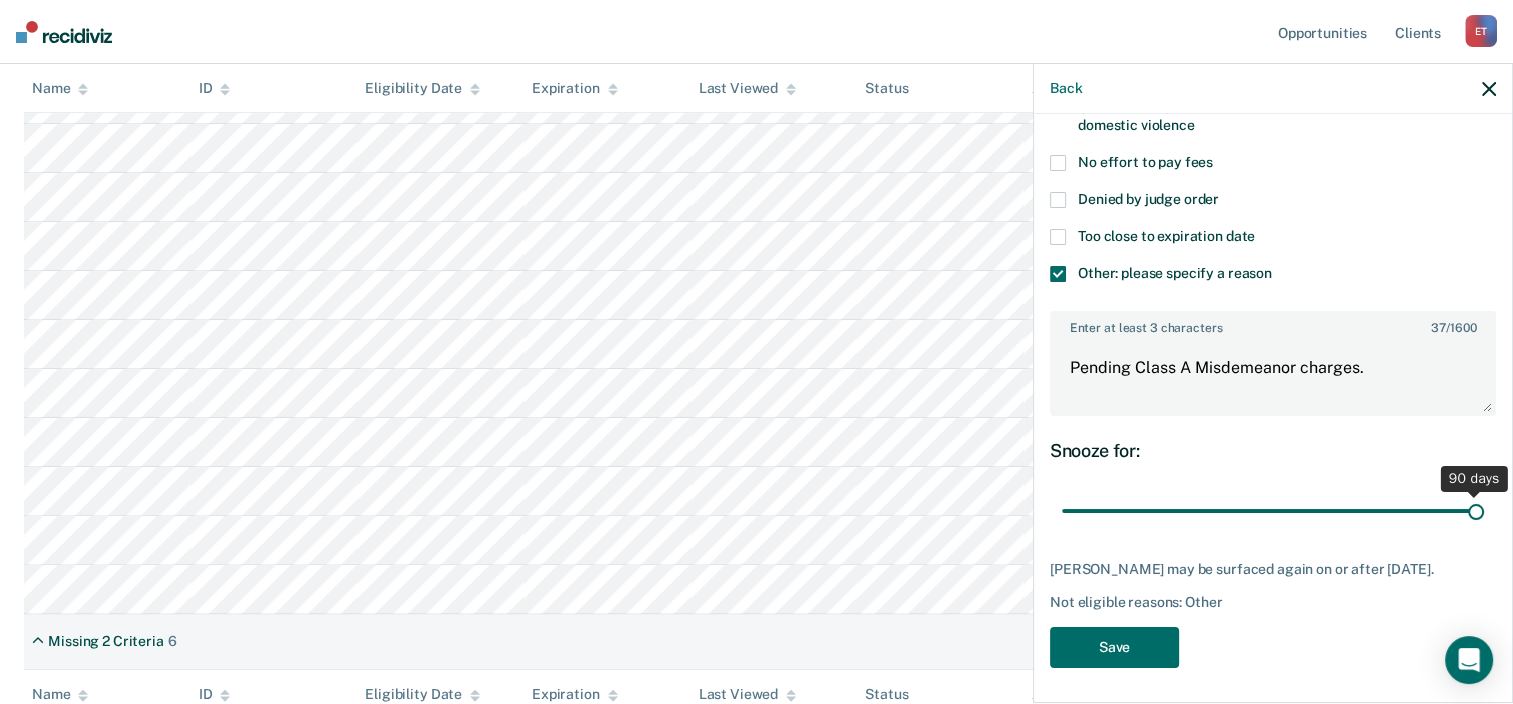drag, startPoint x: 1190, startPoint y: 514, endPoint x: 1531, endPoint y: 516, distance: 341.00586 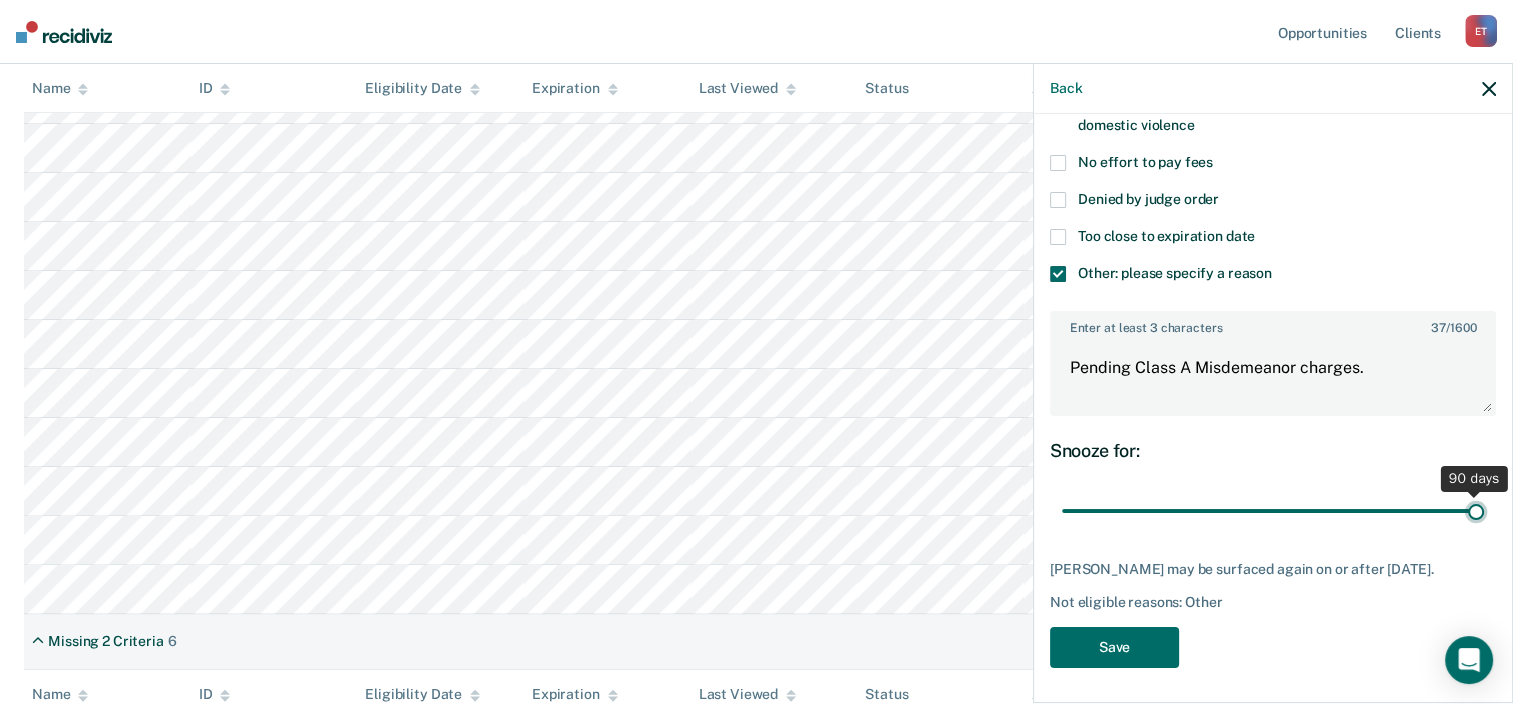 type on "90" 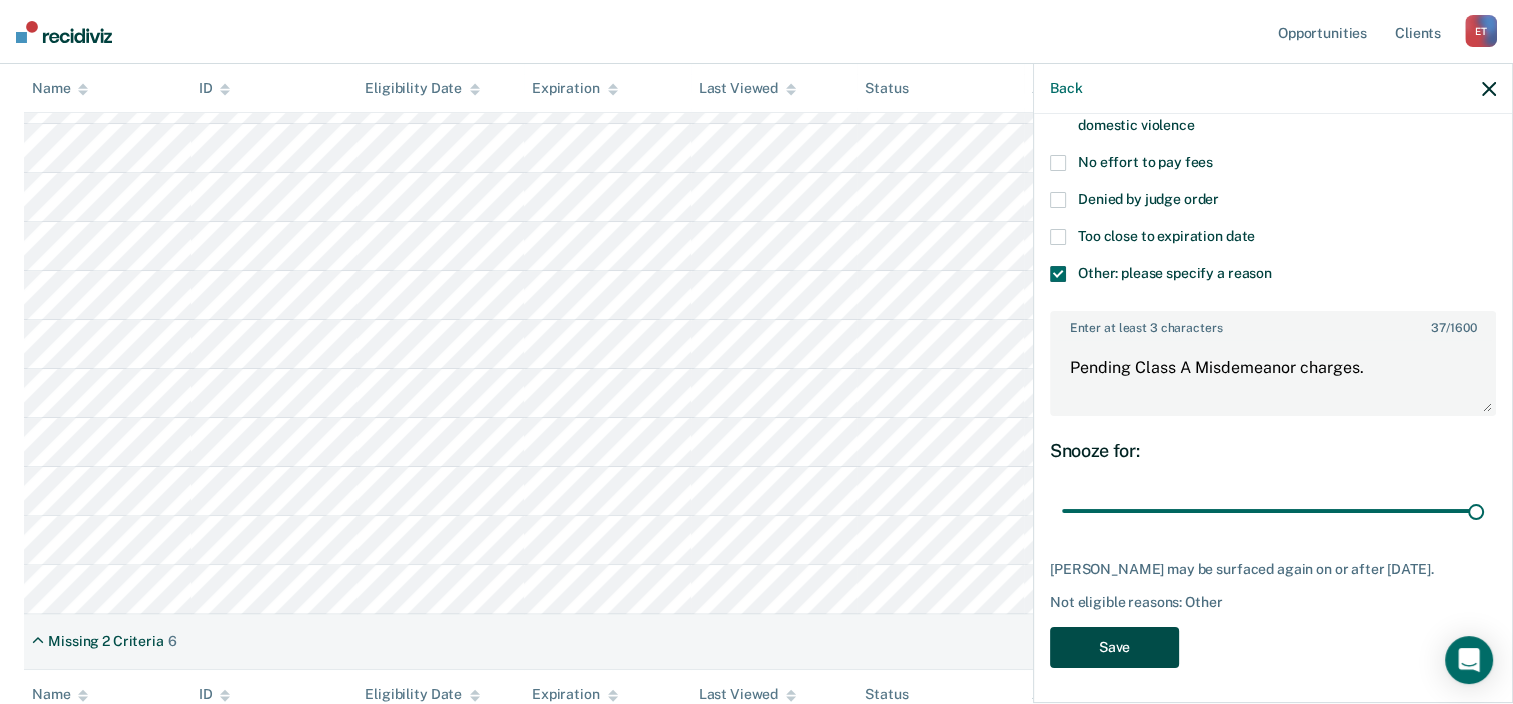 click on "Save" at bounding box center [1114, 647] 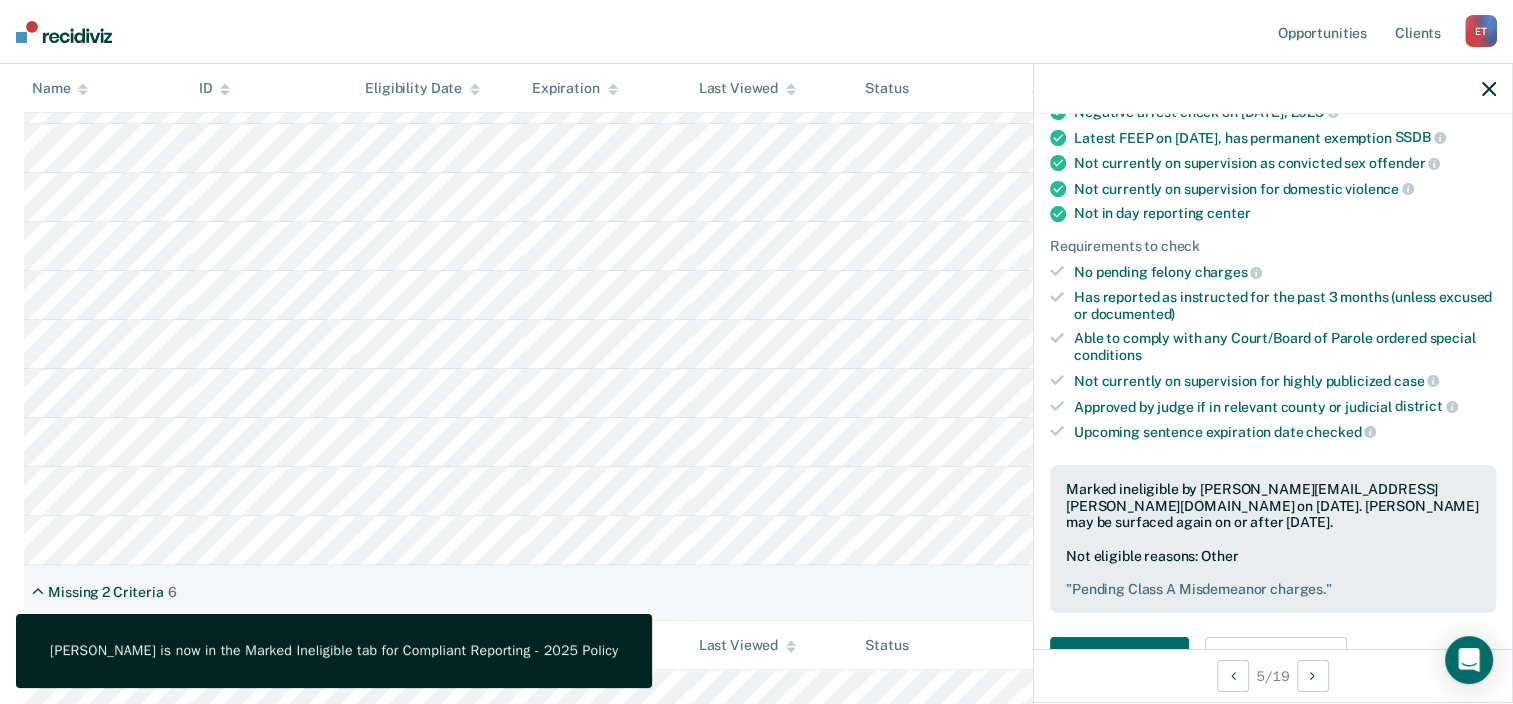 click on "Missing 2 Criteria 6" at bounding box center (756, 593) 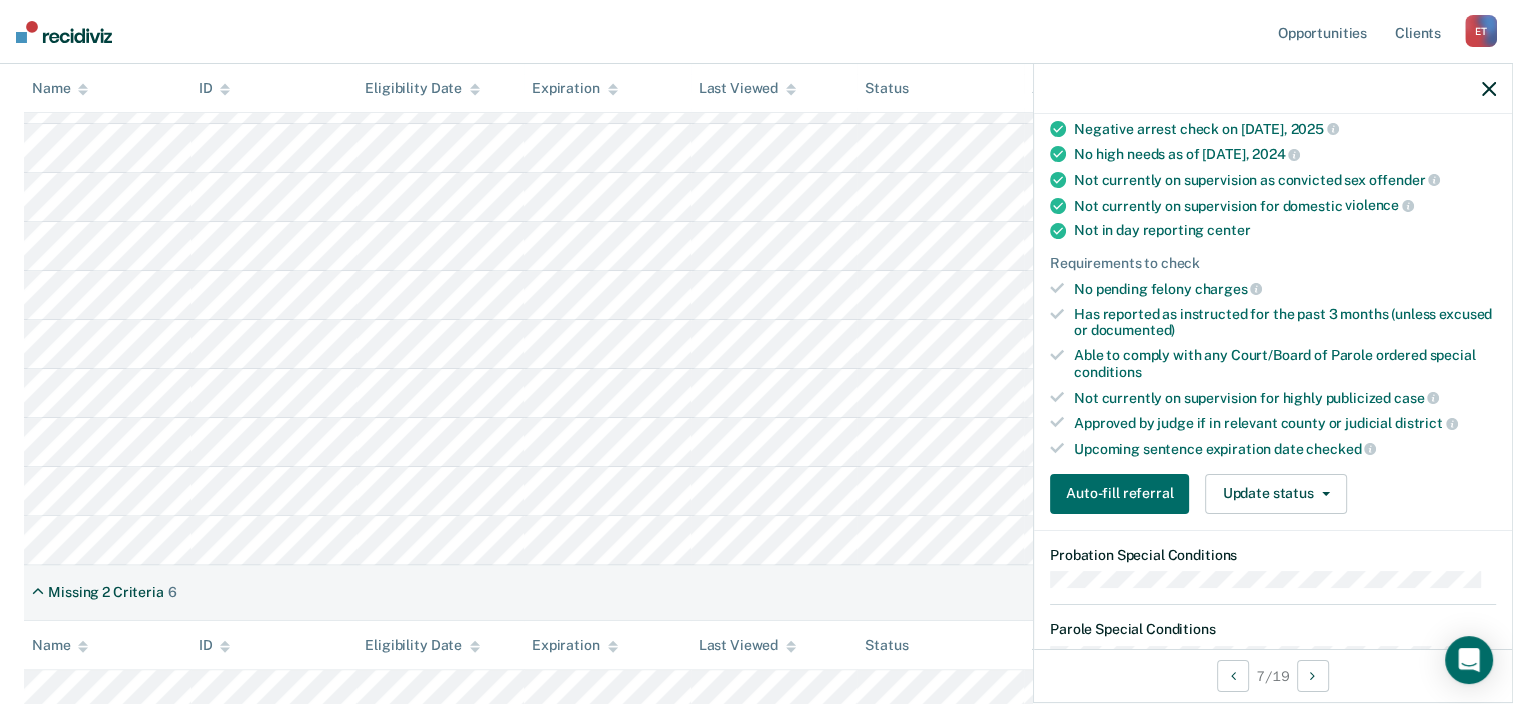 scroll, scrollTop: 333, scrollLeft: 0, axis: vertical 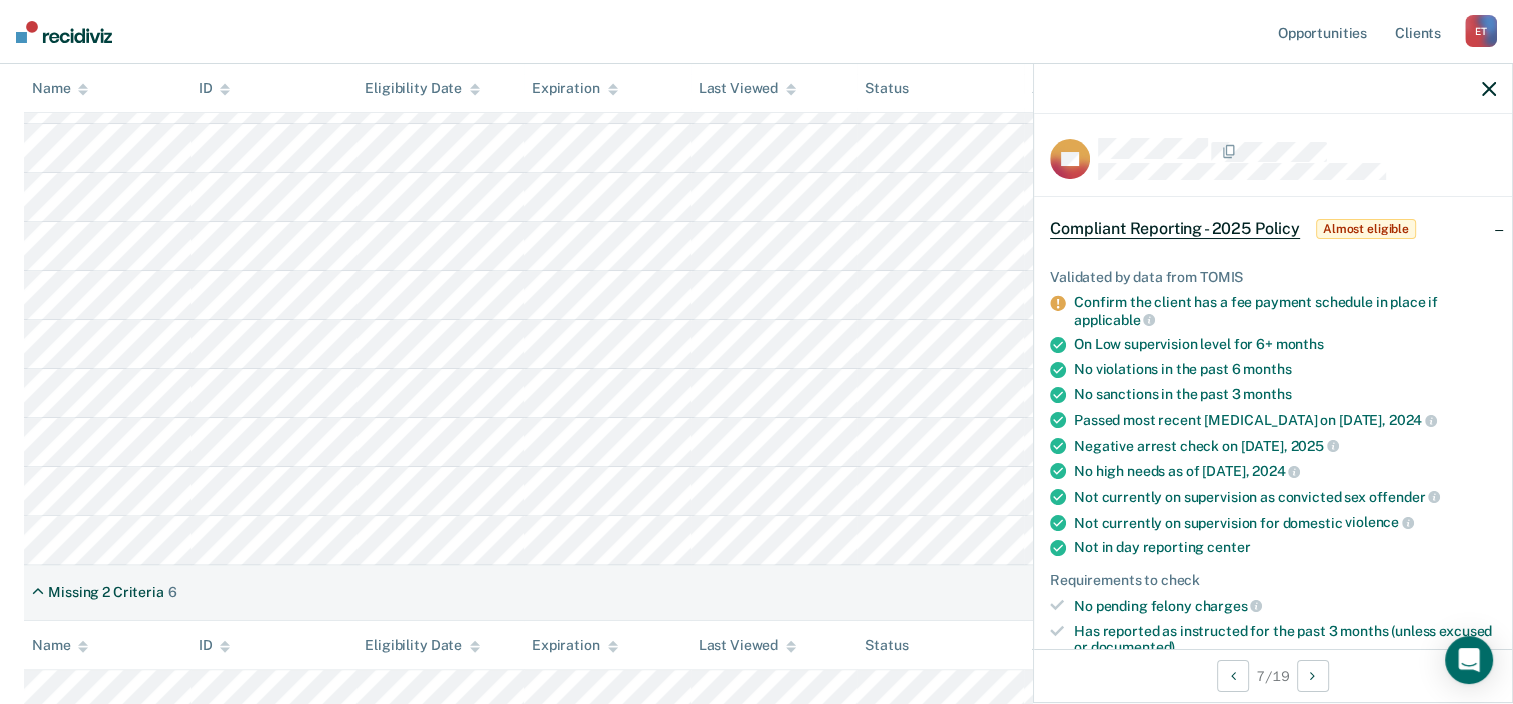 click on "Almost eligible" at bounding box center (1366, 229) 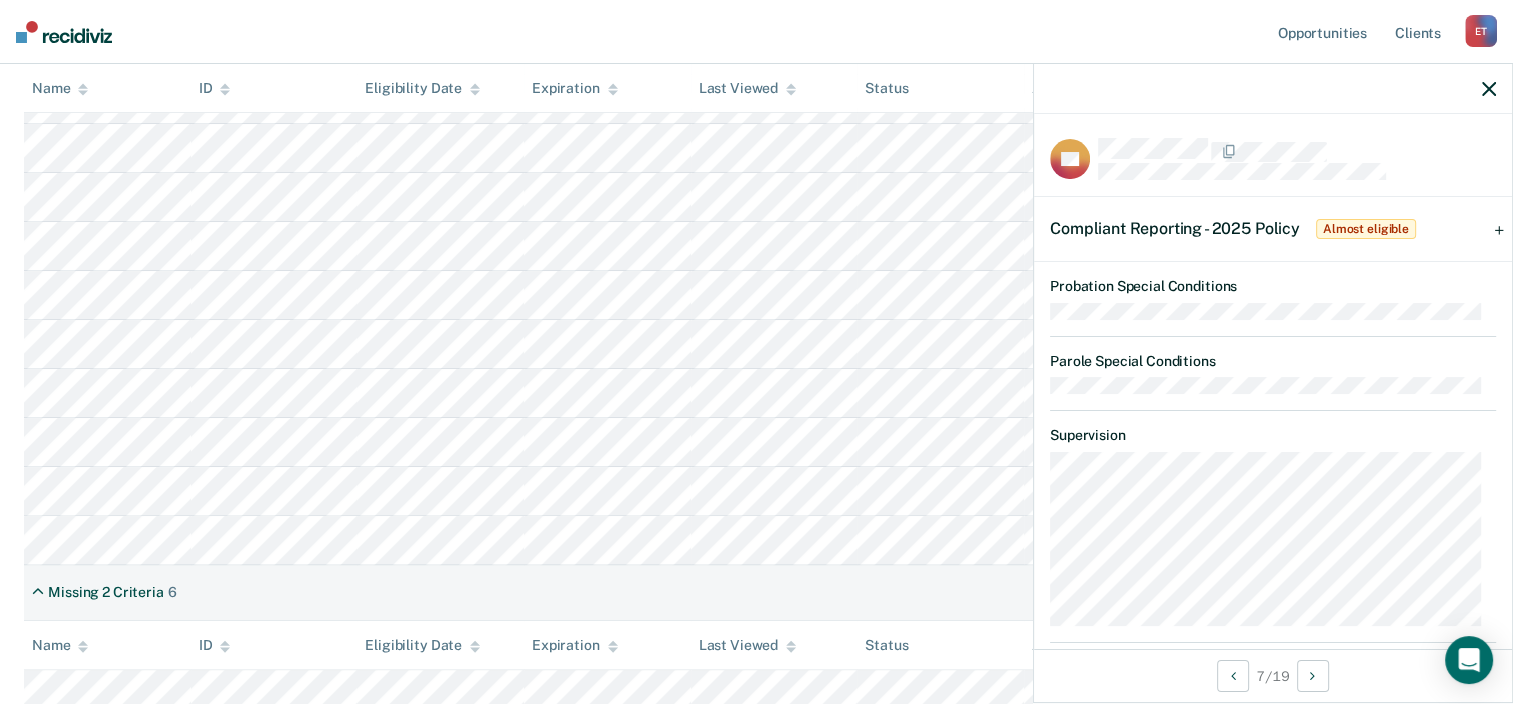 click on "Compliant Reporting - 2025 Policy Almost eligible" at bounding box center (1273, 229) 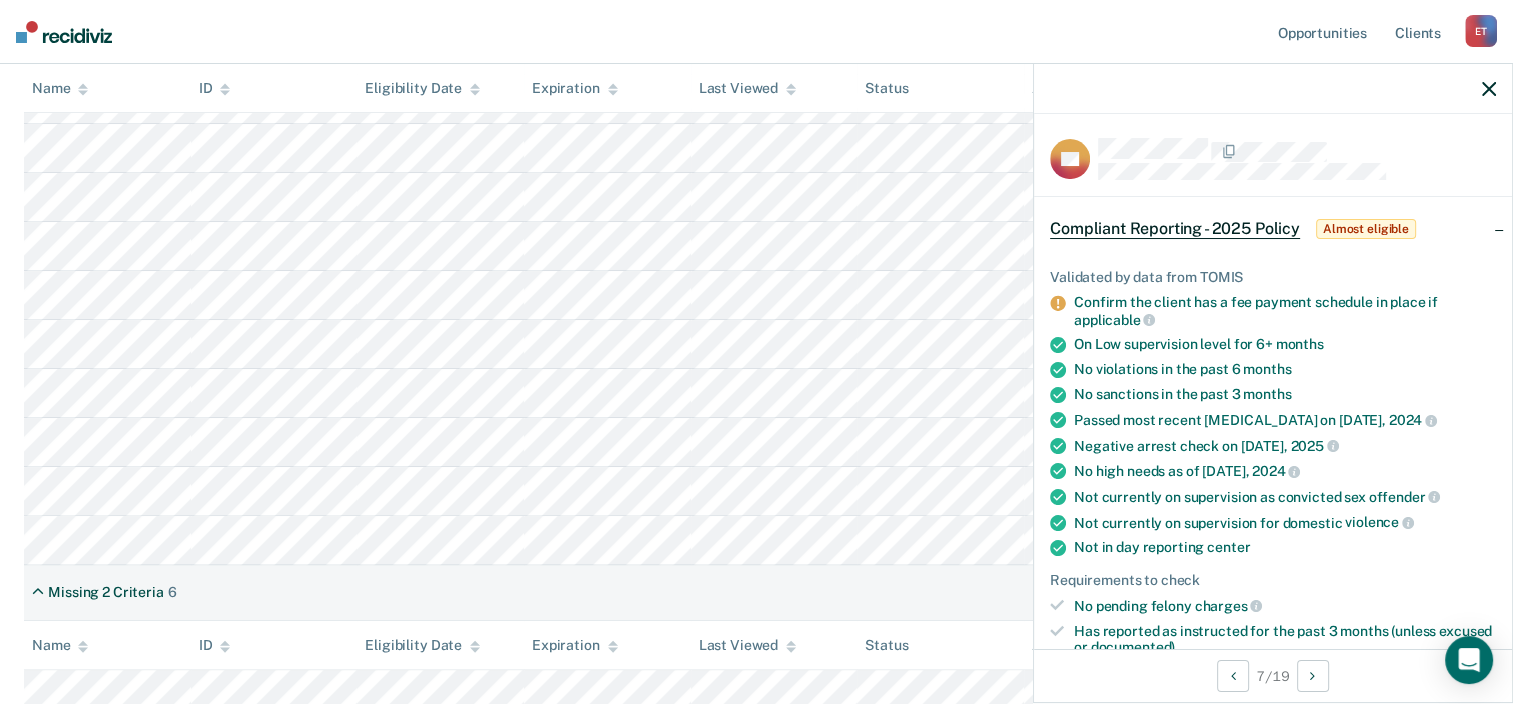 click at bounding box center [1273, 89] 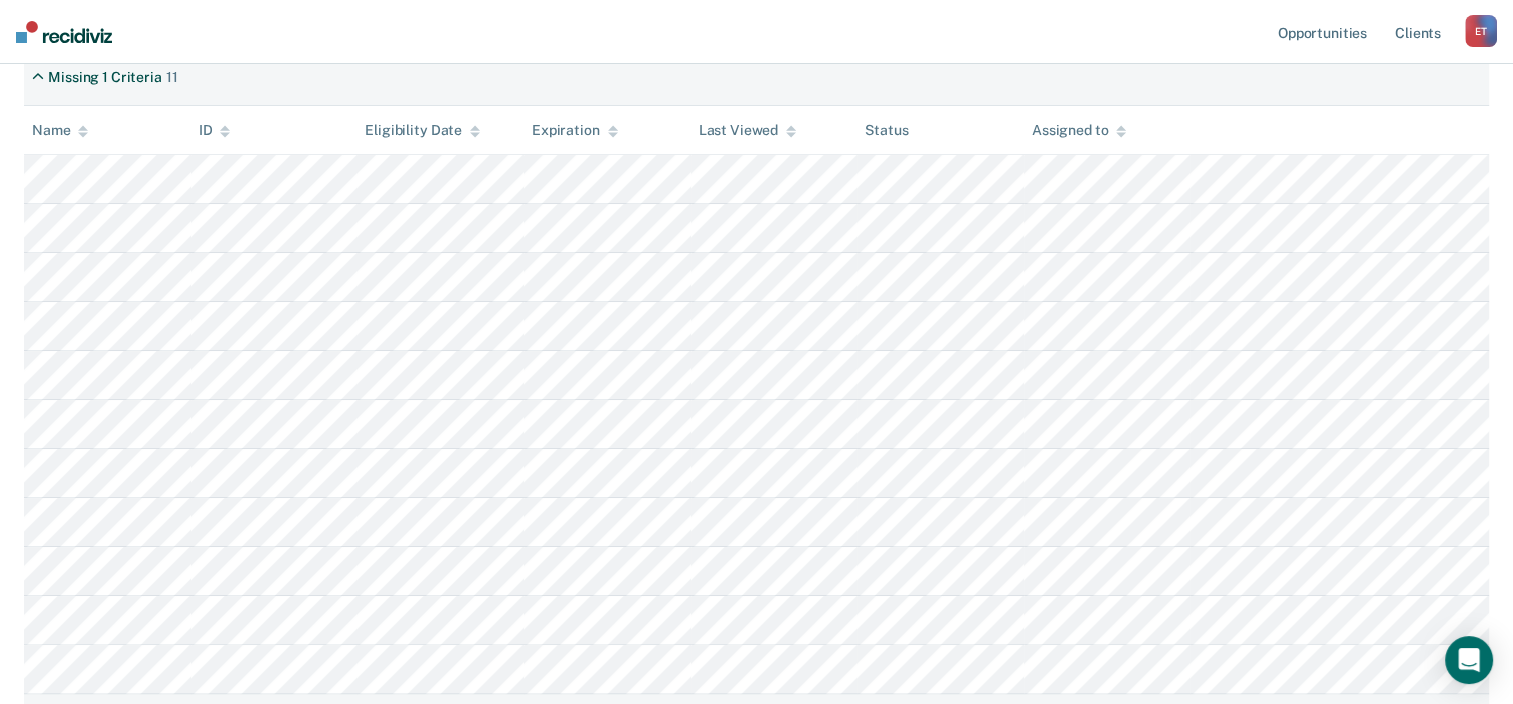 scroll, scrollTop: 325, scrollLeft: 0, axis: vertical 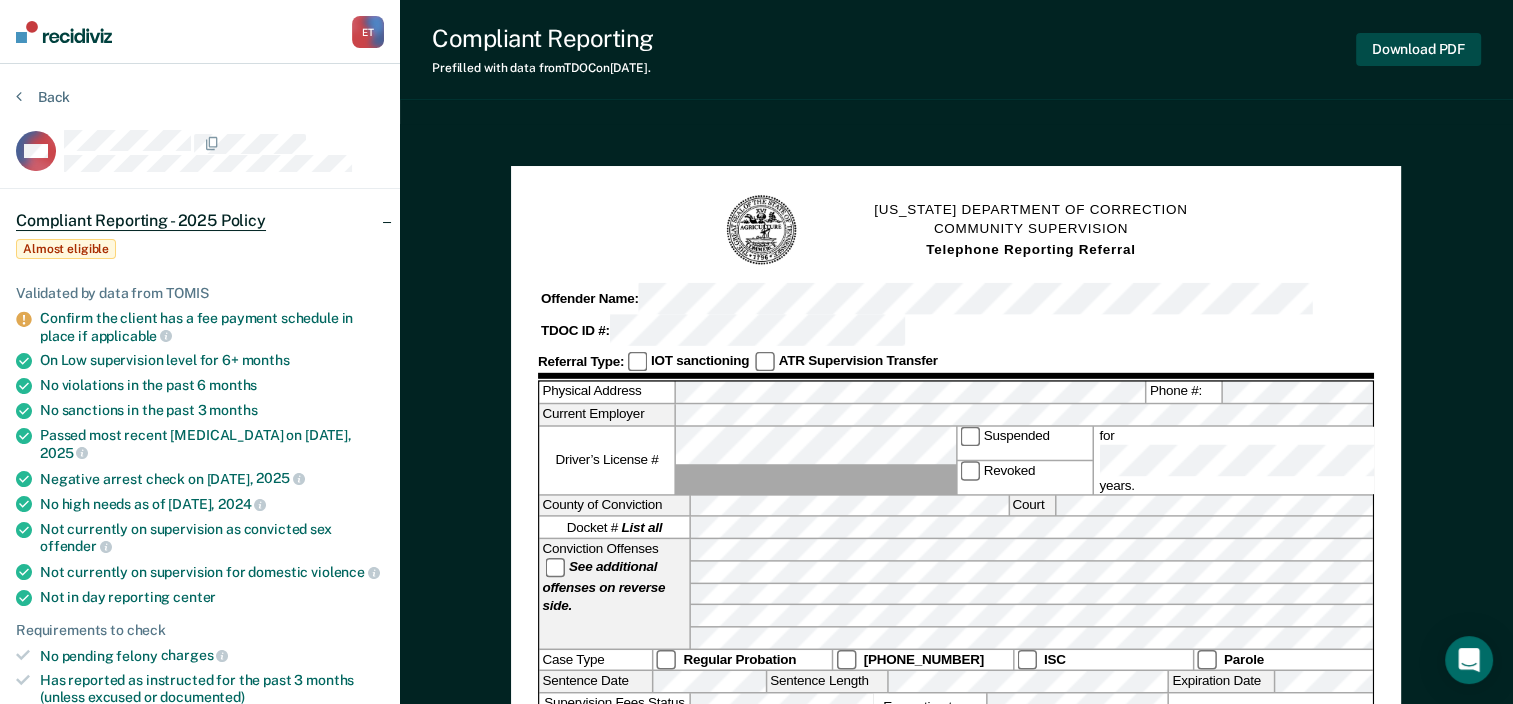 click on "Download PDF" at bounding box center [1418, 49] 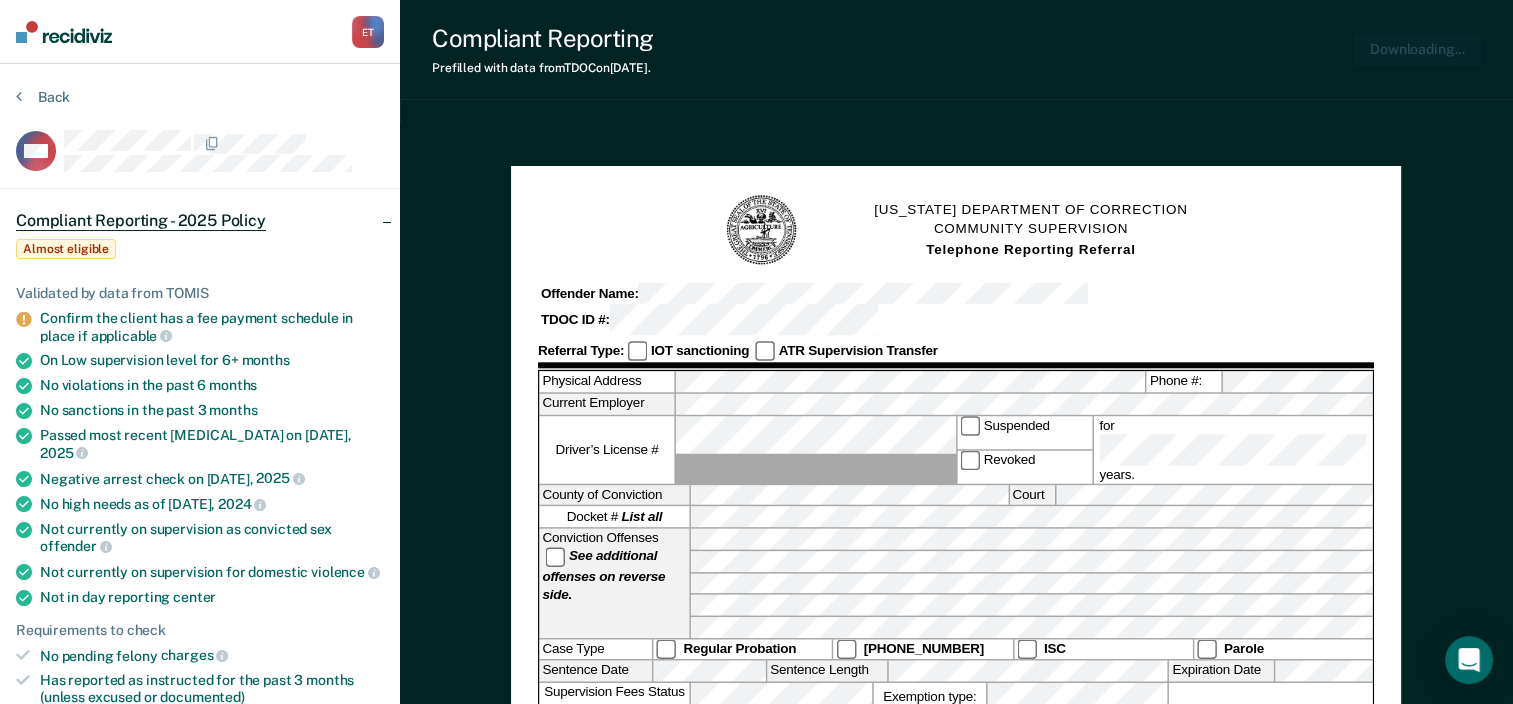 scroll, scrollTop: 0, scrollLeft: 0, axis: both 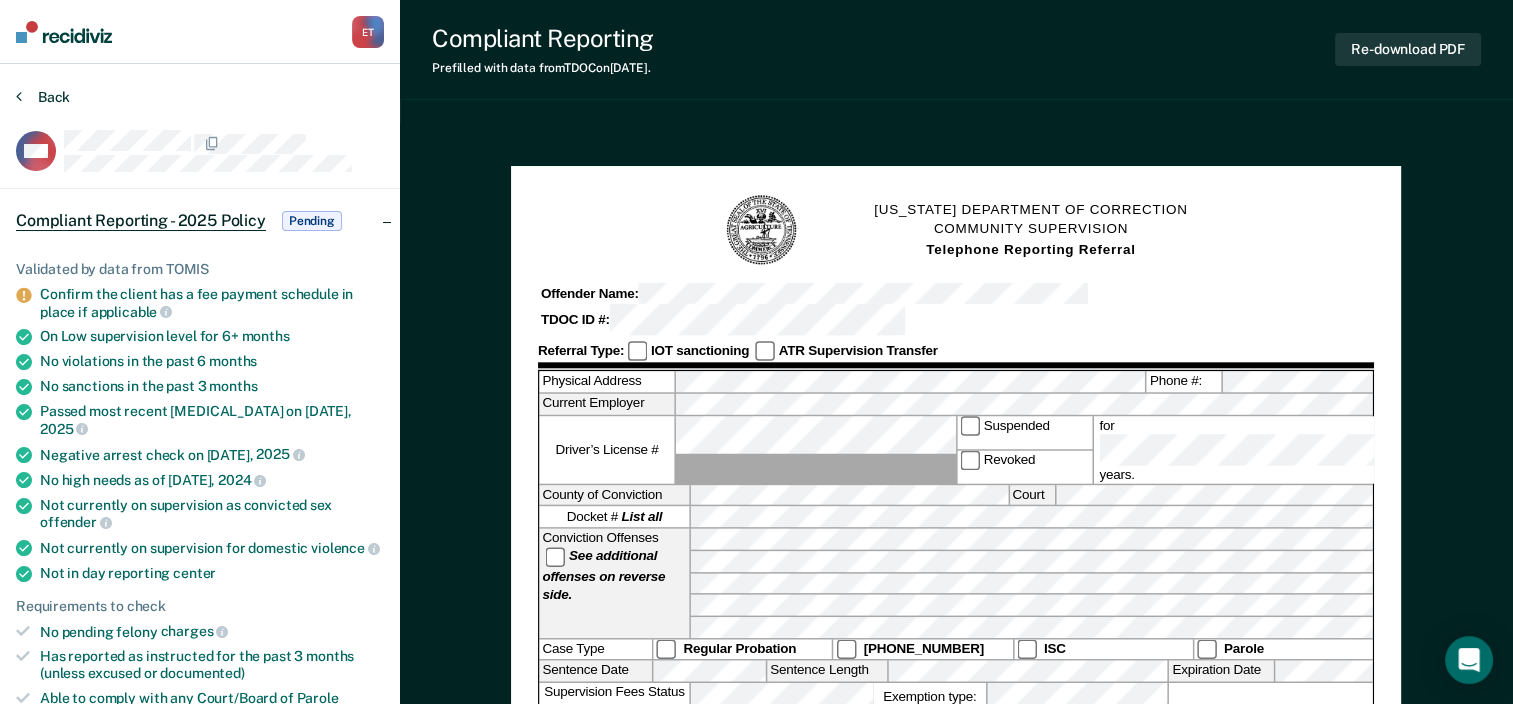 click on "Back" at bounding box center (43, 97) 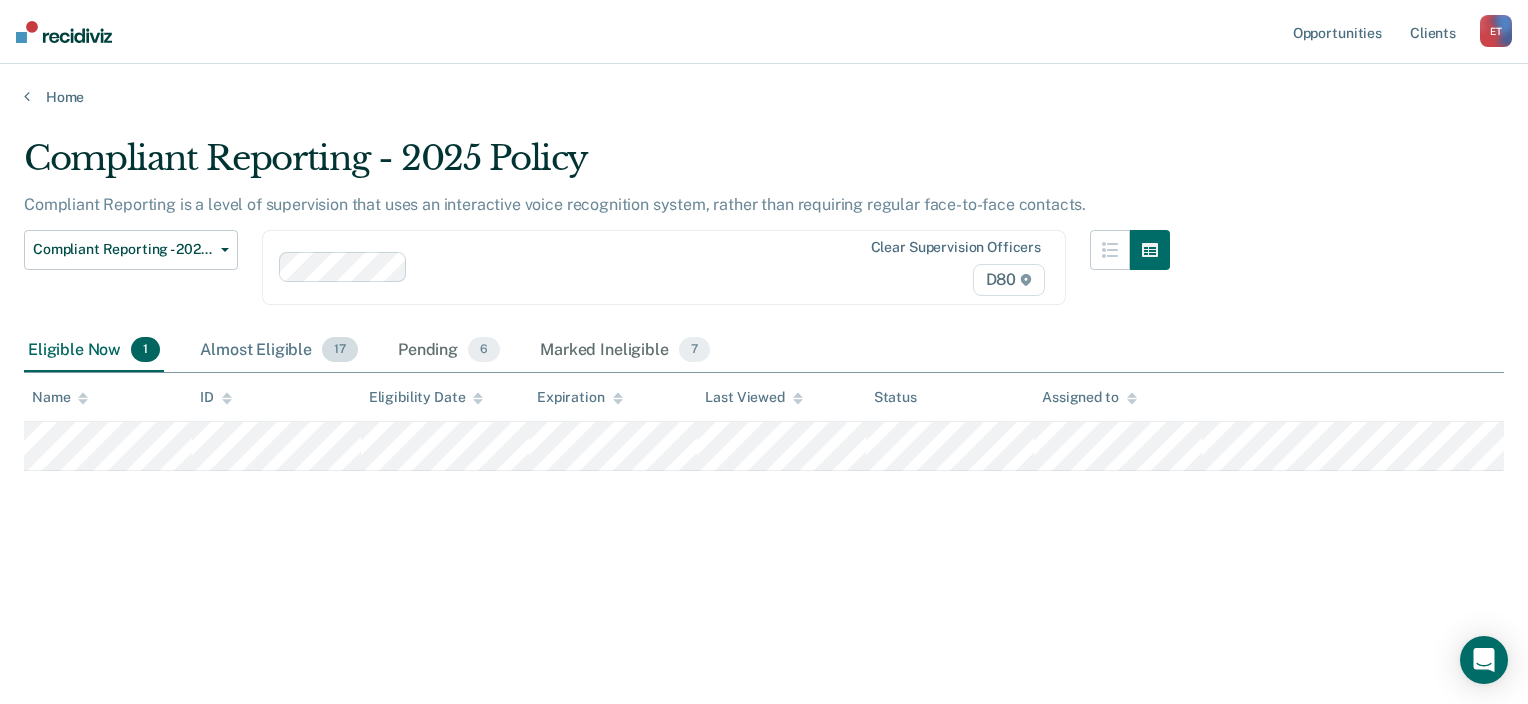 click on "Almost Eligible 17" at bounding box center (279, 351) 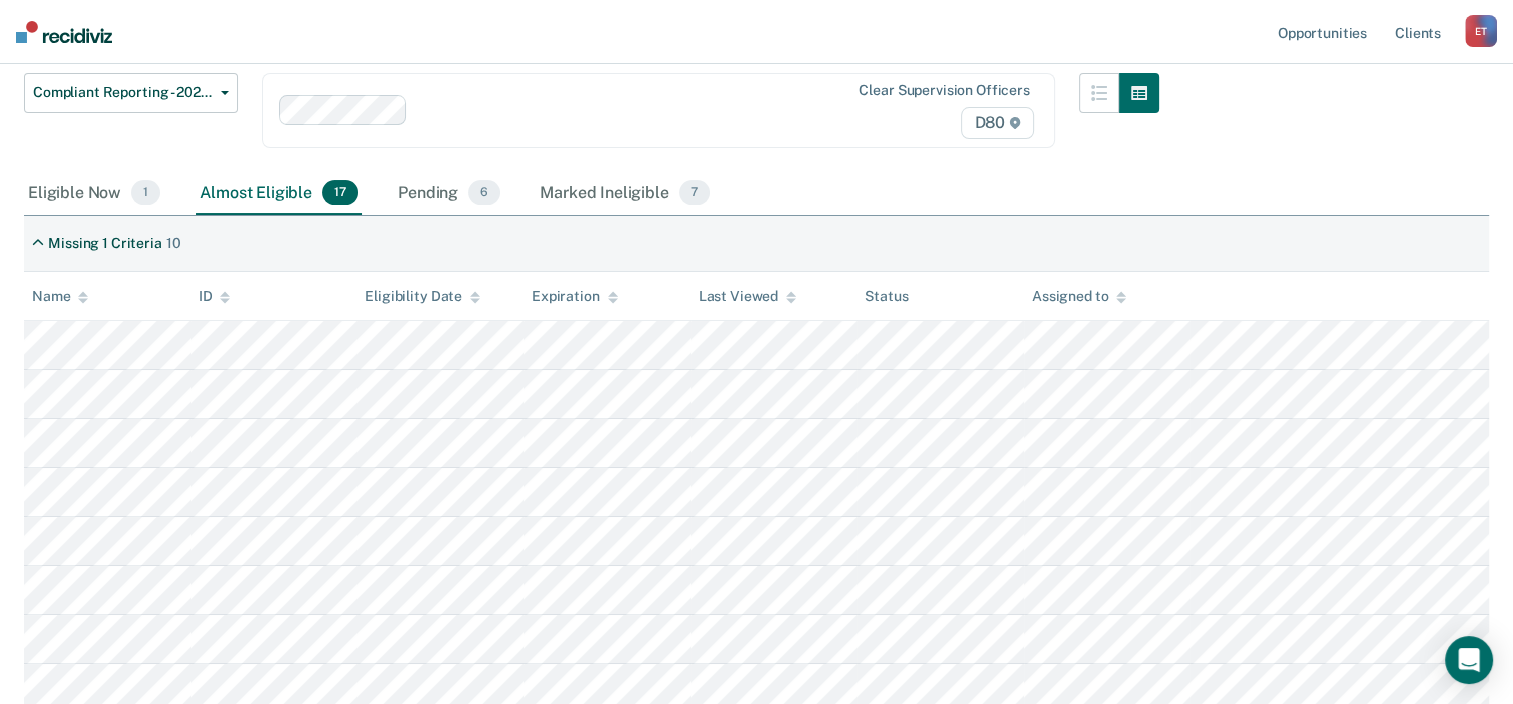 scroll, scrollTop: 178, scrollLeft: 0, axis: vertical 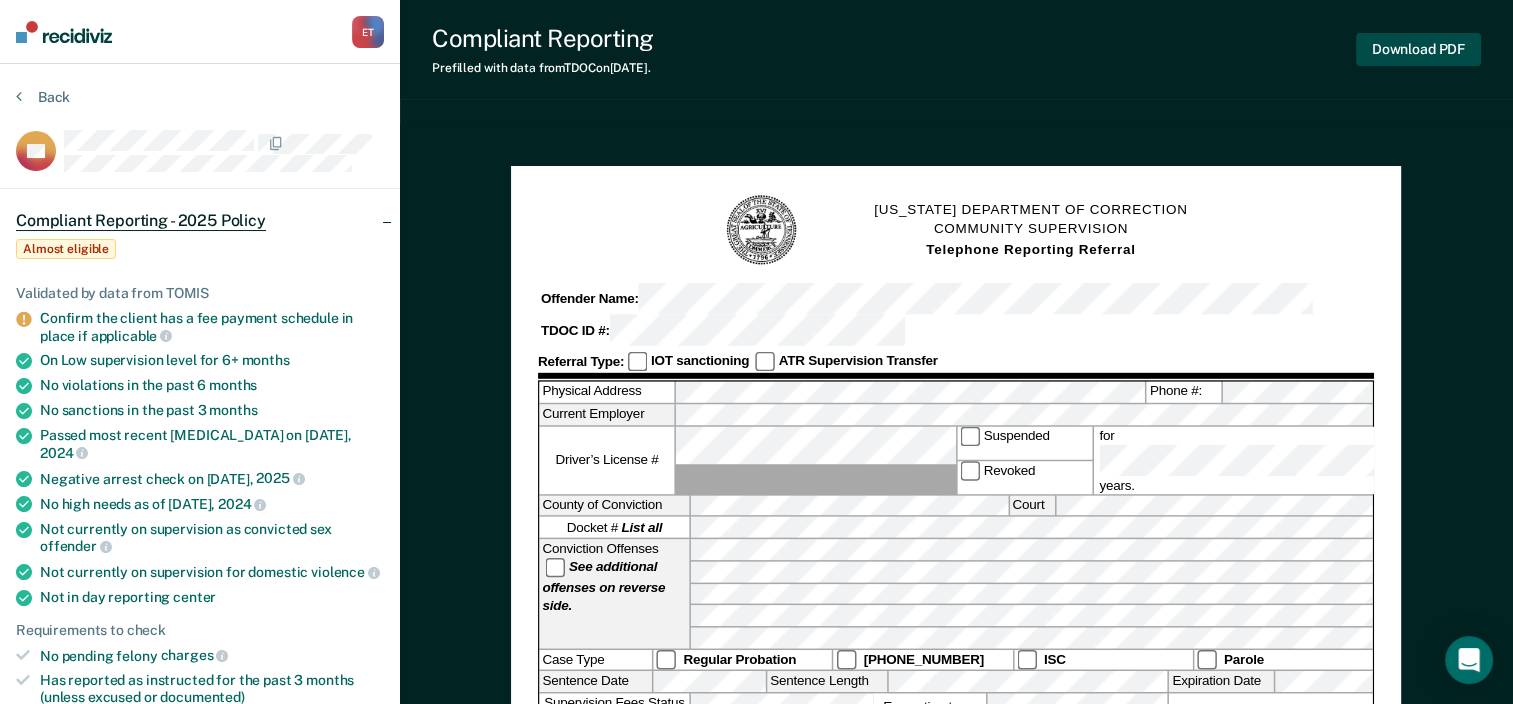 click on "Download PDF" at bounding box center [1418, 49] 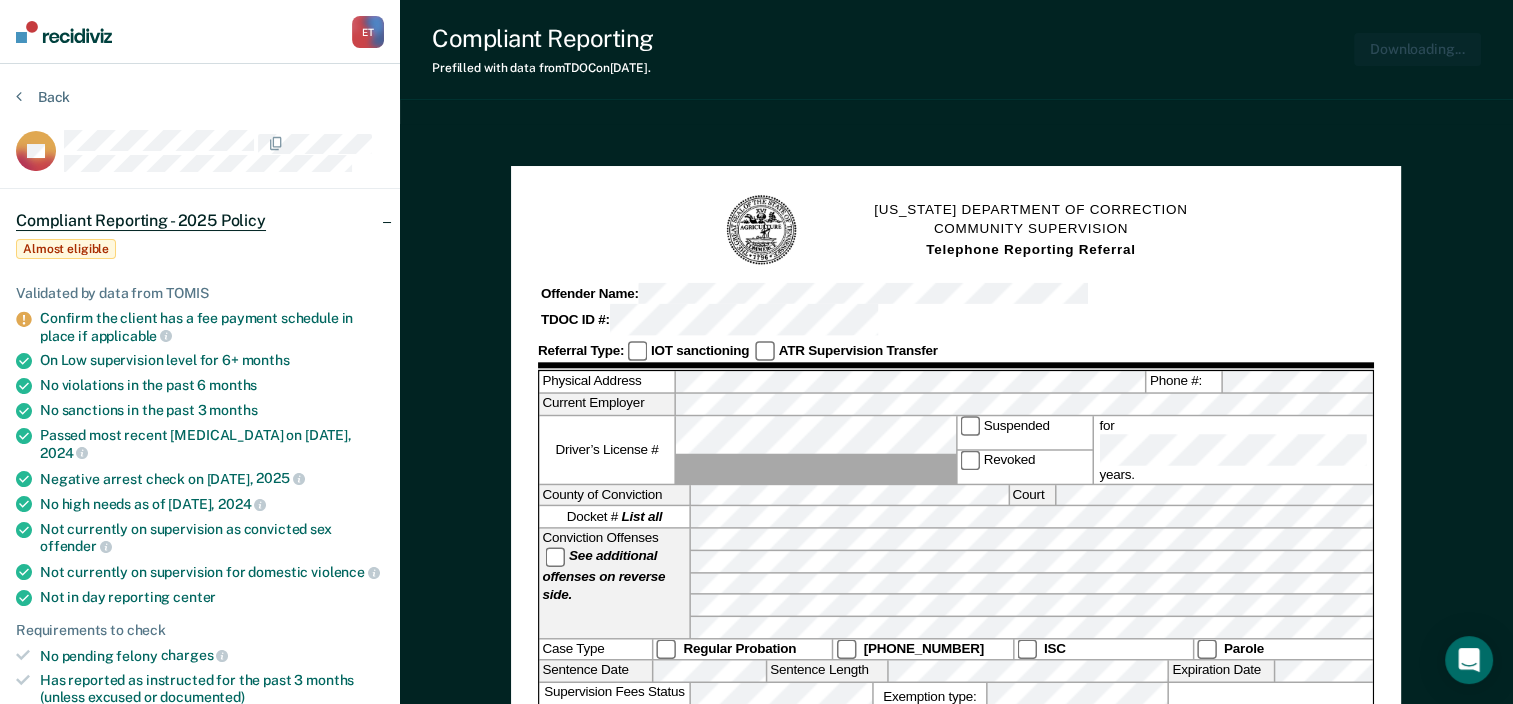 scroll, scrollTop: 0, scrollLeft: 0, axis: both 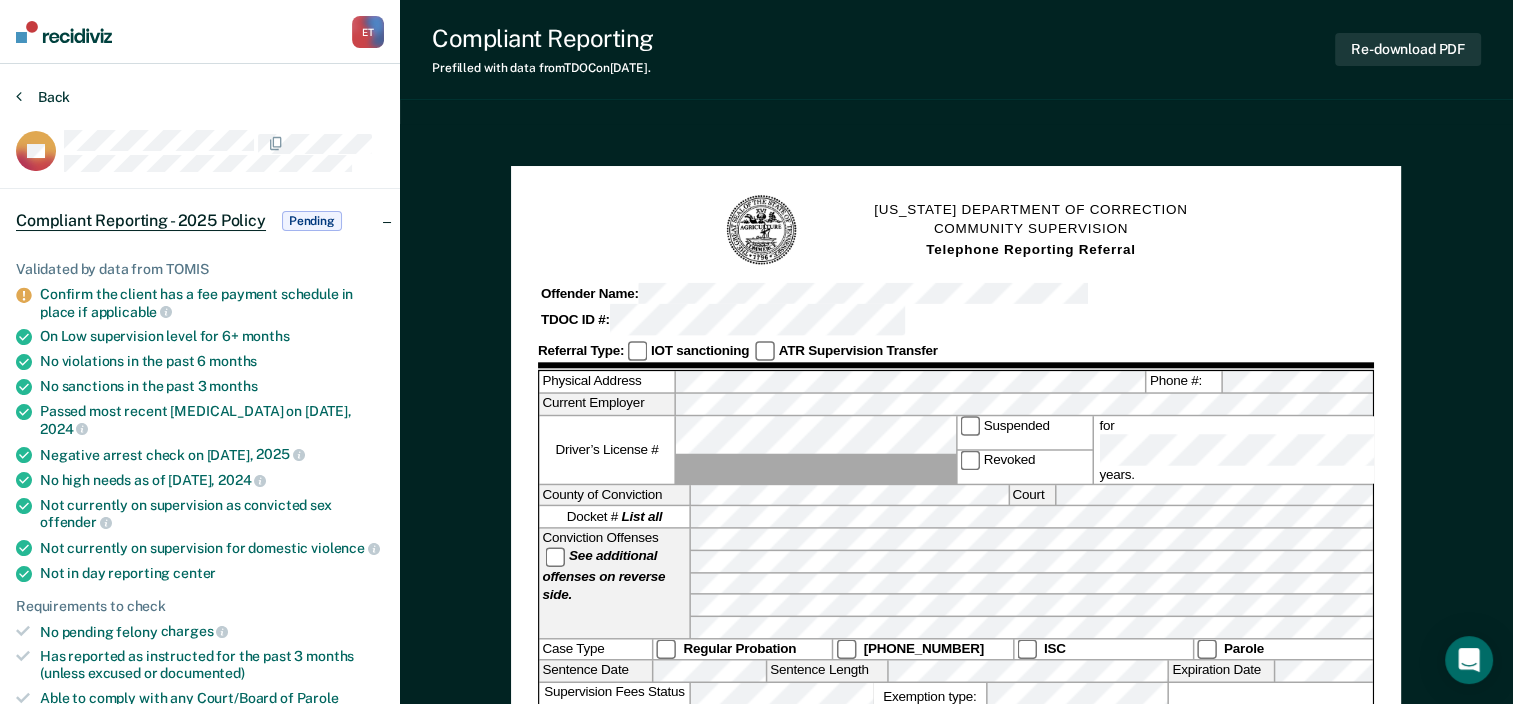 click at bounding box center (19, 96) 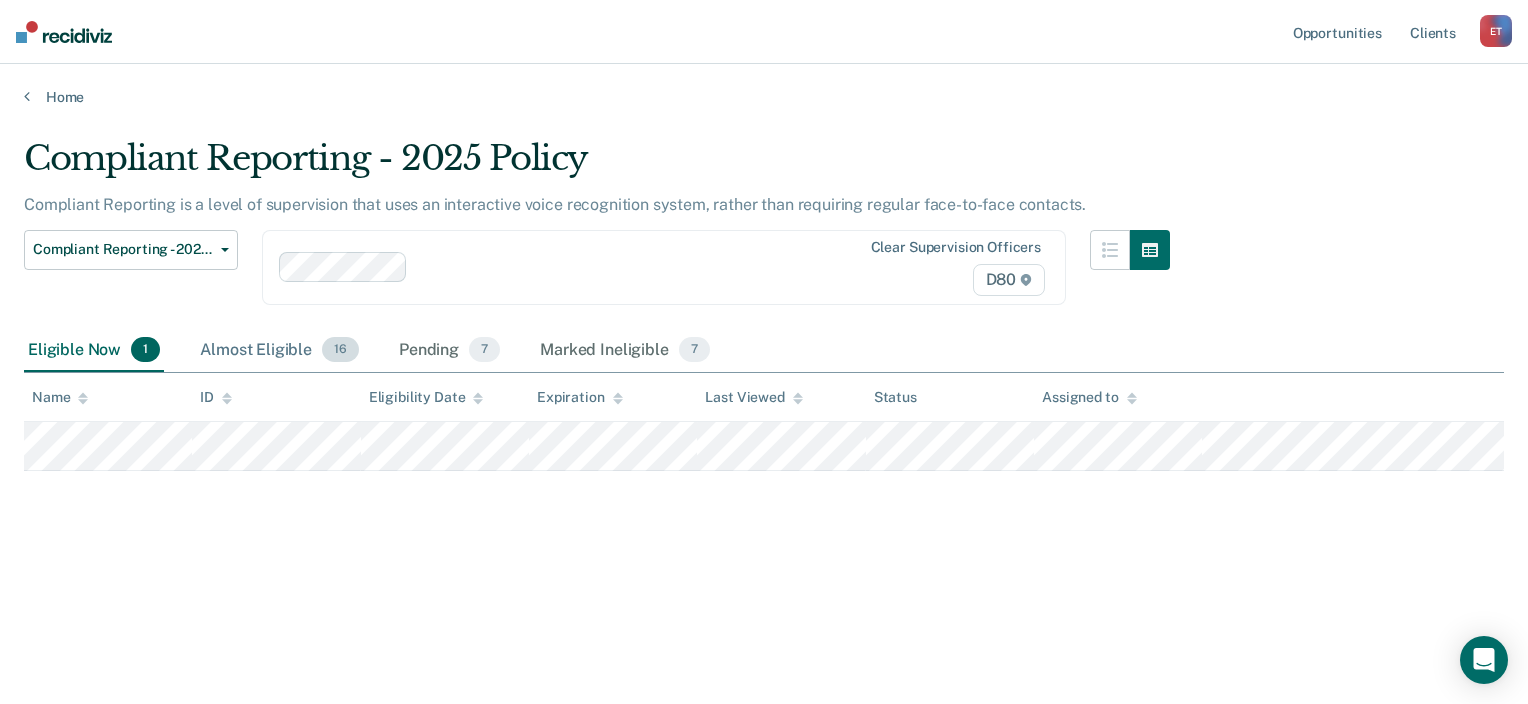 click on "Almost Eligible 16" at bounding box center [279, 351] 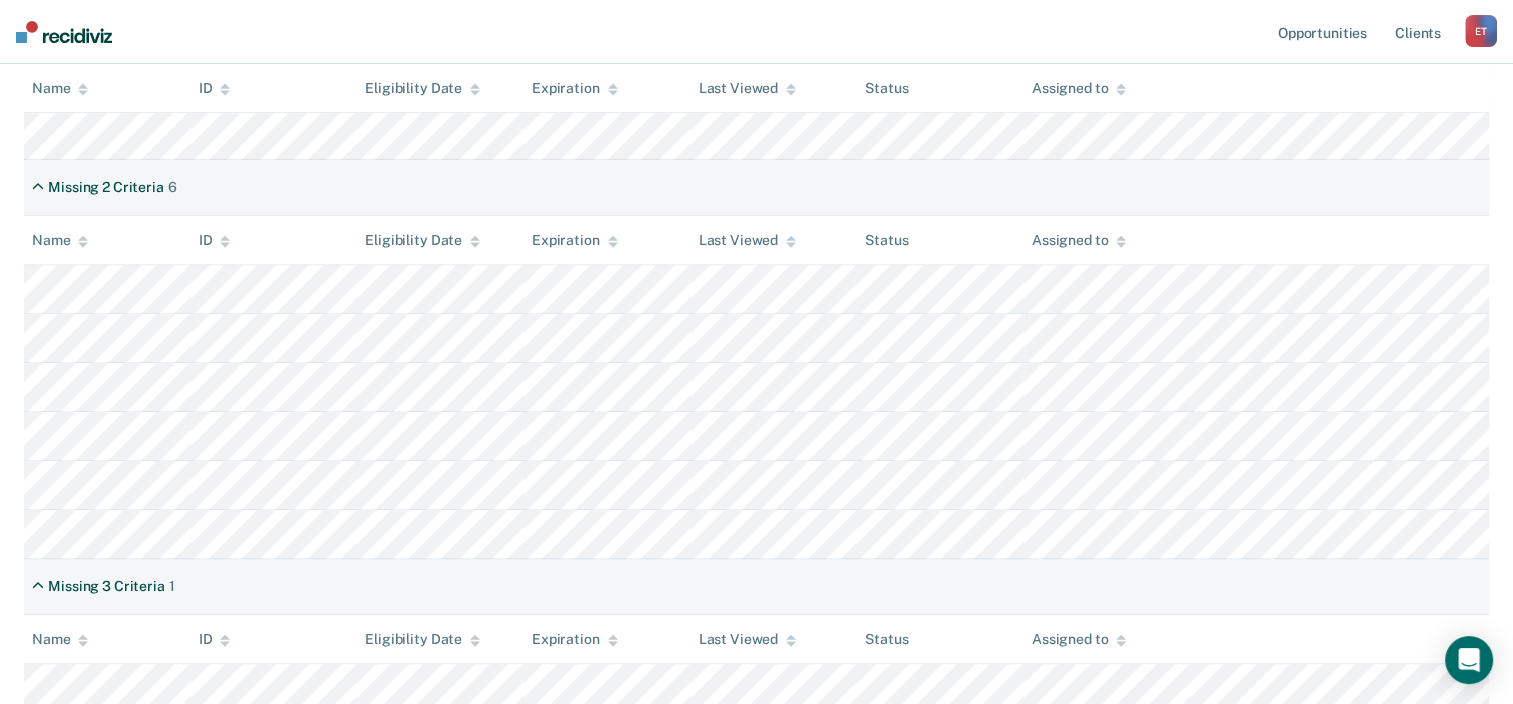 scroll, scrollTop: 767, scrollLeft: 0, axis: vertical 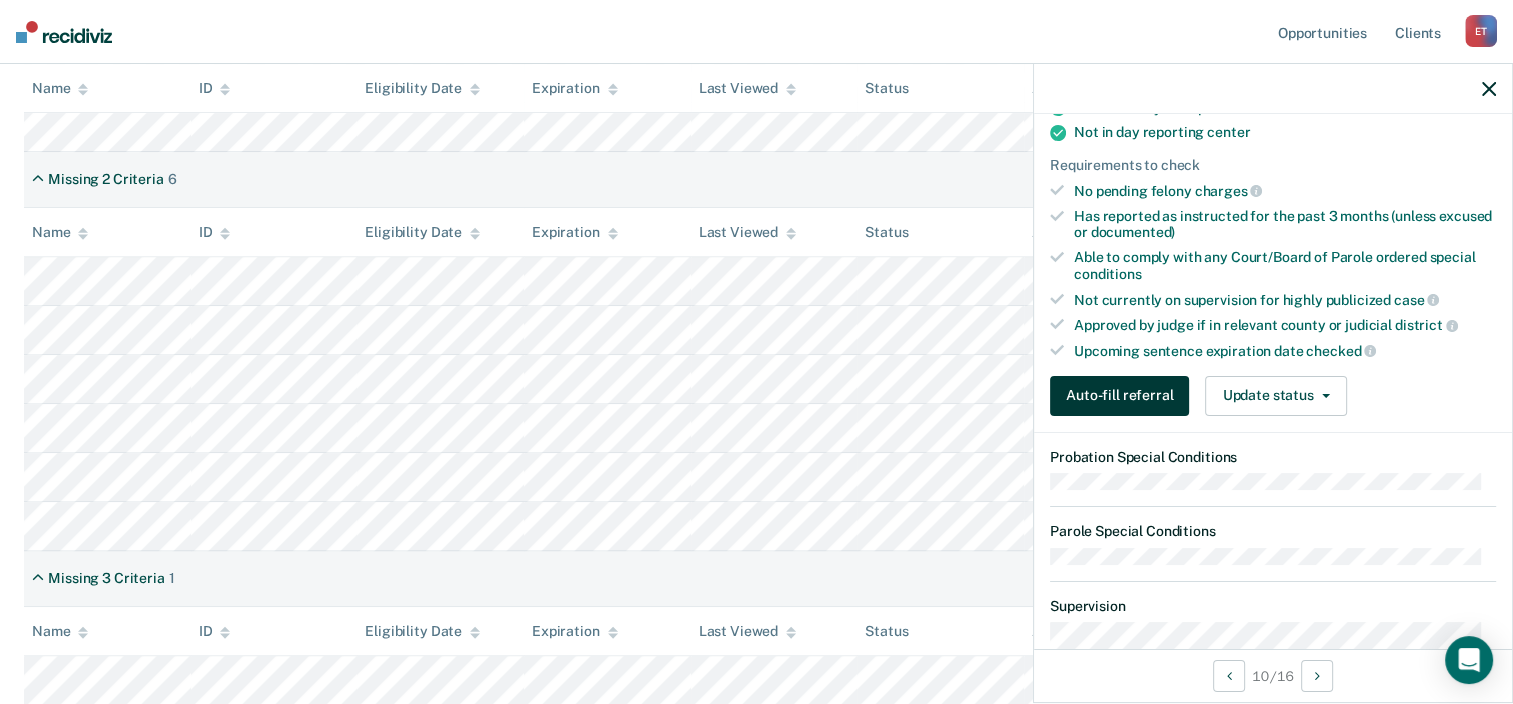 click on "Auto-fill referral" at bounding box center [1119, 396] 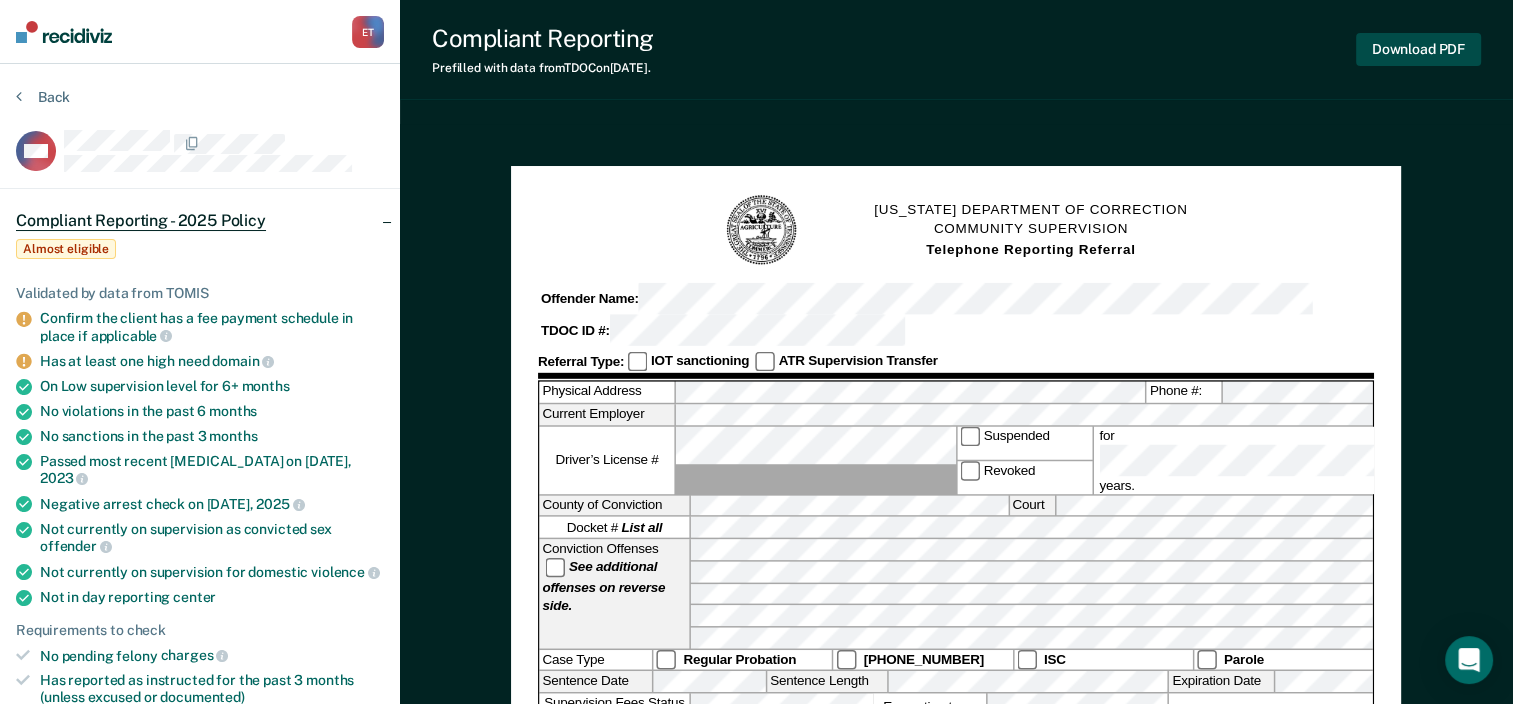 click on "Download PDF" at bounding box center [1418, 49] 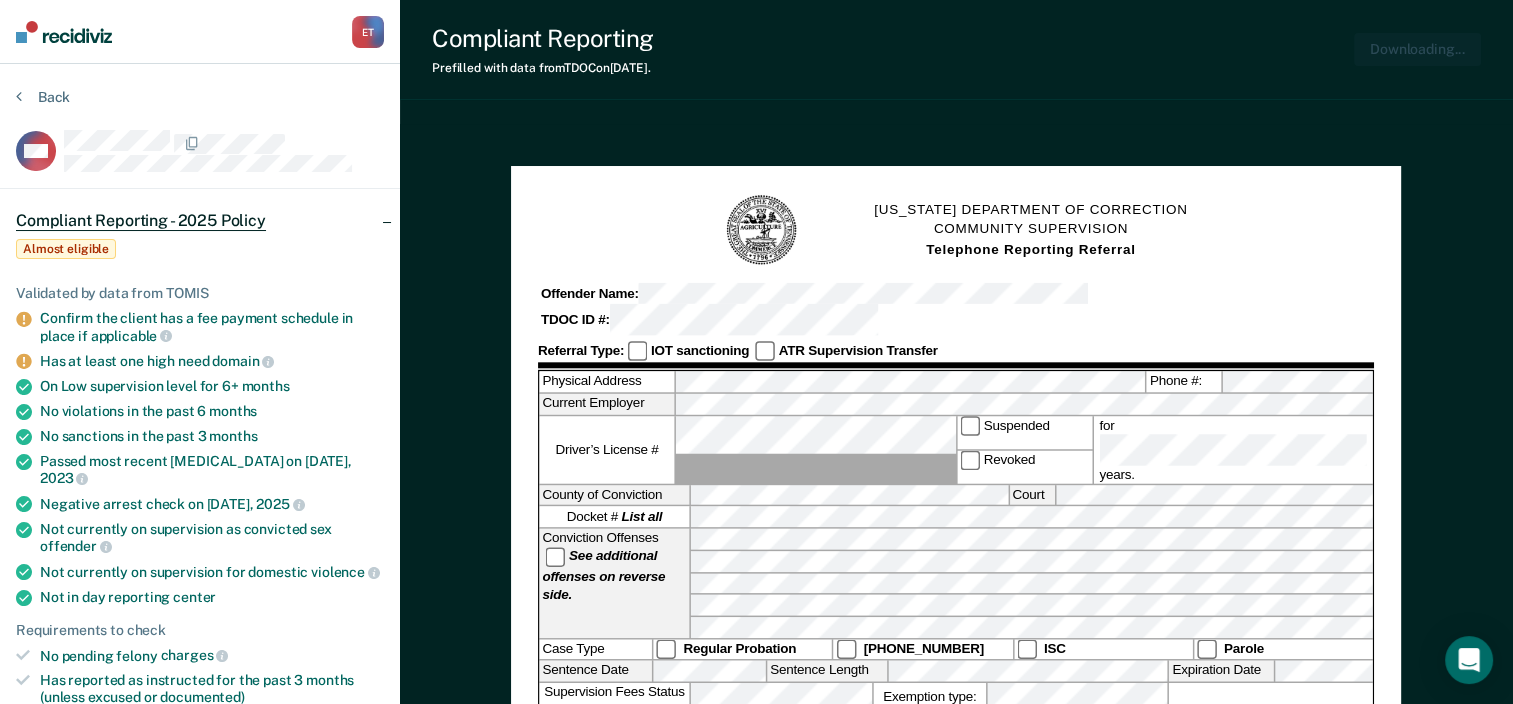 scroll, scrollTop: 0, scrollLeft: 0, axis: both 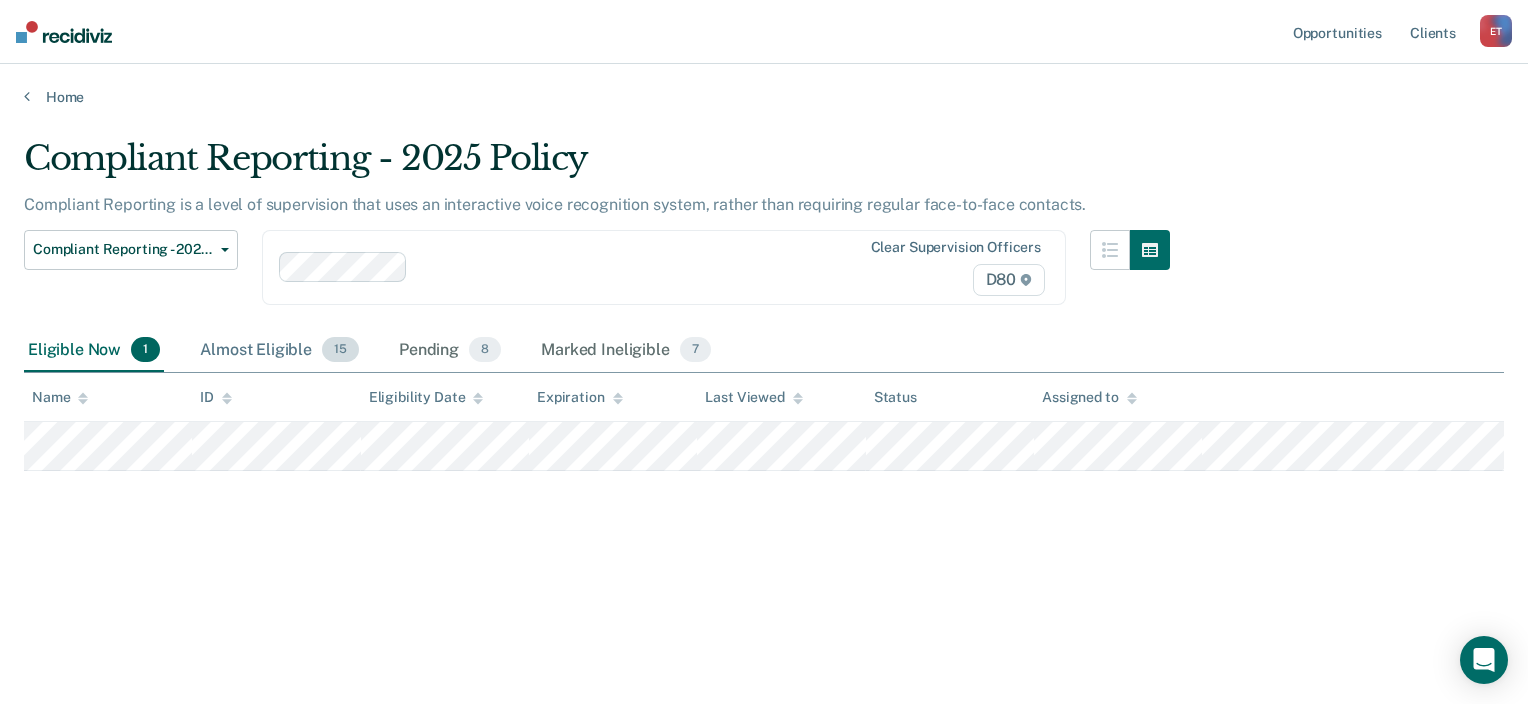click on "Almost Eligible 15" at bounding box center (279, 351) 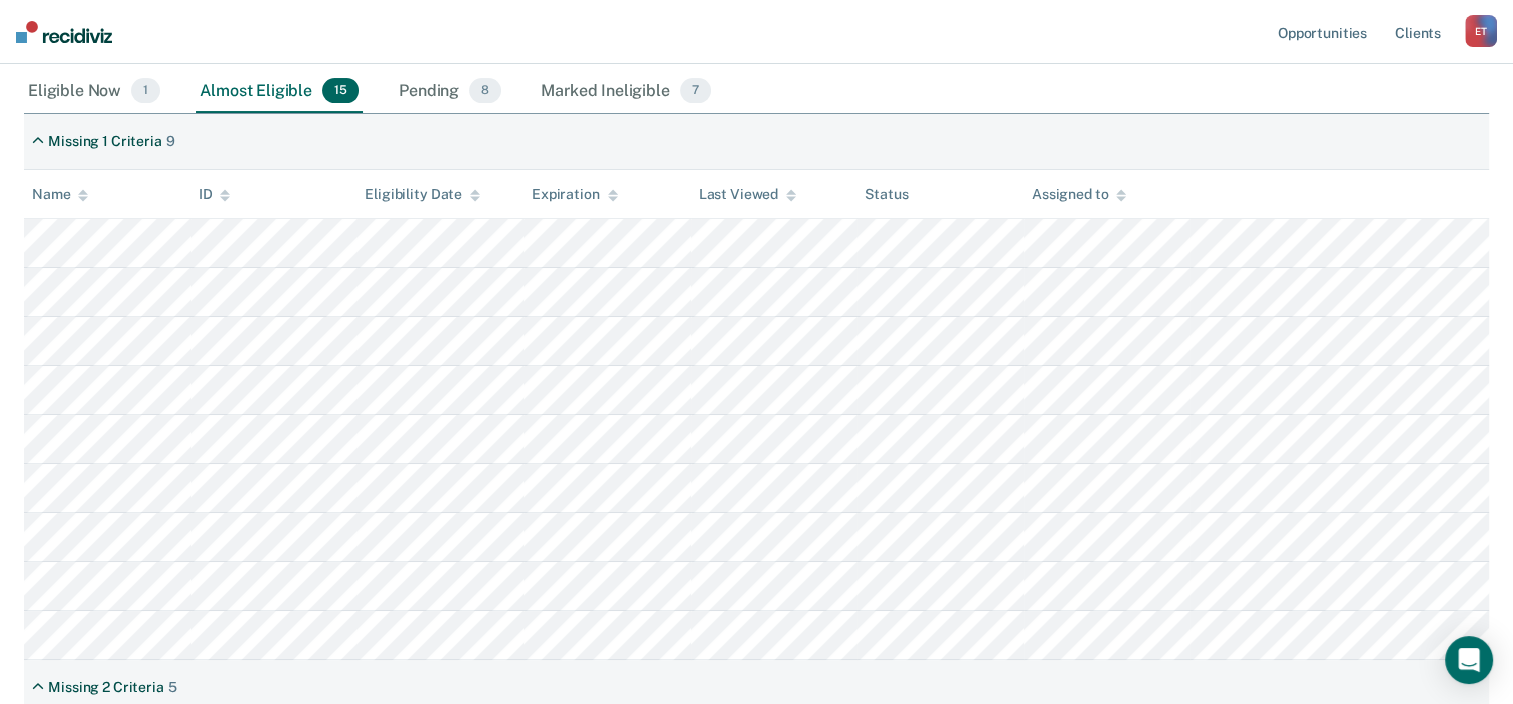 scroll, scrollTop: 280, scrollLeft: 0, axis: vertical 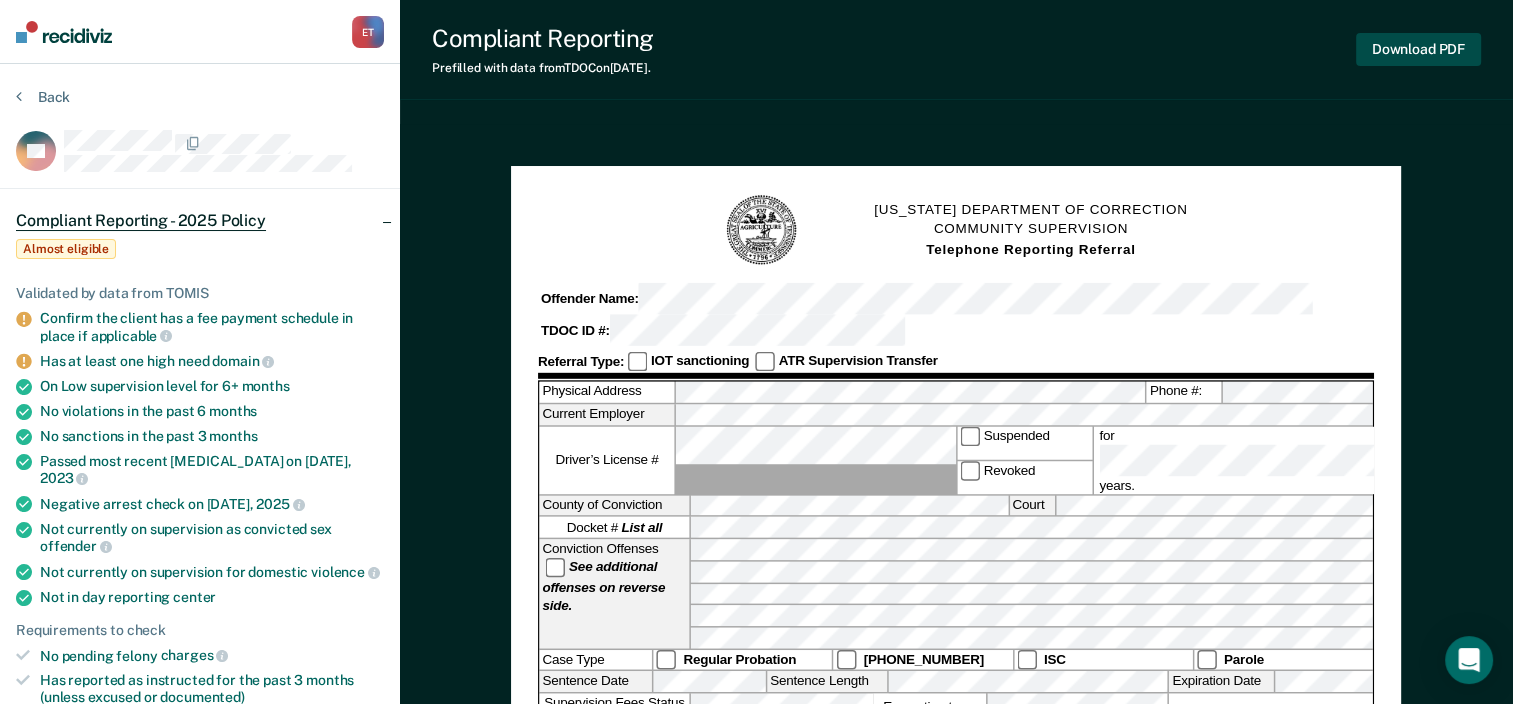 click on "Download PDF" at bounding box center [1418, 49] 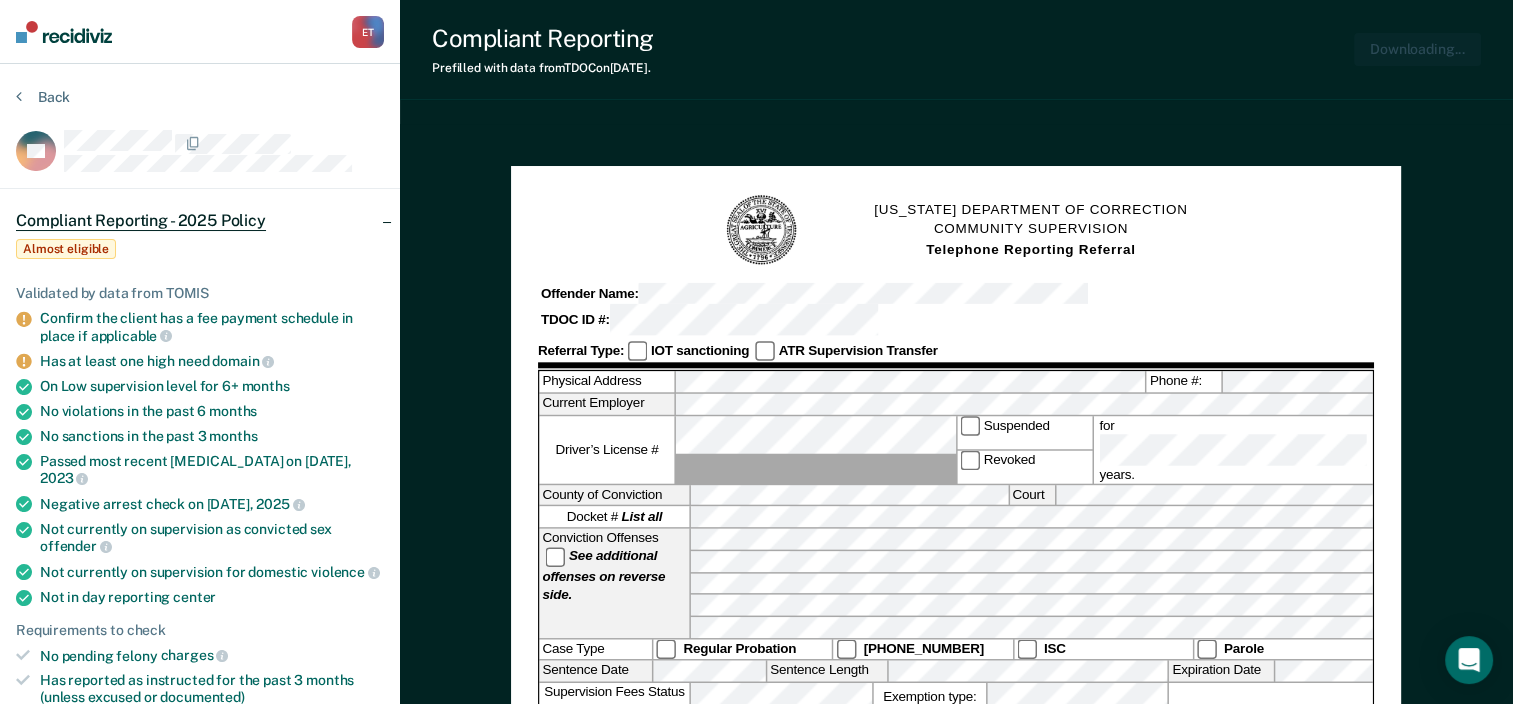 scroll, scrollTop: 0, scrollLeft: 0, axis: both 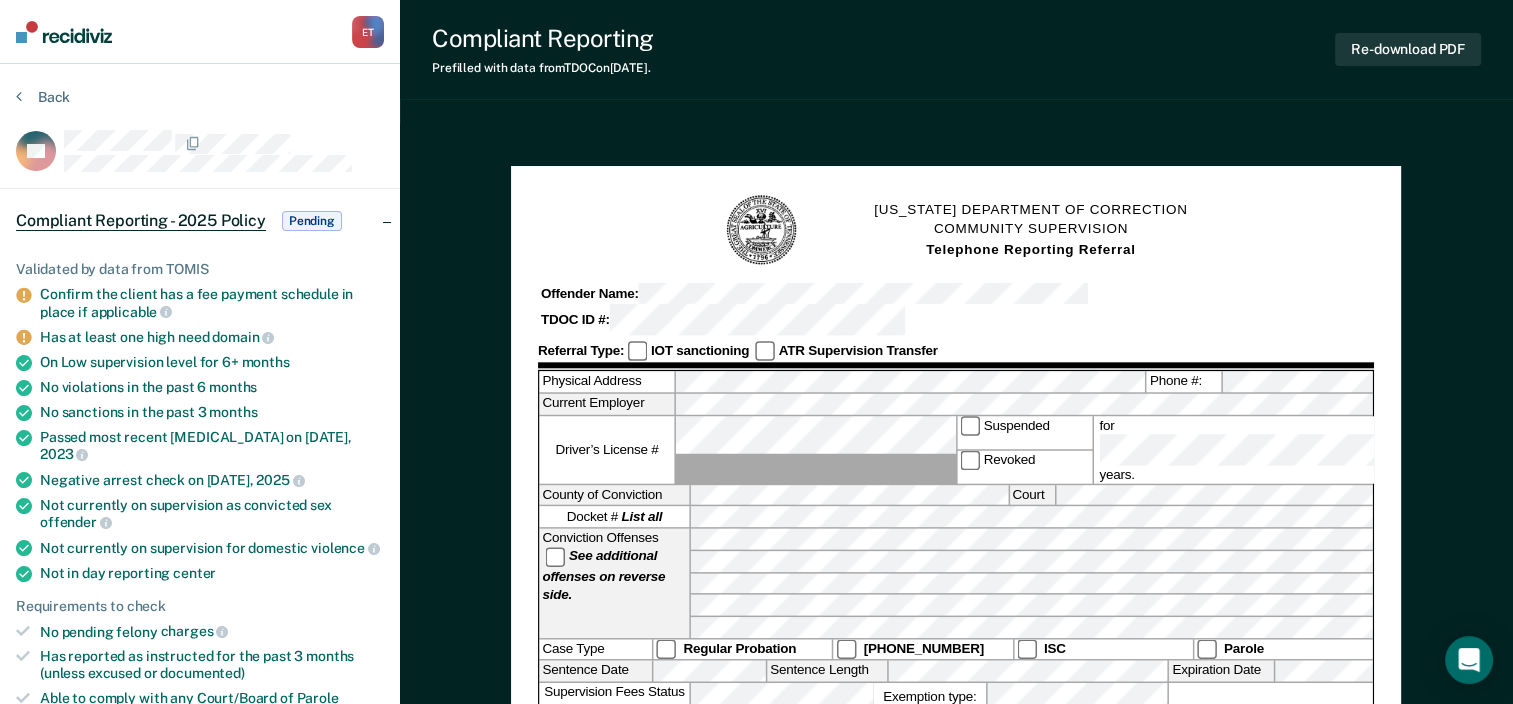 click on "Back ST   Compliant Reporting - 2025 Policy Pending Validated by data from TOMIS Confirm the client has a fee payment schedule in place if applicable   Has at least one high need domain   On Low supervision level for 6+   months No violations in the past 6   months No sanctions in the past 3   months Passed most recent [MEDICAL_DATA] on [DATE]
Negative arrest check on [DATE]   Not currently on supervision as convicted sex   offender   Not currently on supervision for domestic   violence   Not in day reporting   center Requirements to check No pending felony   charges   Has reported as instructed for the past 3 months (unless excused or   documented) Able to comply with any Court/Board of Parole ordered special   conditions Not currently on supervision for highly publicized   case   Approved by judge if in relevant county or judicial   district   Upcoming sentence expiration date   checked   Marked as Pending by [PERSON_NAME][EMAIL_ADDRESS][PERSON_NAME][DOMAIN_NAME] on [DATE].   Update status Revert from [GEOGRAPHIC_DATA] Contact" at bounding box center (200, 1072) 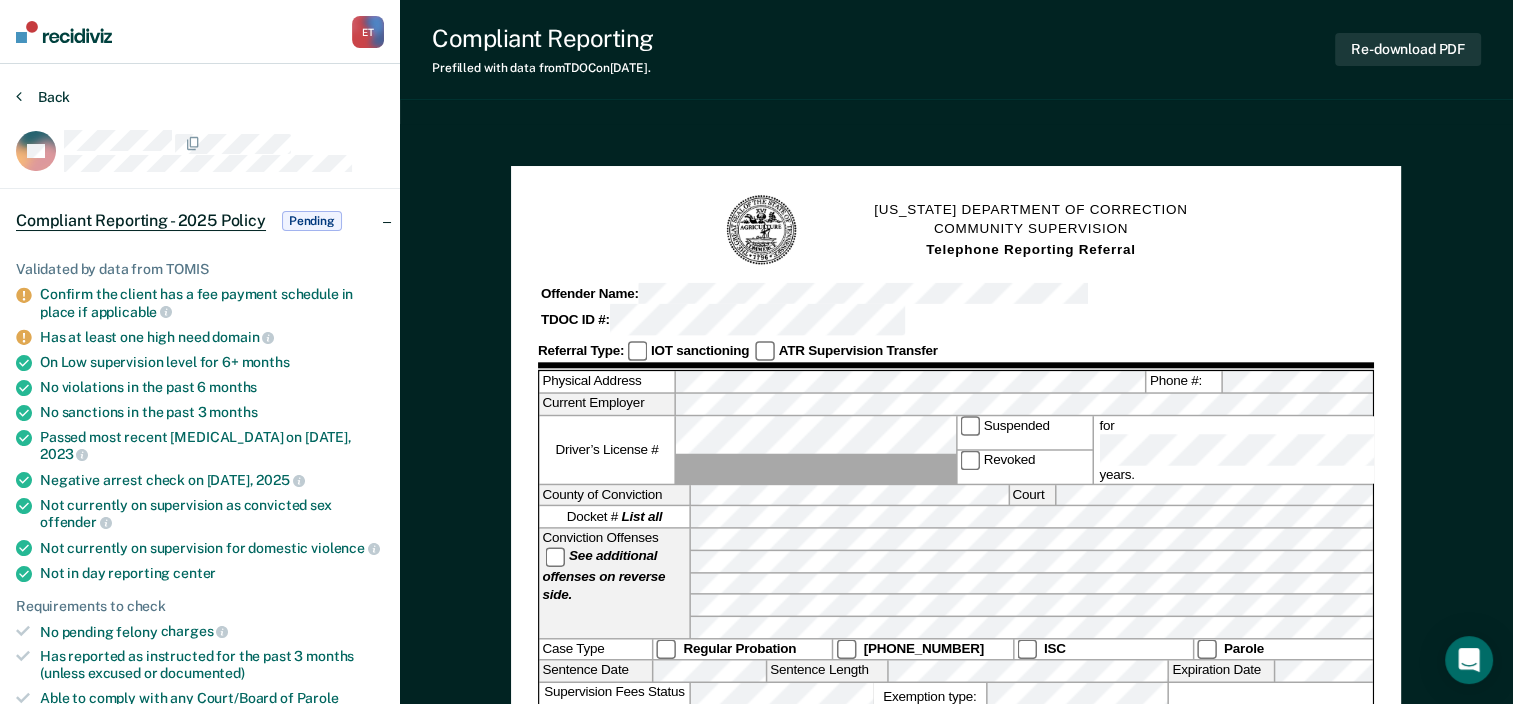 click on "Back" at bounding box center [43, 97] 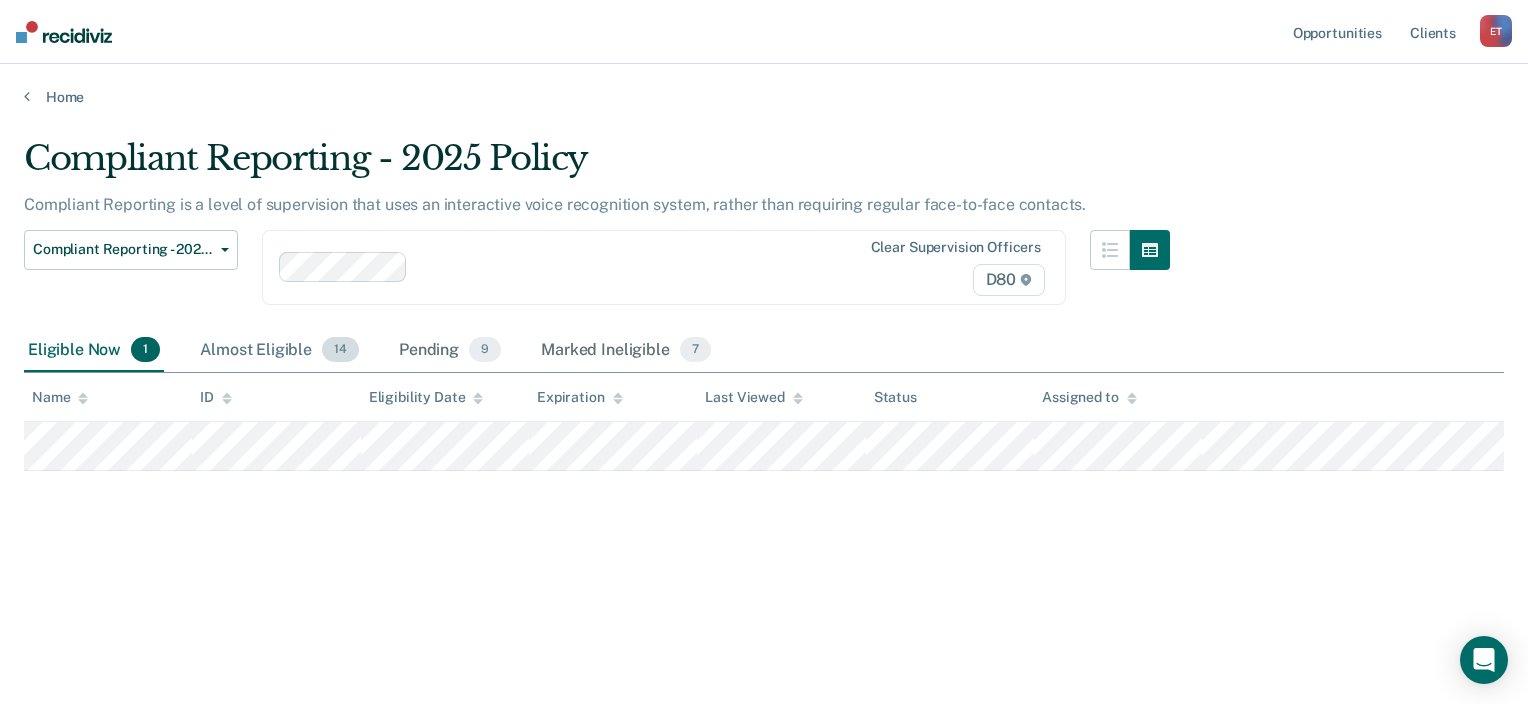 click on "Almost Eligible 14" at bounding box center (279, 351) 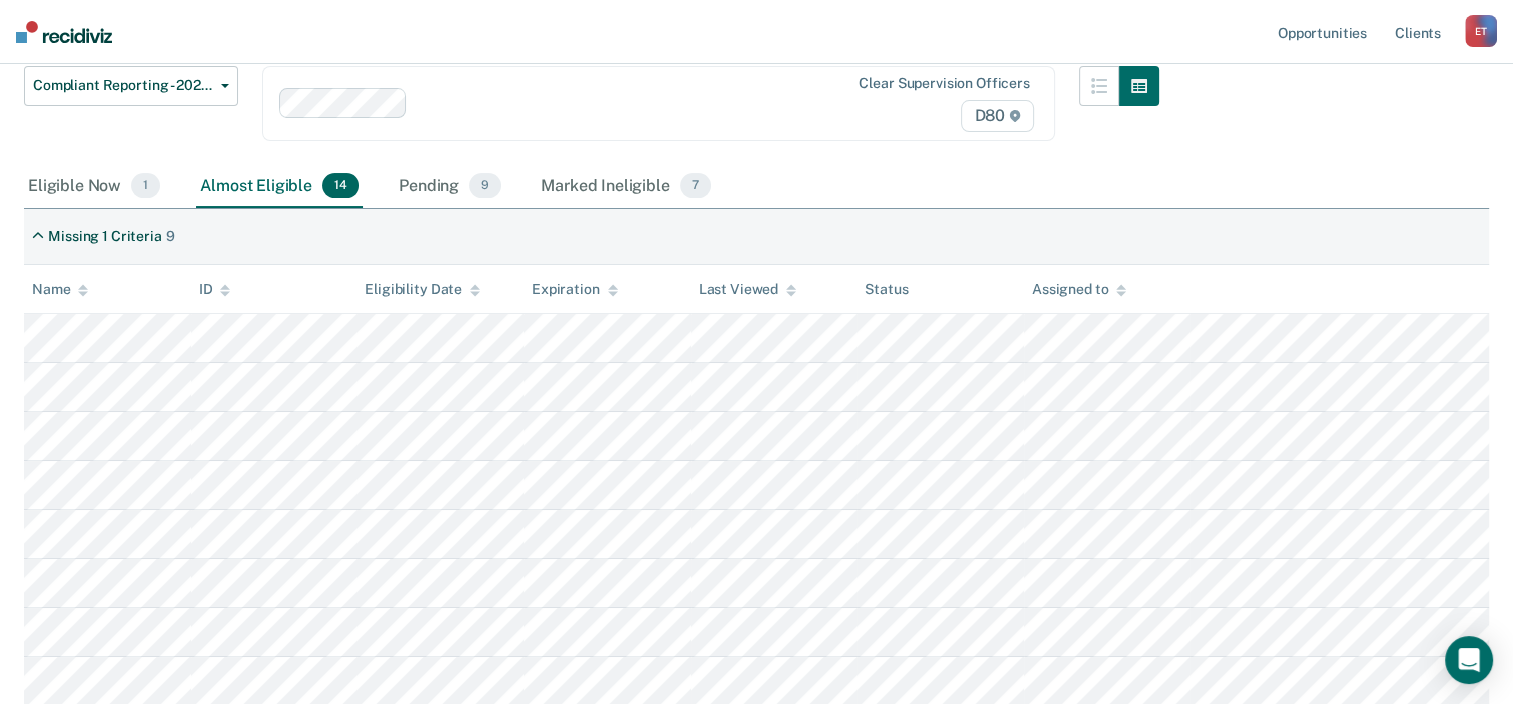 scroll, scrollTop: 227, scrollLeft: 0, axis: vertical 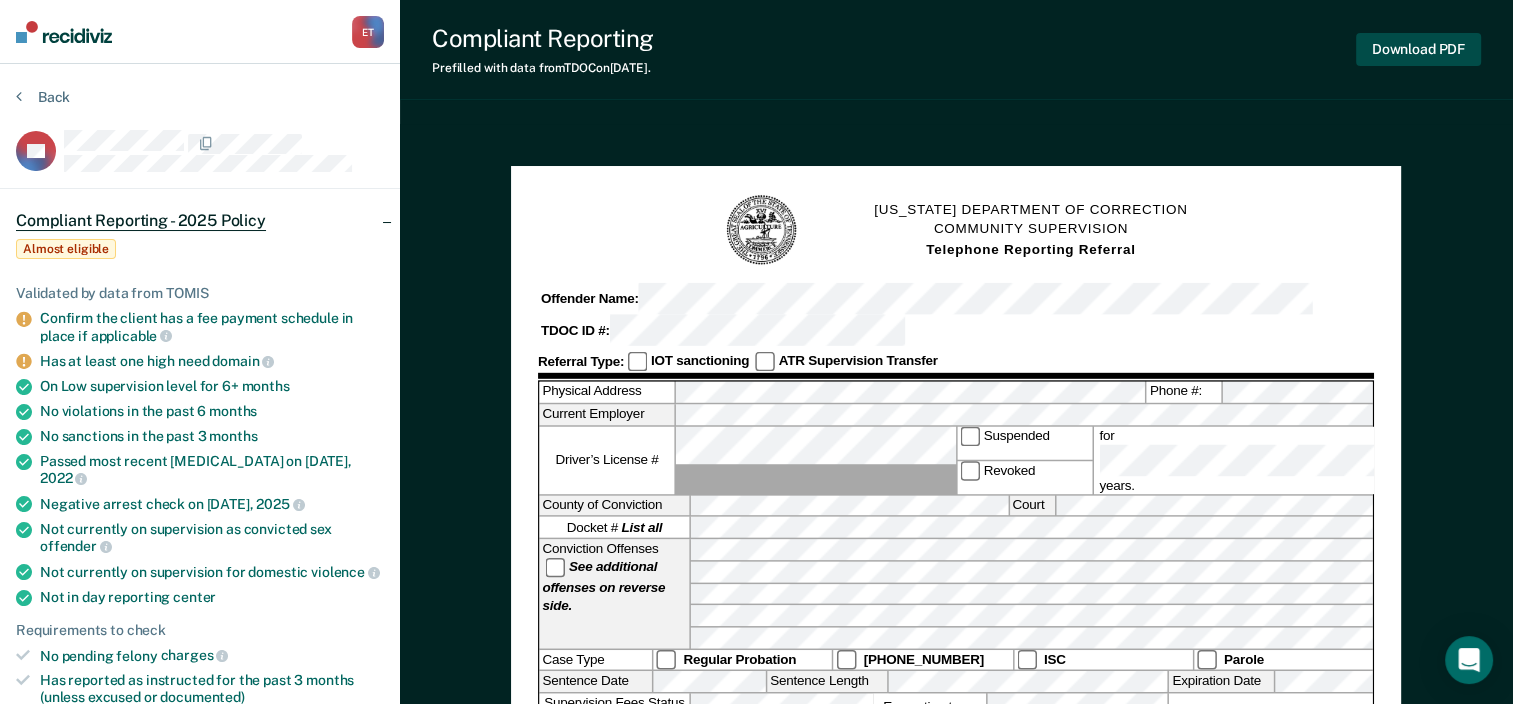 click on "Download PDF" at bounding box center [1418, 49] 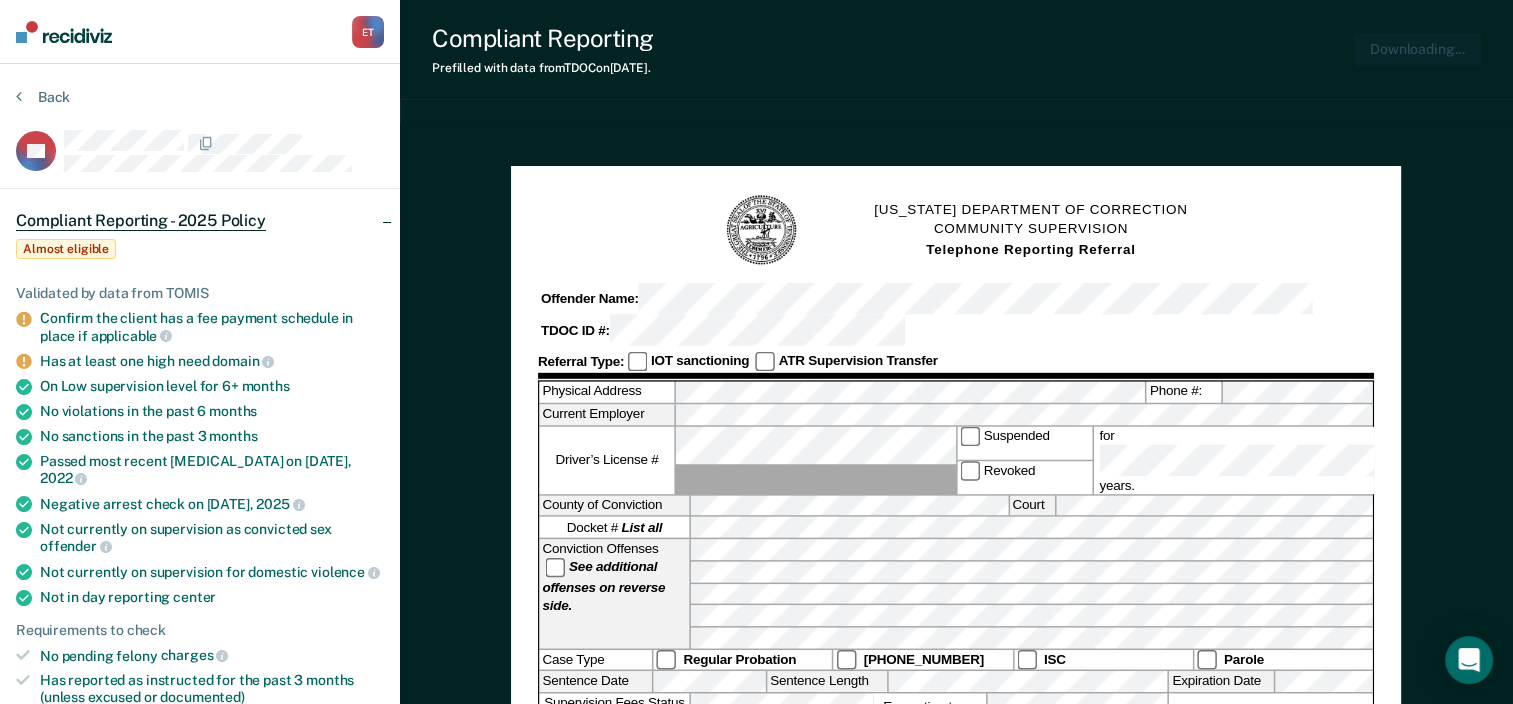 scroll, scrollTop: 0, scrollLeft: 0, axis: both 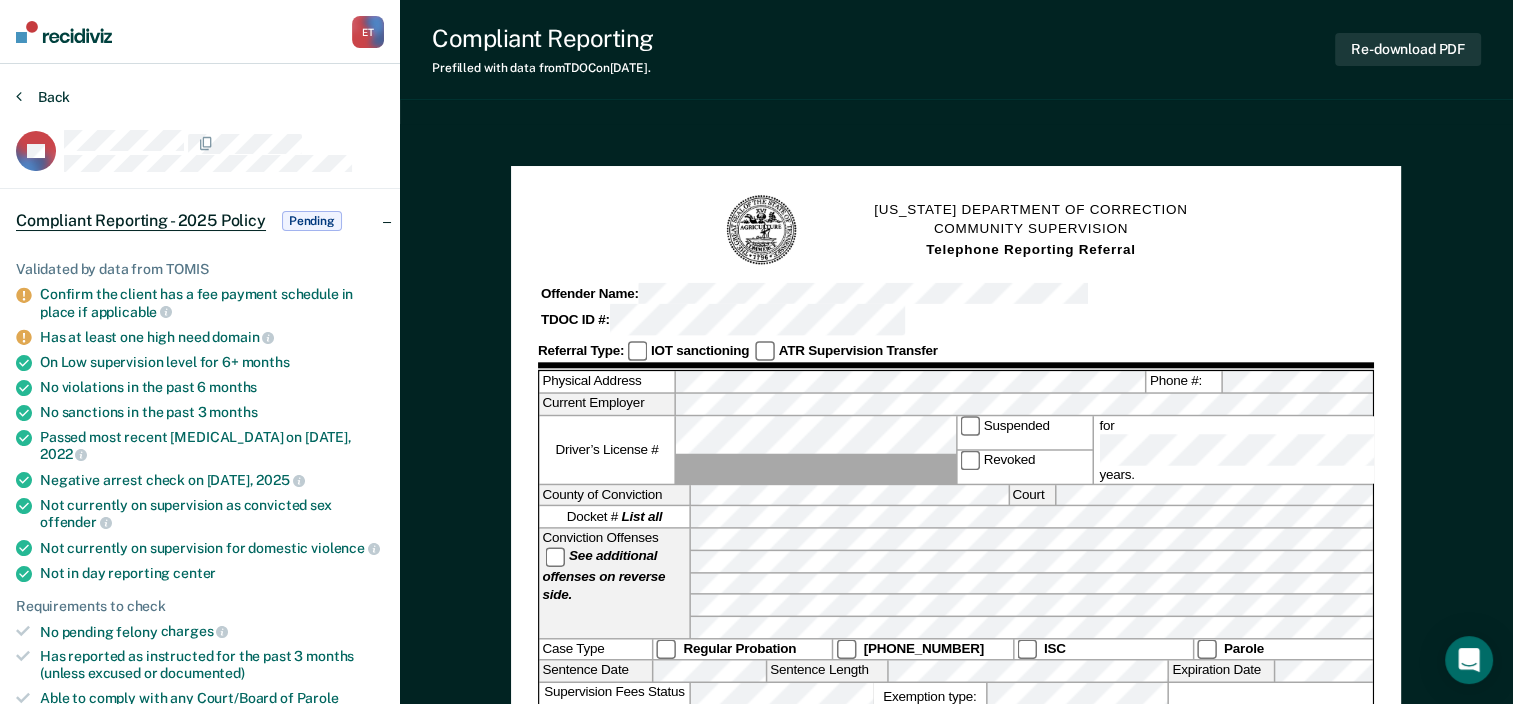 click at bounding box center [19, 96] 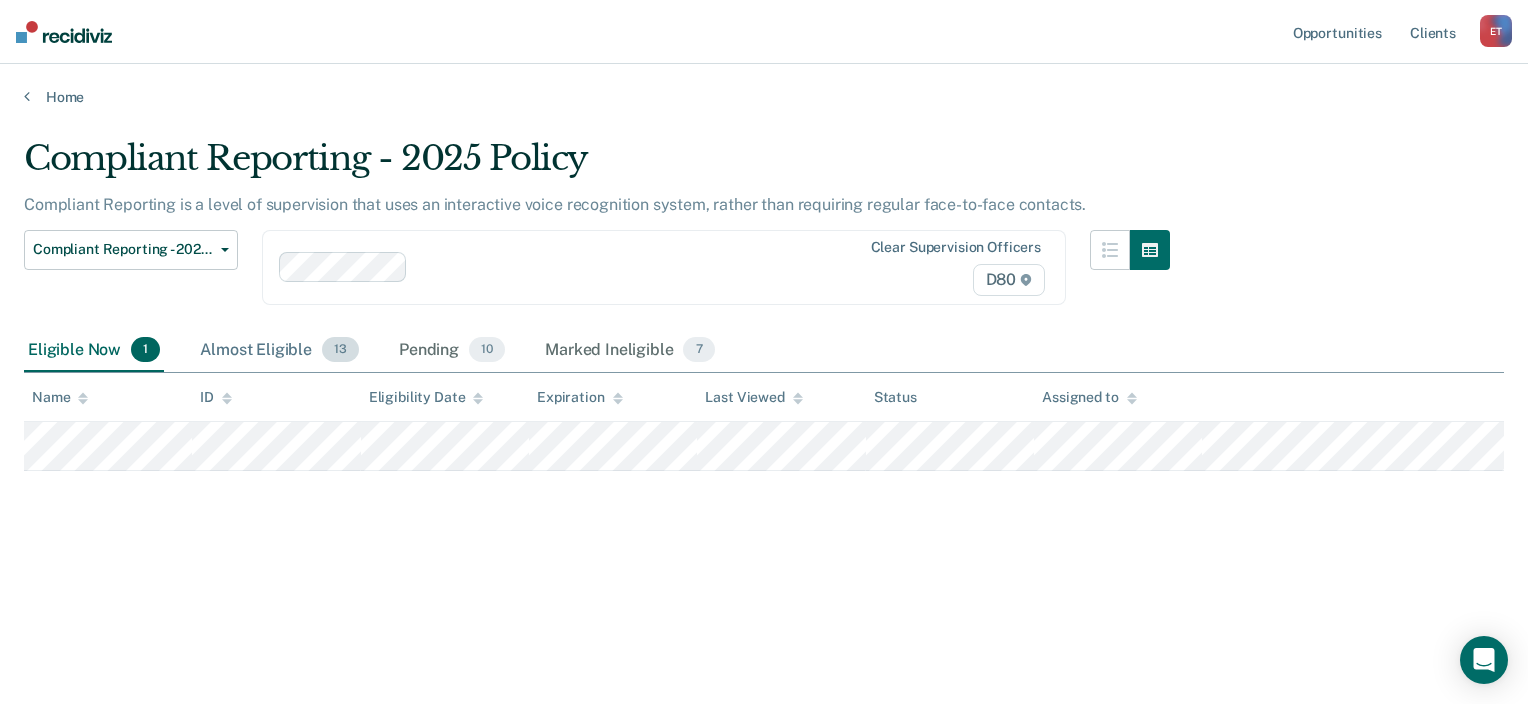 click on "Almost Eligible 13" at bounding box center [279, 351] 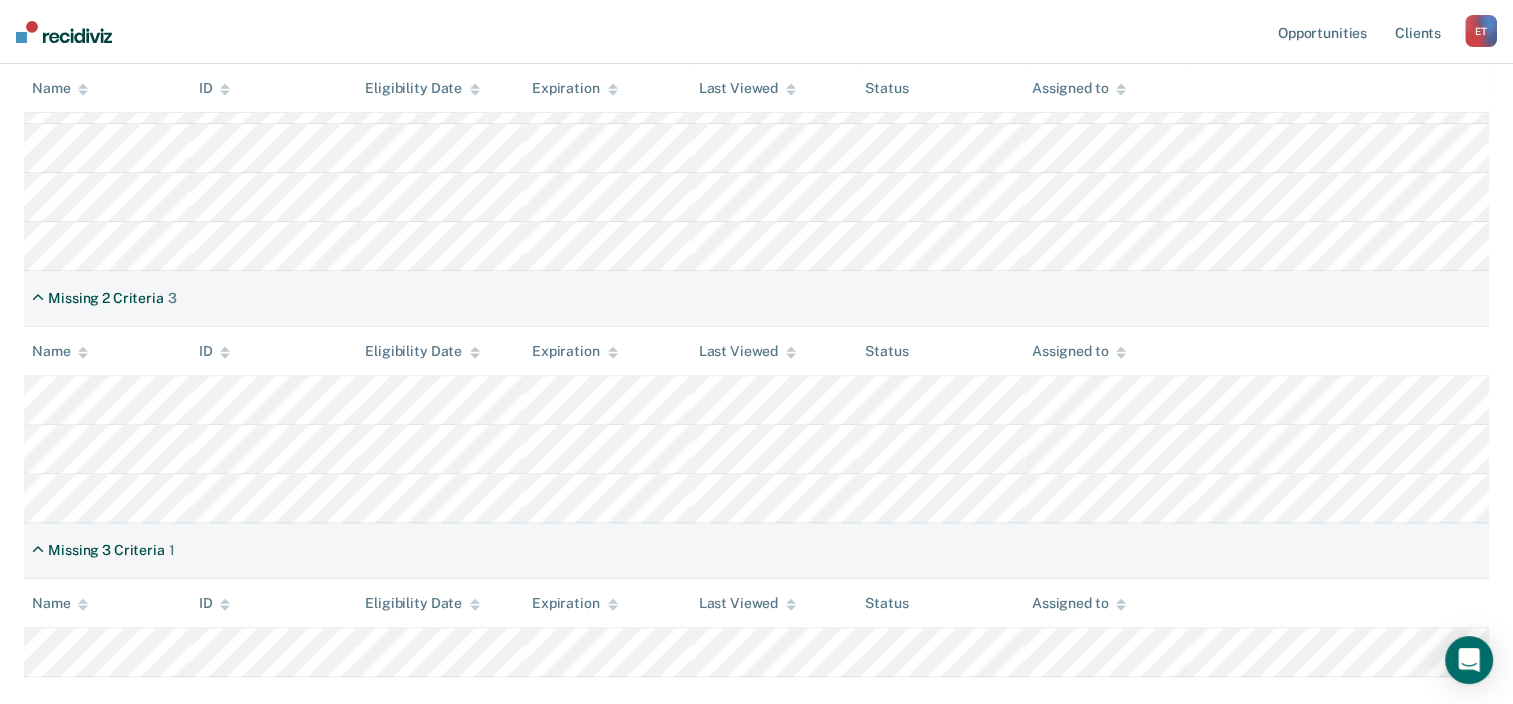 scroll, scrollTop: 672, scrollLeft: 0, axis: vertical 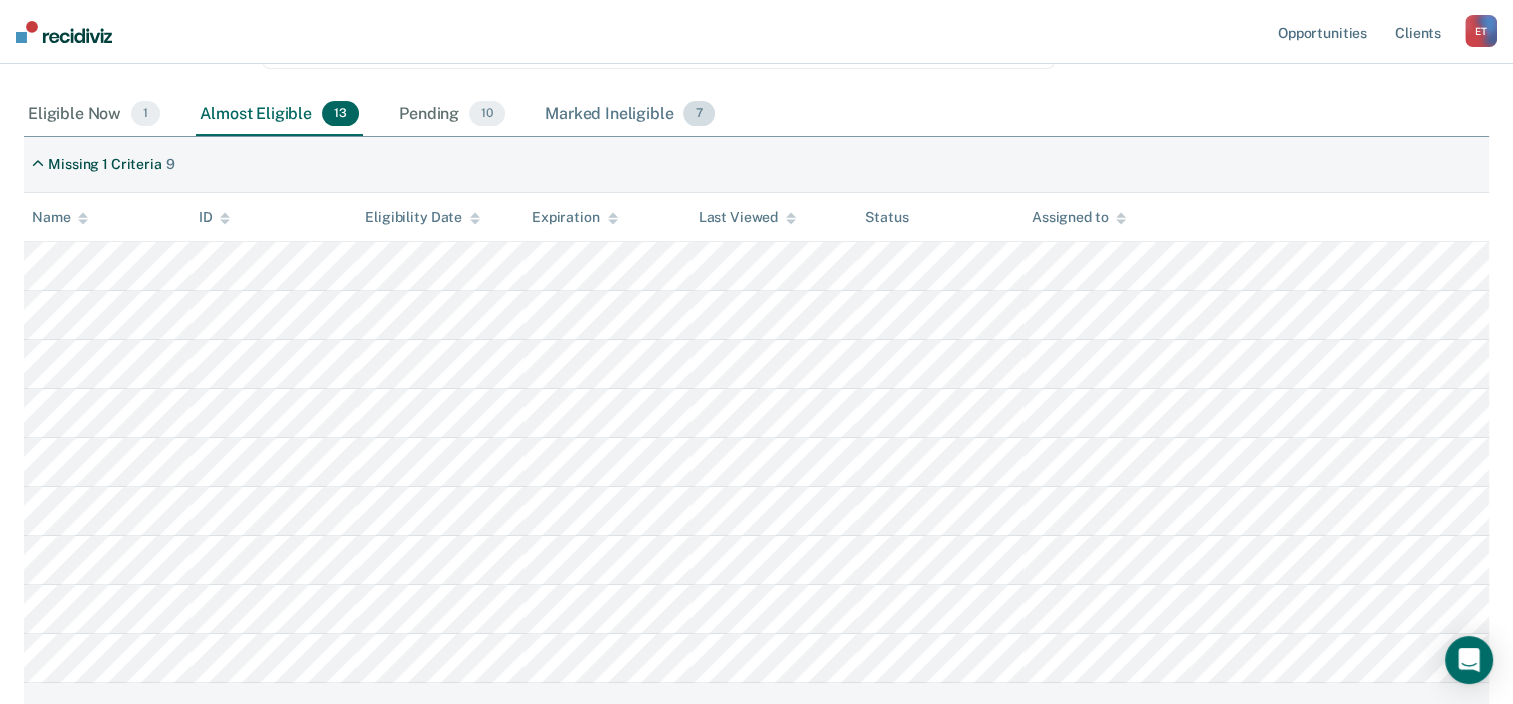 click on "Marked Ineligible 7" at bounding box center (630, 115) 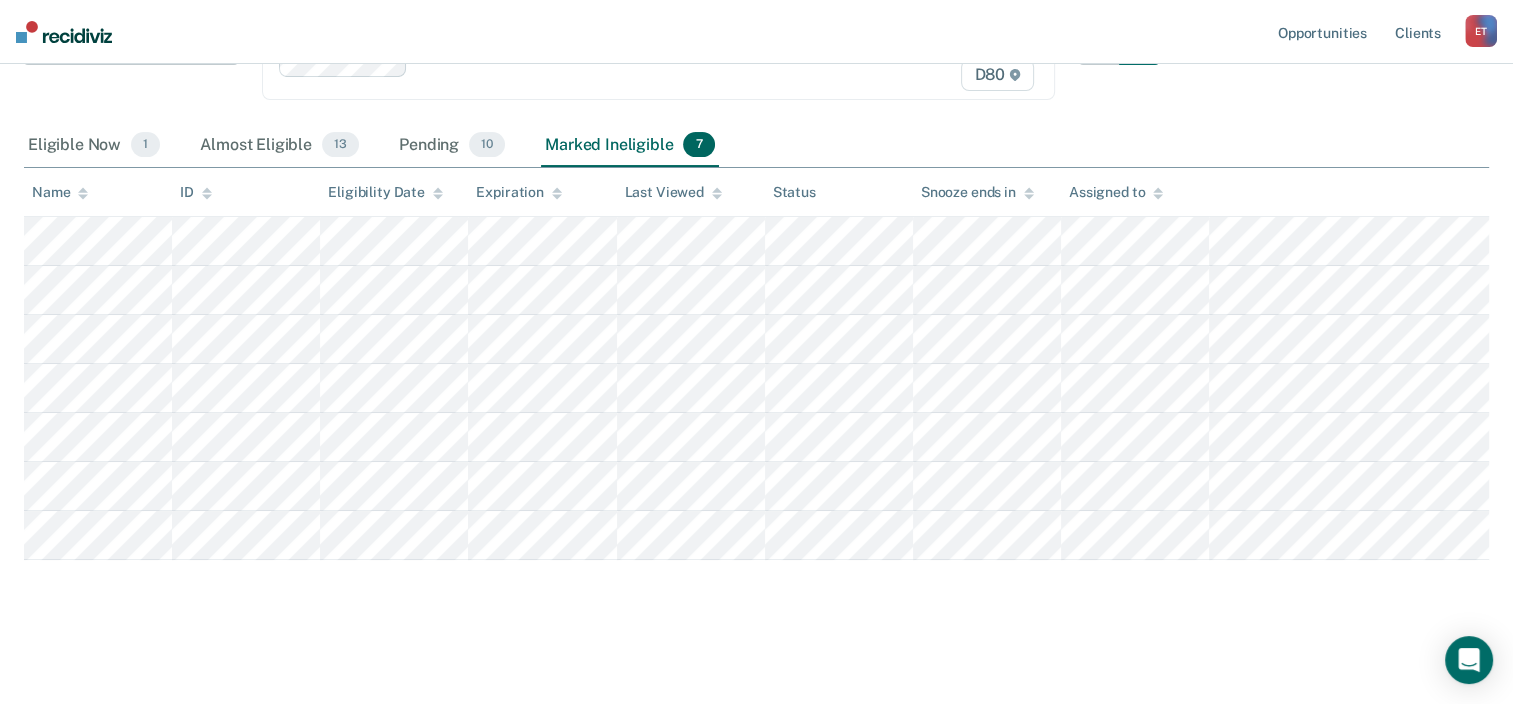 scroll, scrollTop: 203, scrollLeft: 0, axis: vertical 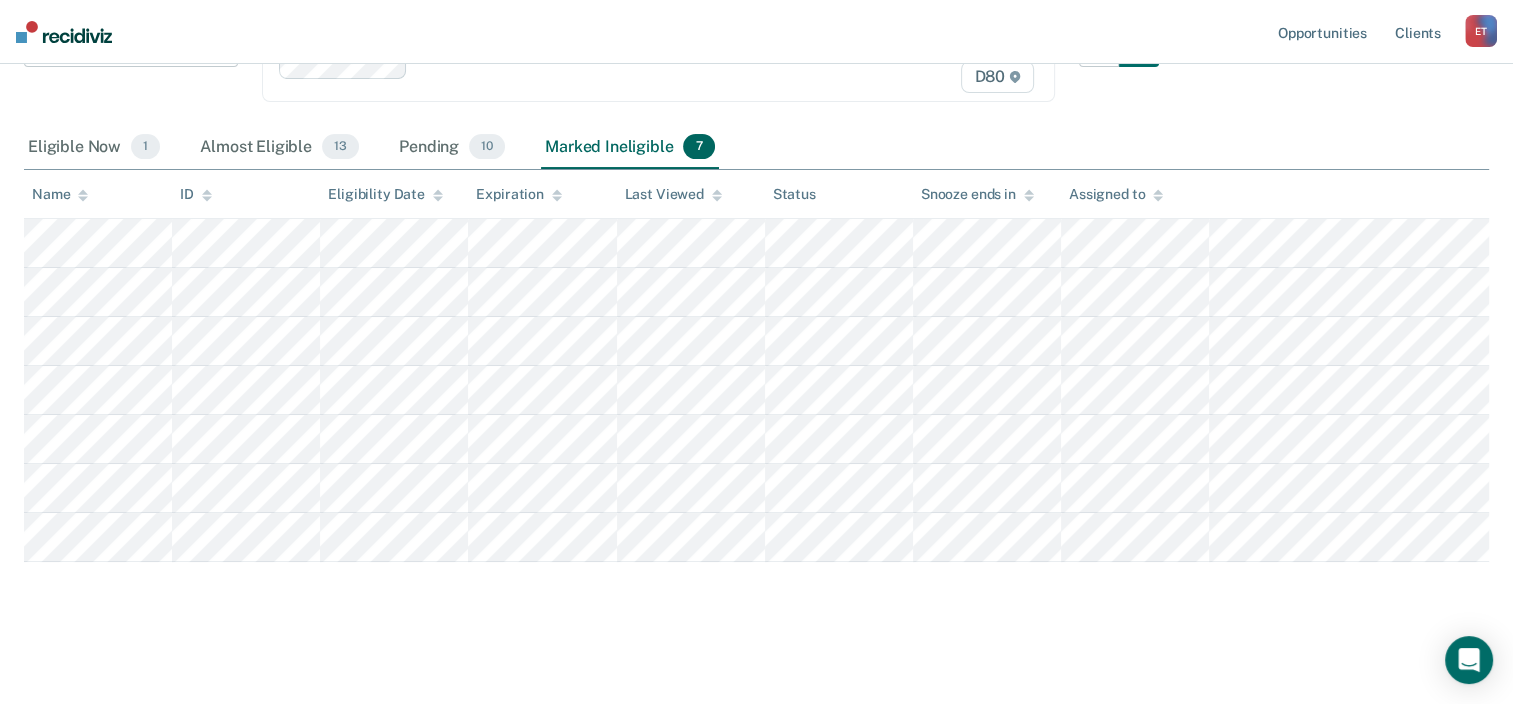 click at bounding box center [1349, 194] 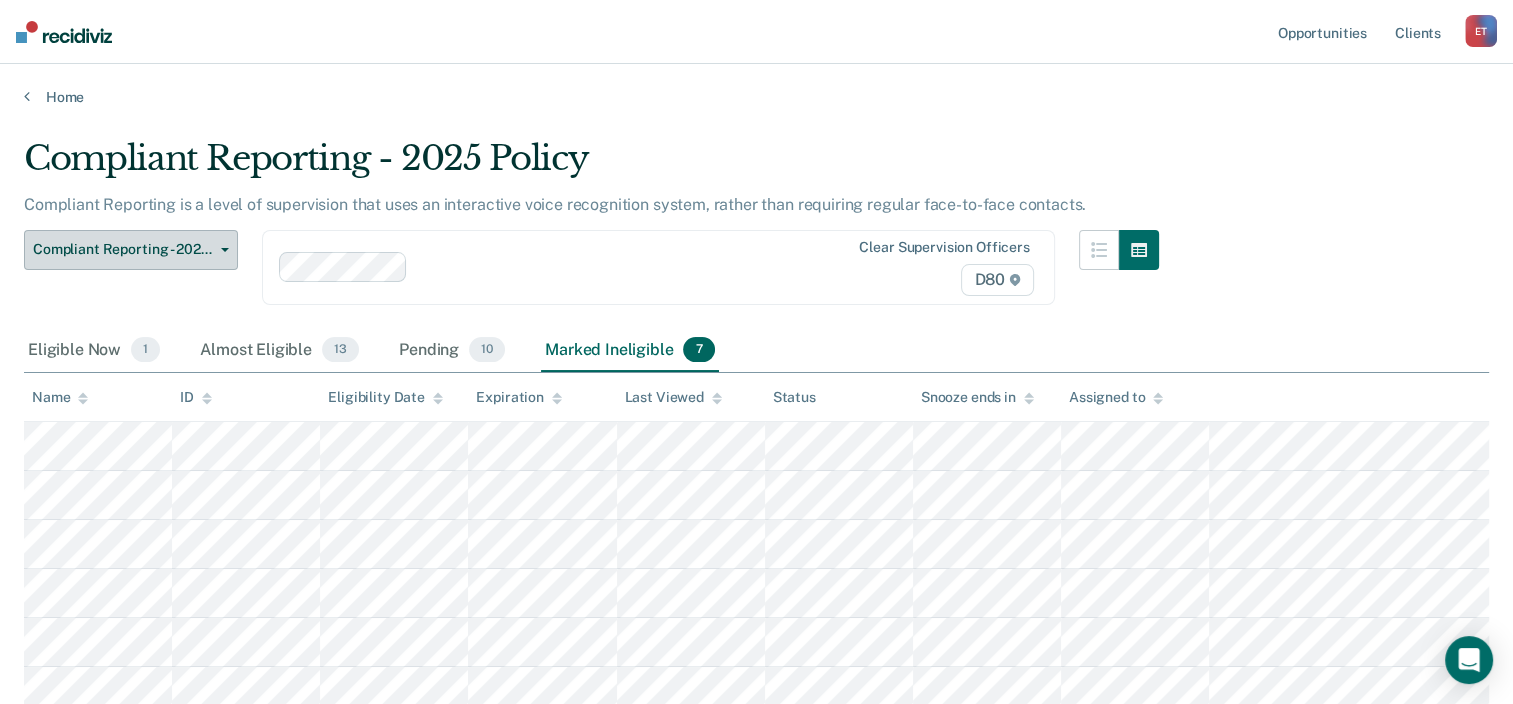 click 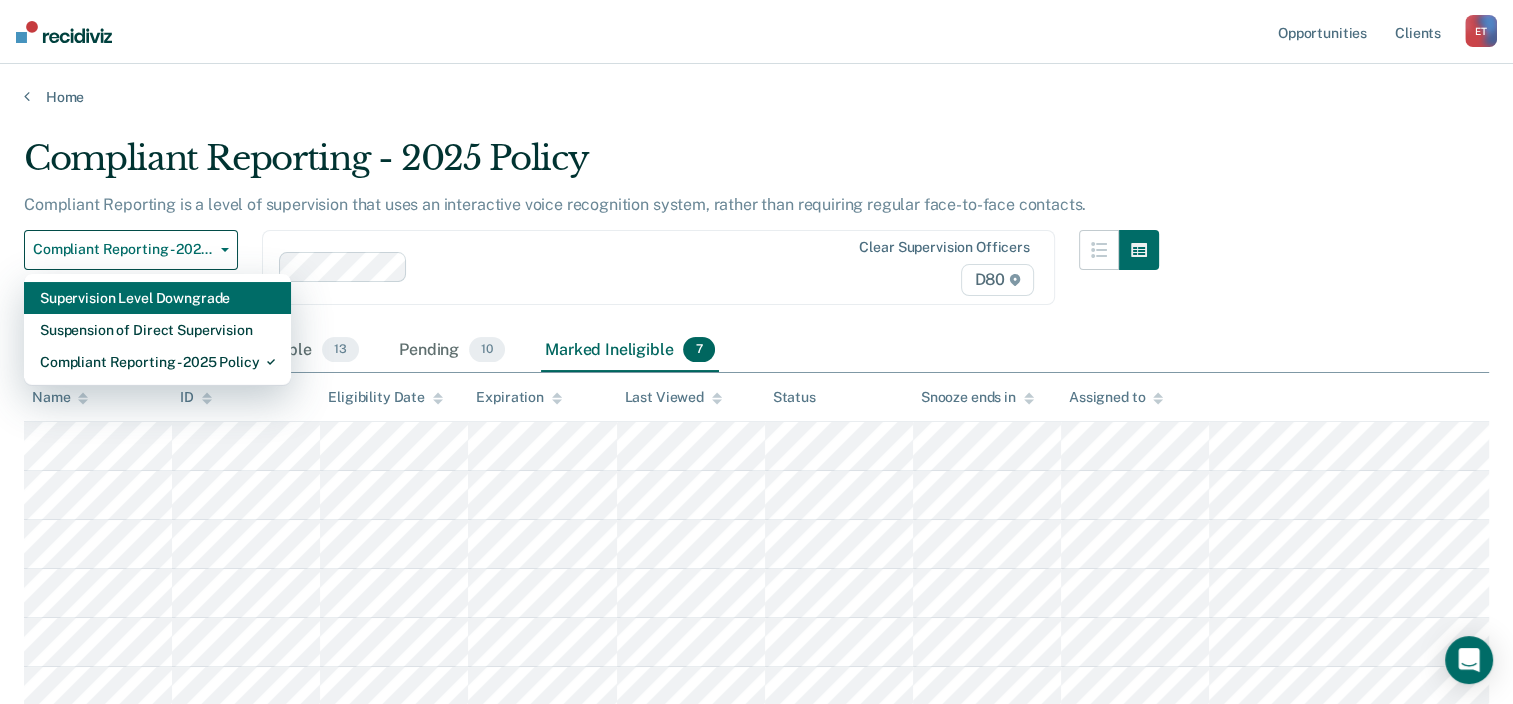 click on "Supervision Level Downgrade" at bounding box center [157, 298] 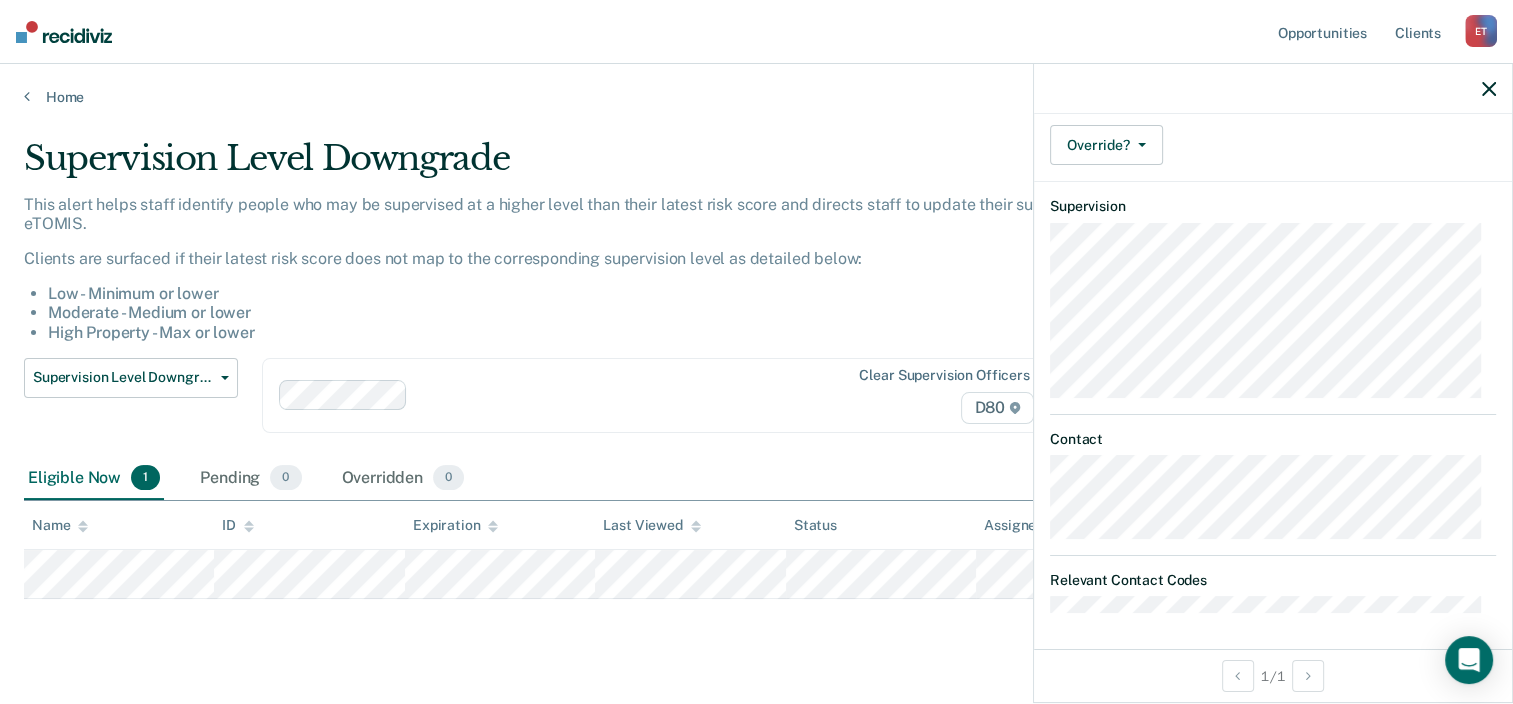 scroll, scrollTop: 0, scrollLeft: 0, axis: both 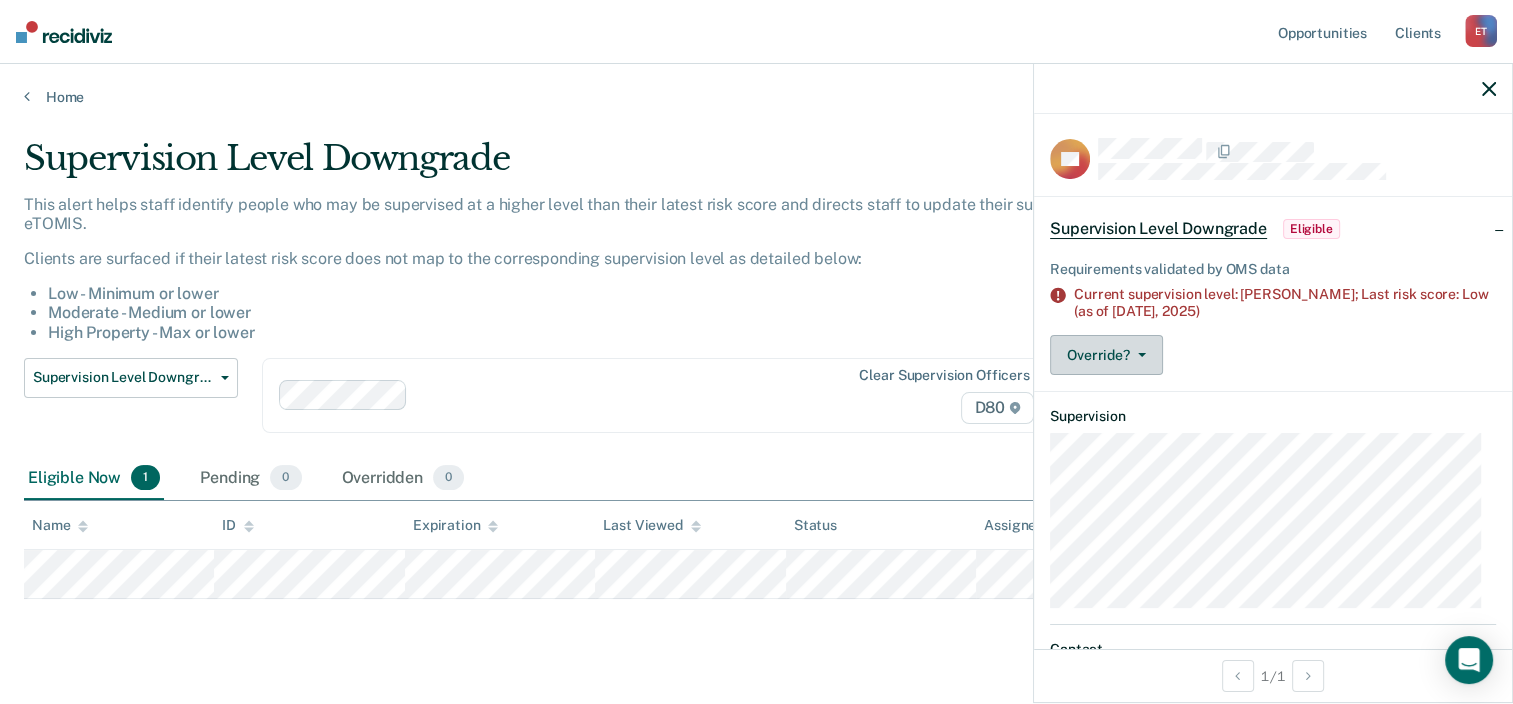 click on "Override?" at bounding box center (1106, 355) 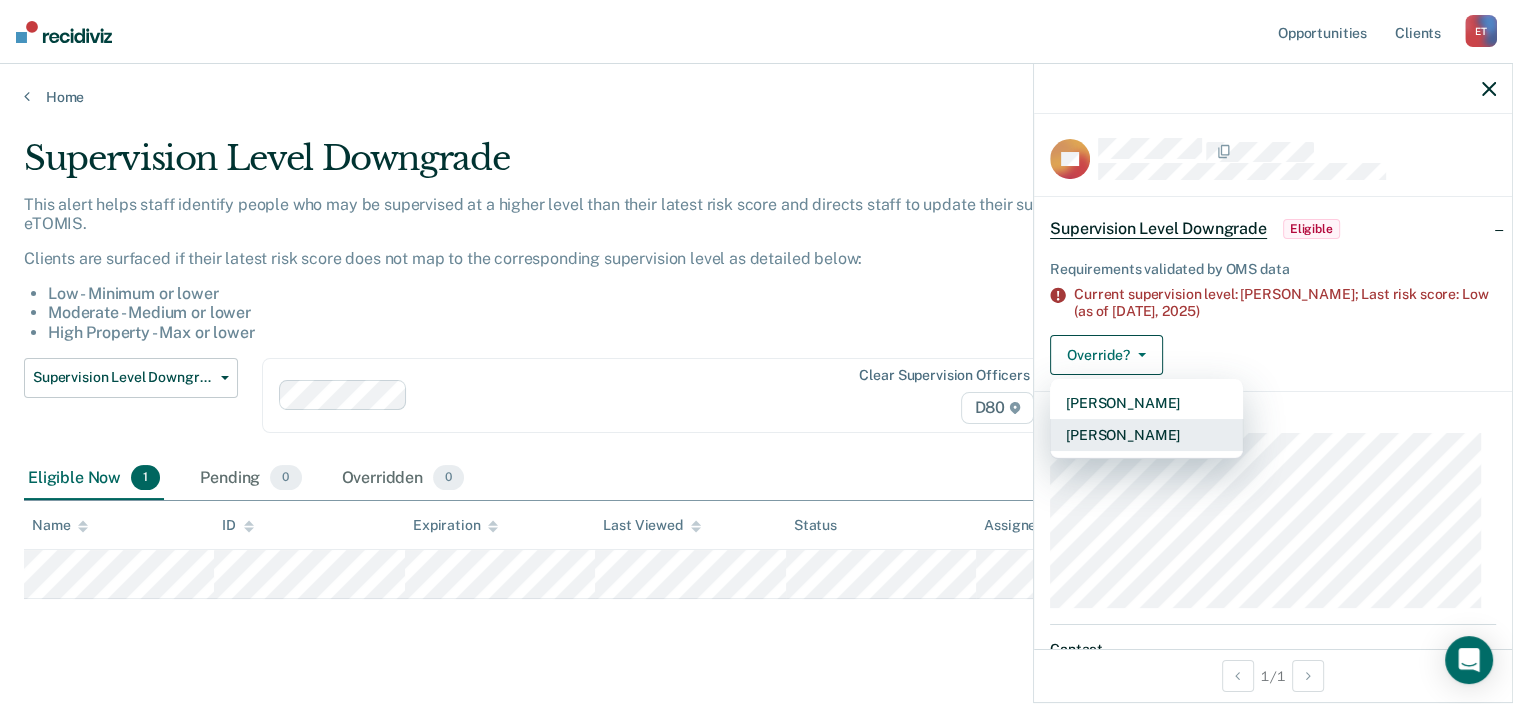 click on "[PERSON_NAME]" at bounding box center (1146, 435) 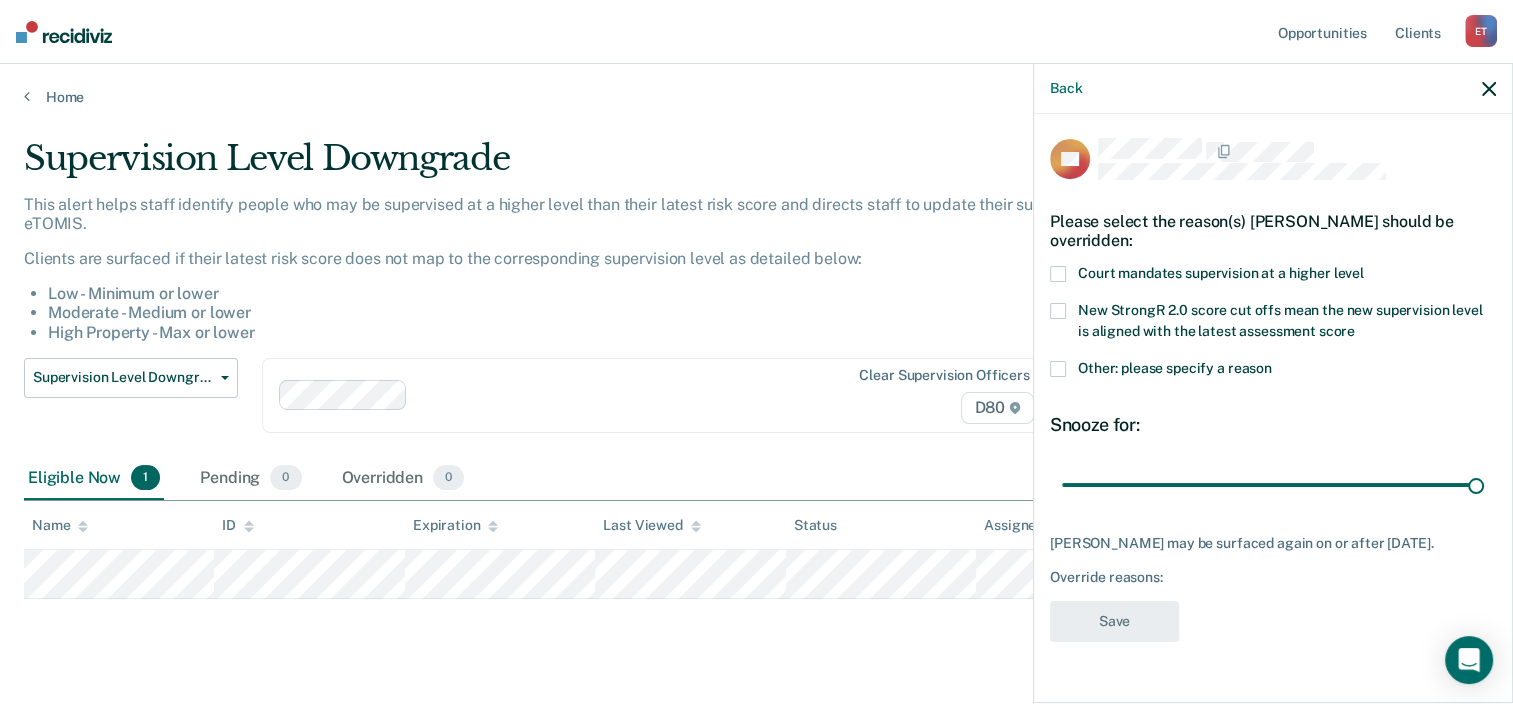 drag, startPoint x: 1204, startPoint y: 484, endPoint x: 1527, endPoint y: 469, distance: 323.3481 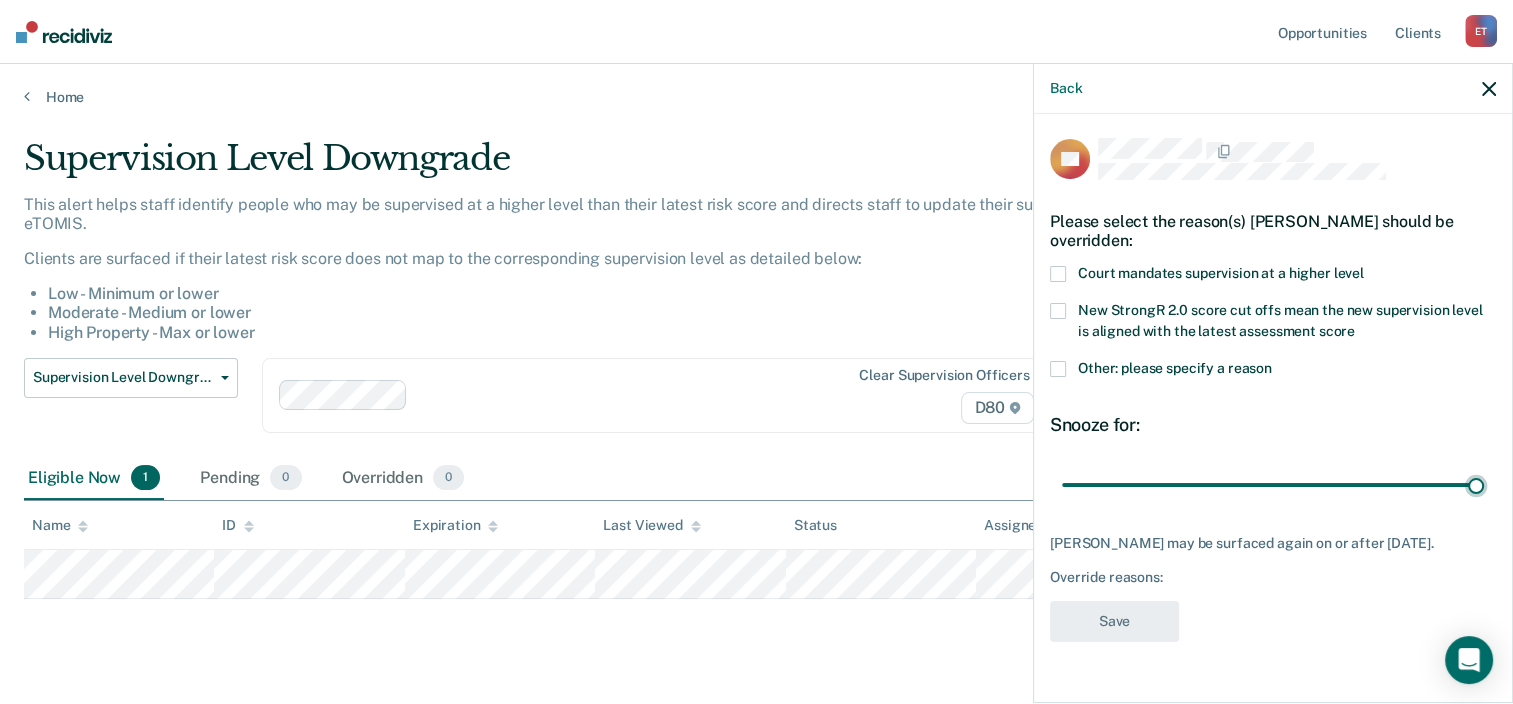 type on "90" 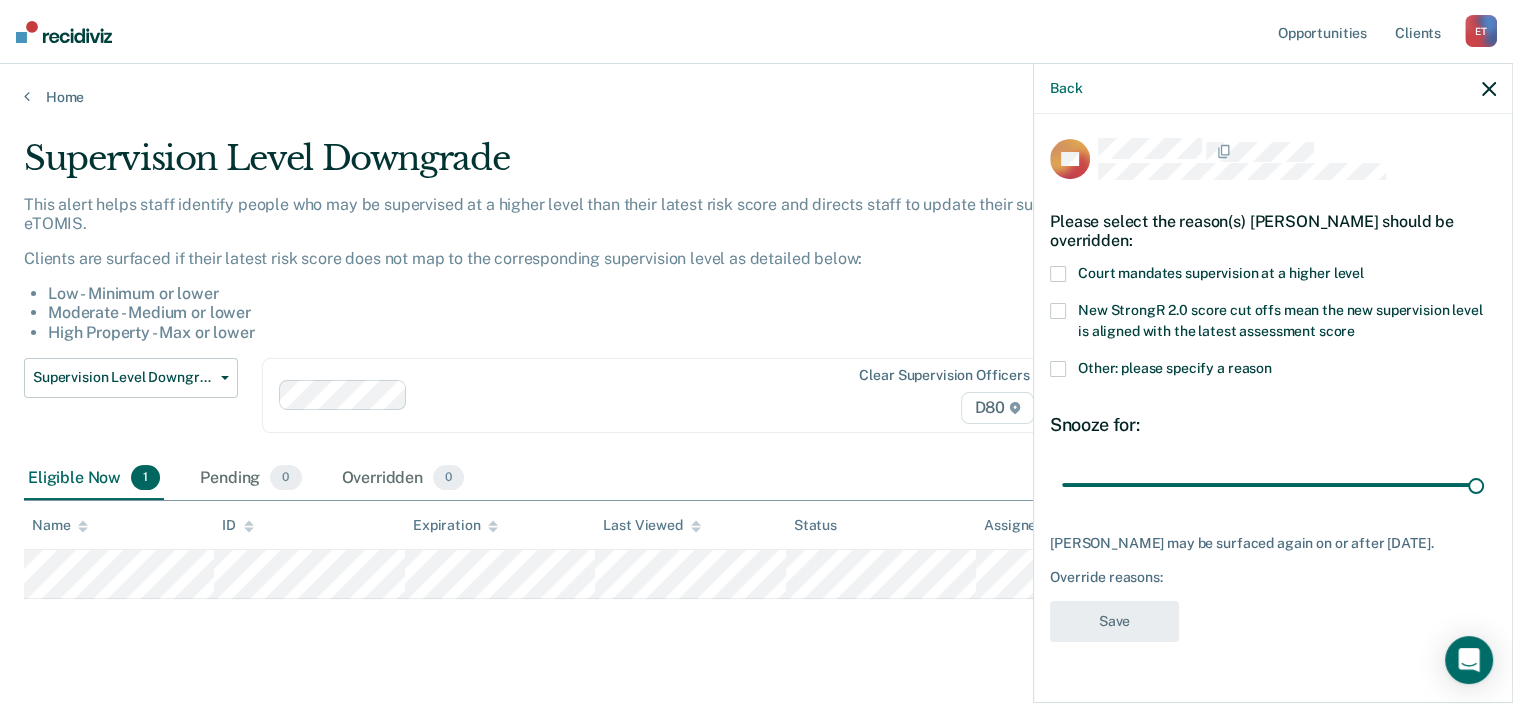 click at bounding box center [1058, 369] 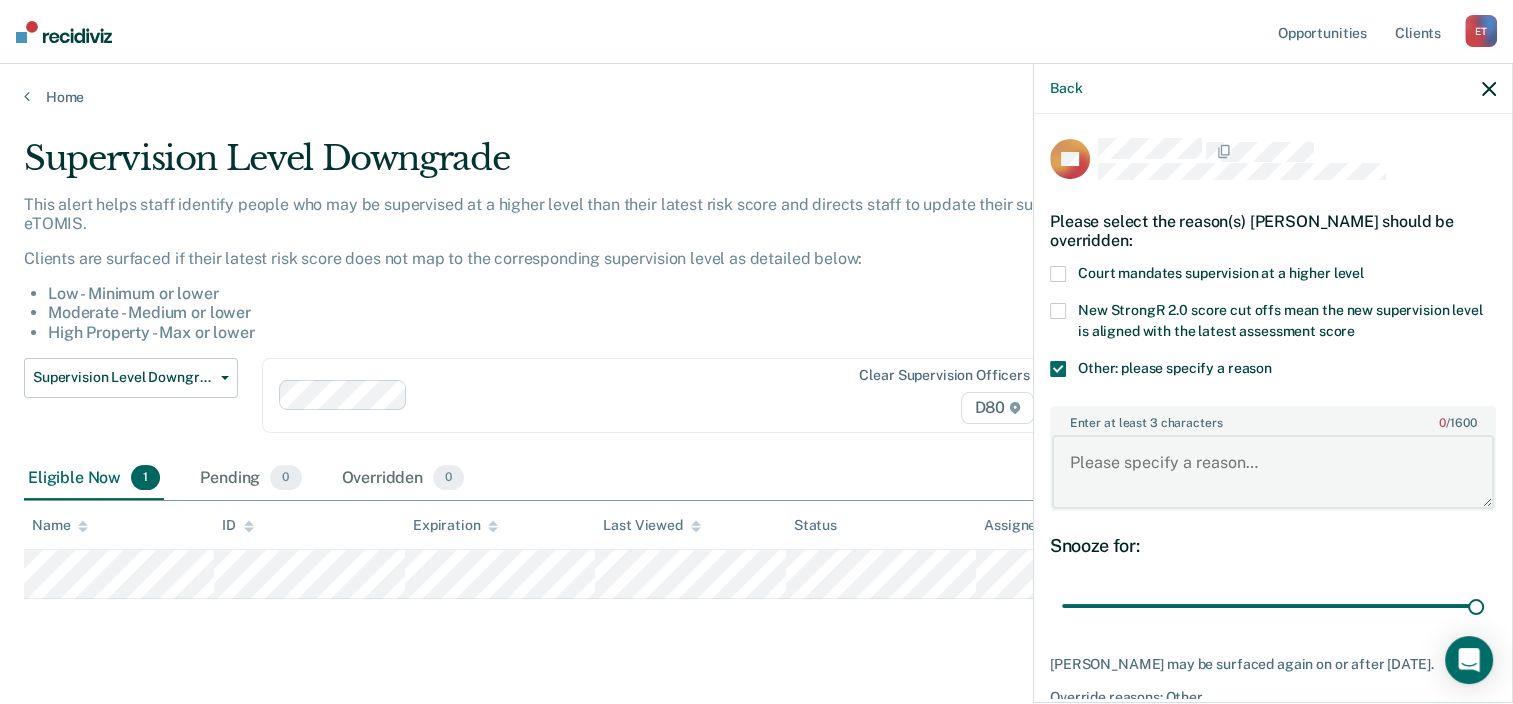 click on "Enter at least 3 characters 0  /  1600" at bounding box center [1273, 472] 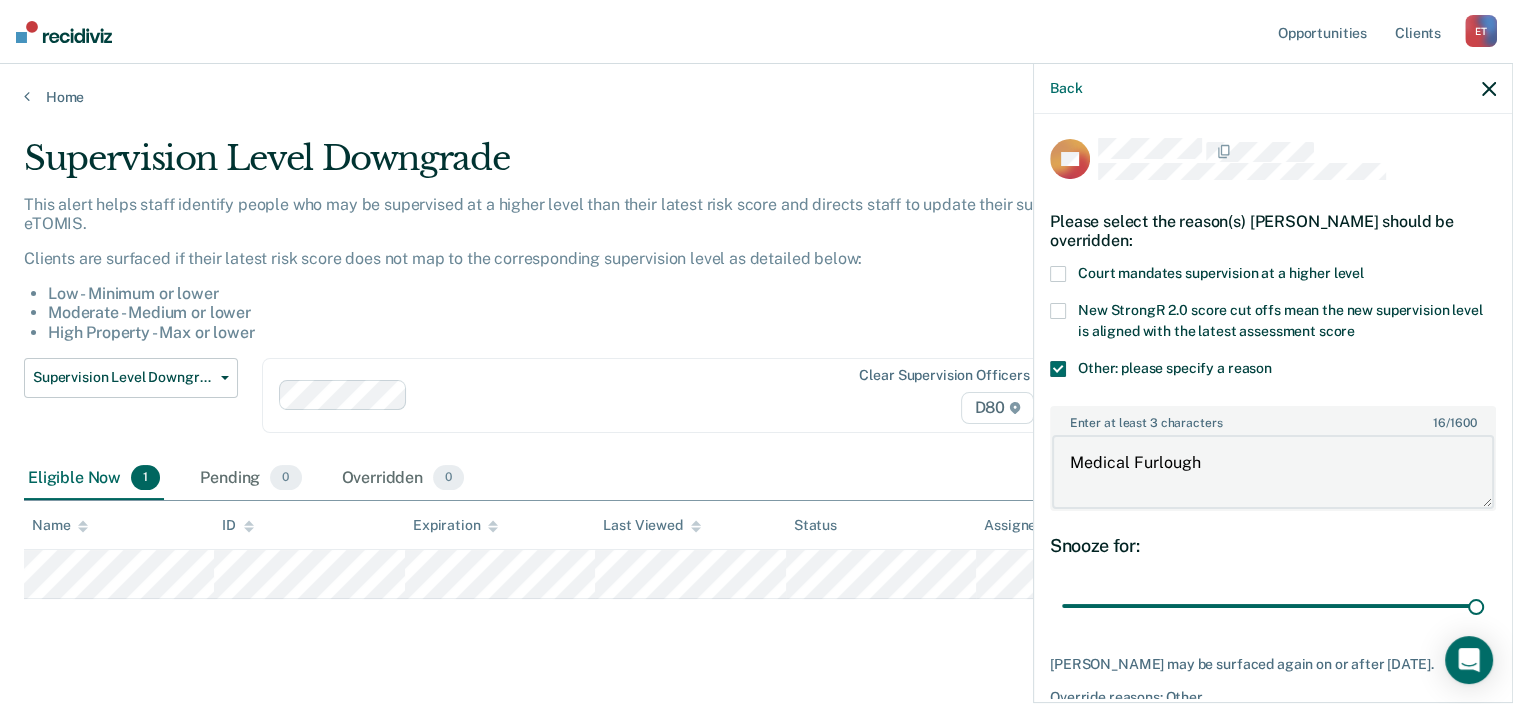 type on "Medical Furlough" 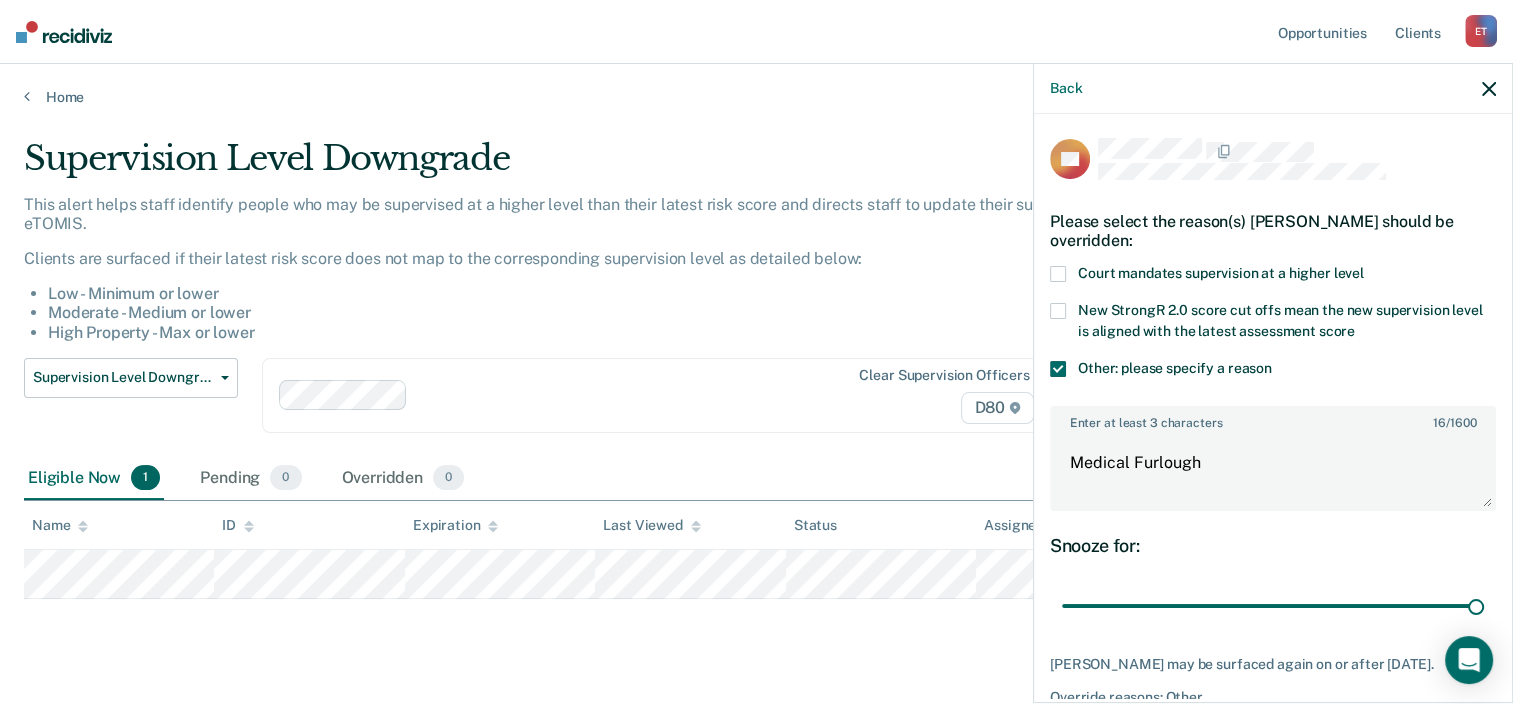scroll, scrollTop: 96, scrollLeft: 0, axis: vertical 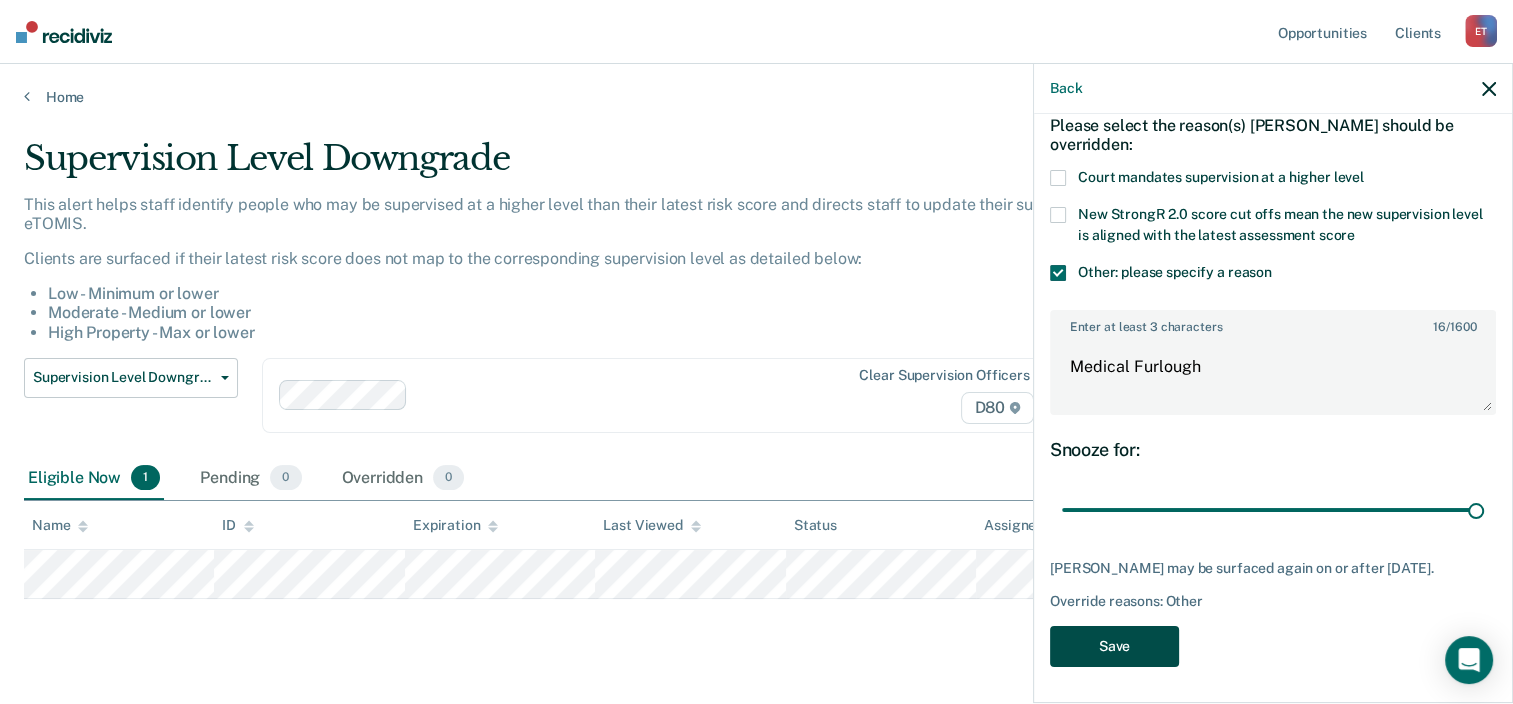 click on "Save" at bounding box center [1114, 646] 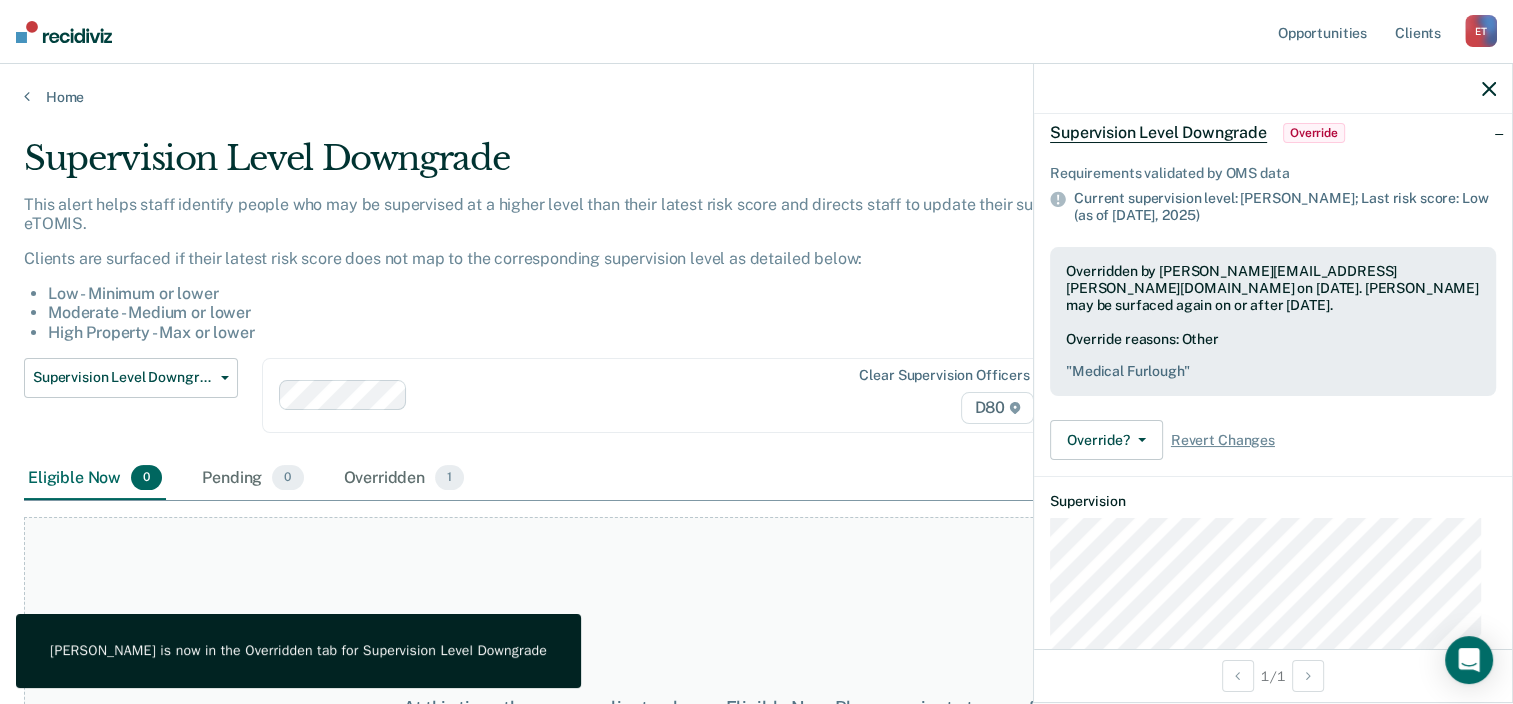 click on "Supervision Level Downgrade Supervision Level Downgrade Suspension of Direct Supervision Compliant Reporting - 2025 Policy Clear   supervision officers D80" at bounding box center (591, 407) 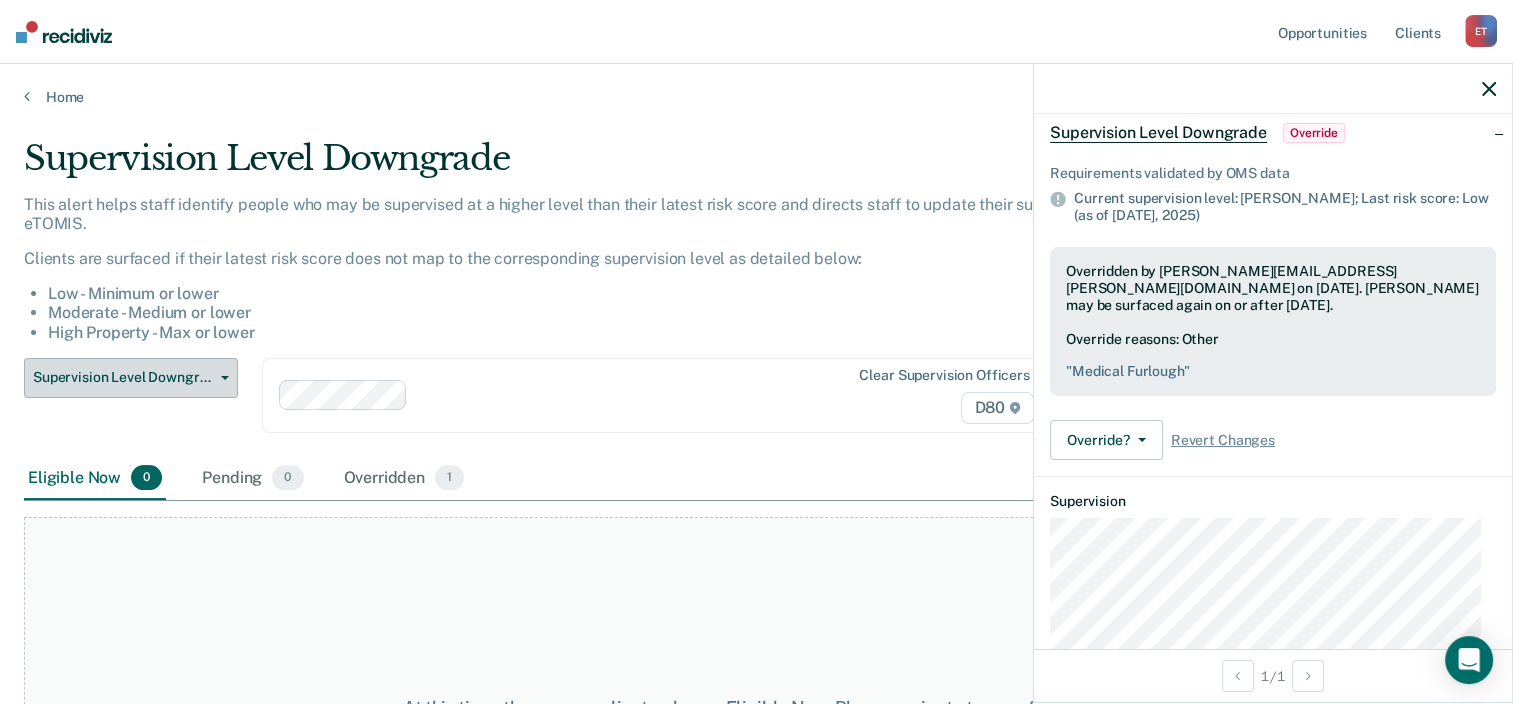 click on "Supervision Level Downgrade" at bounding box center [131, 378] 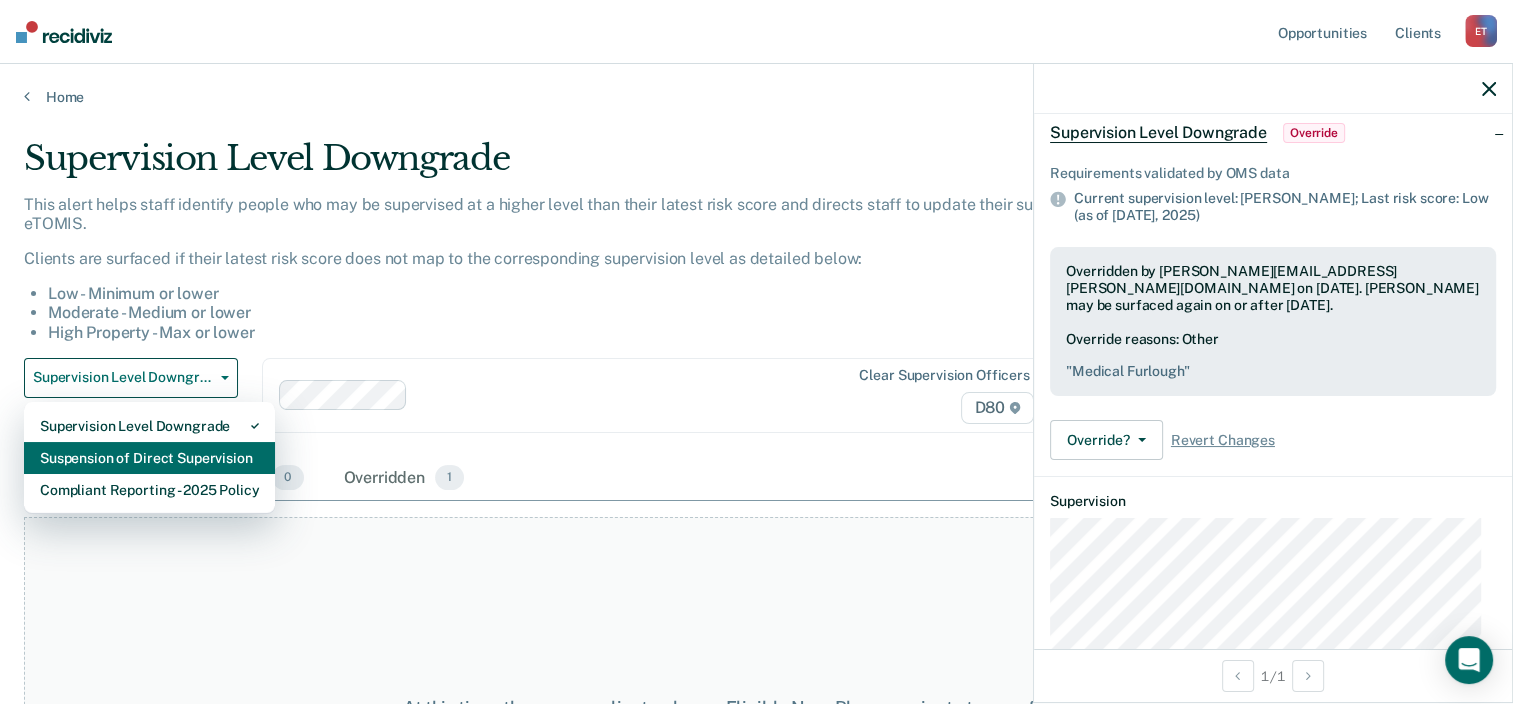 click on "Suspension of Direct Supervision" at bounding box center [149, 458] 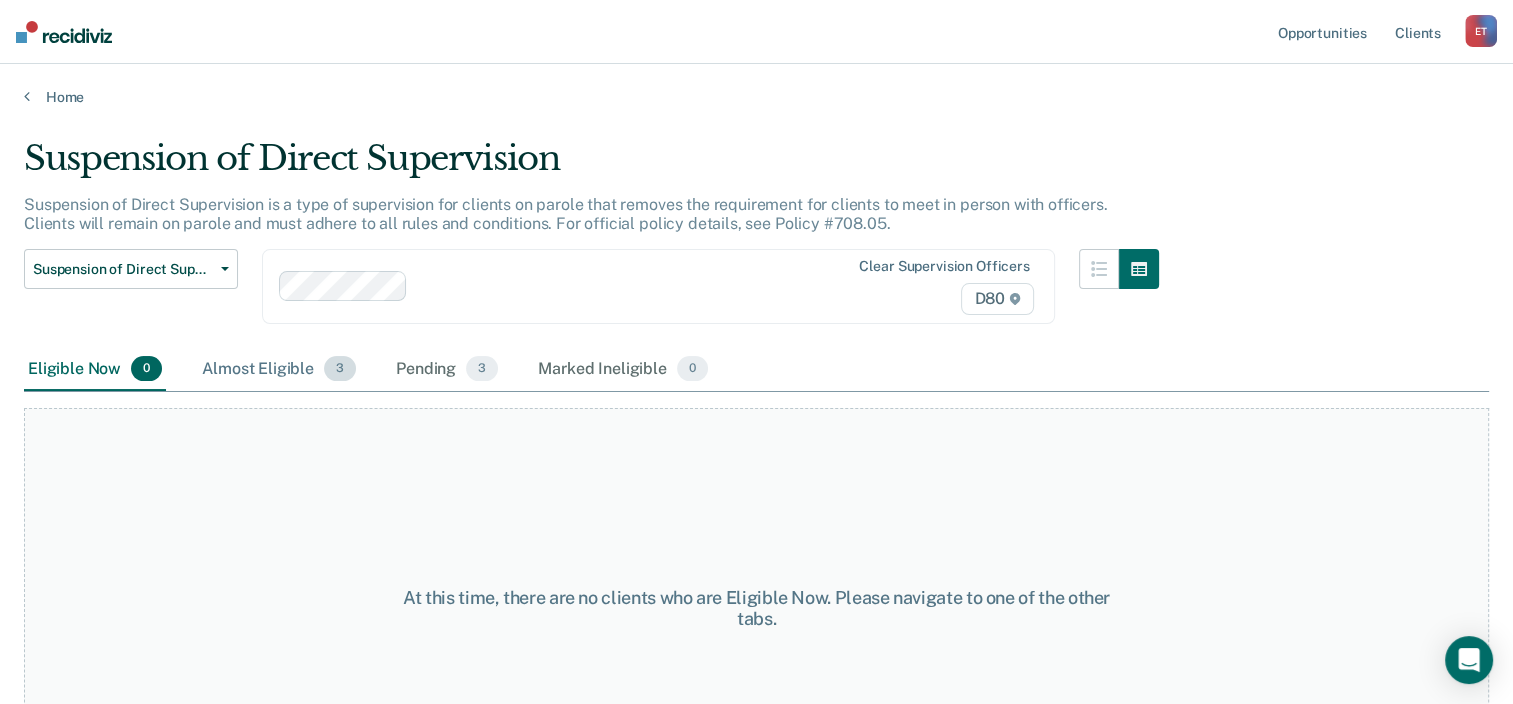click on "Almost Eligible 3" at bounding box center [279, 370] 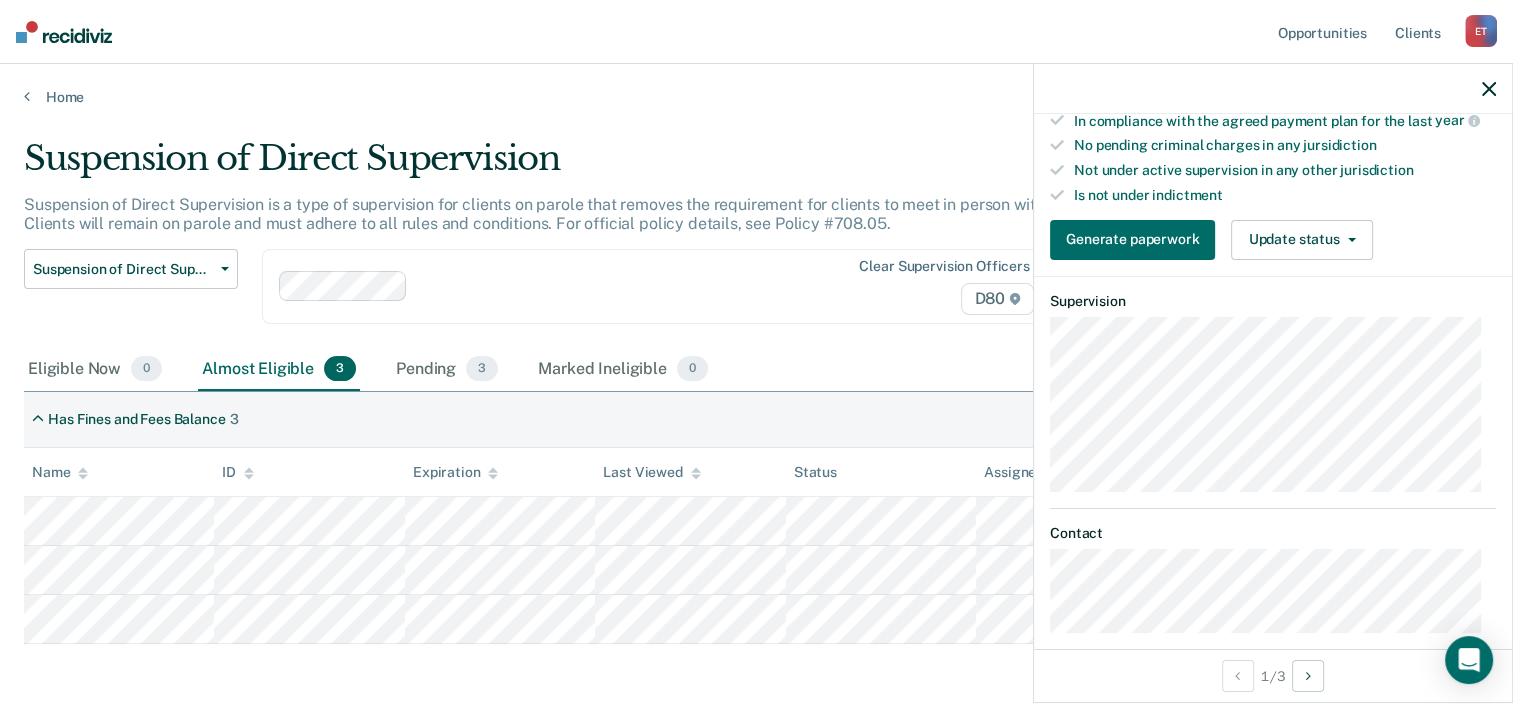 scroll, scrollTop: 562, scrollLeft: 0, axis: vertical 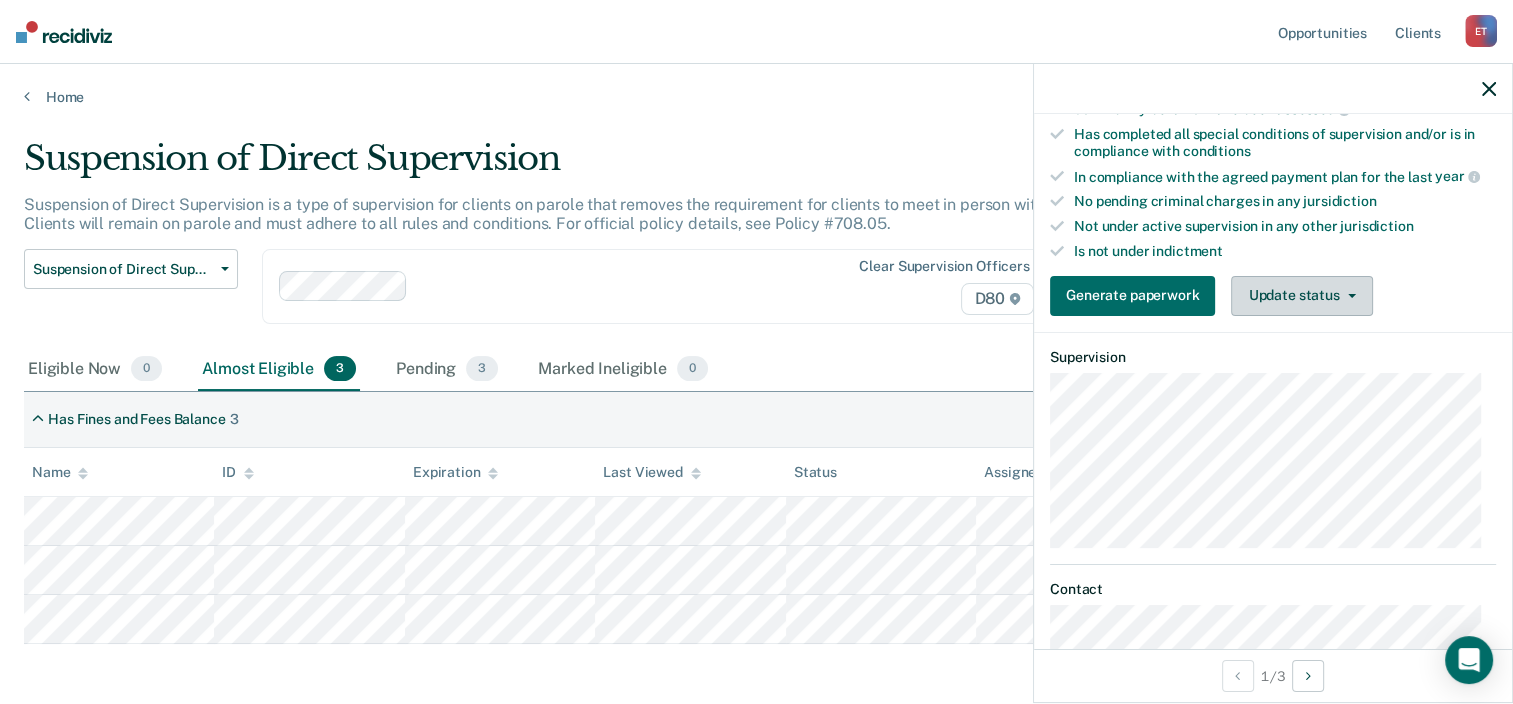 click on "Update status" at bounding box center (1301, 296) 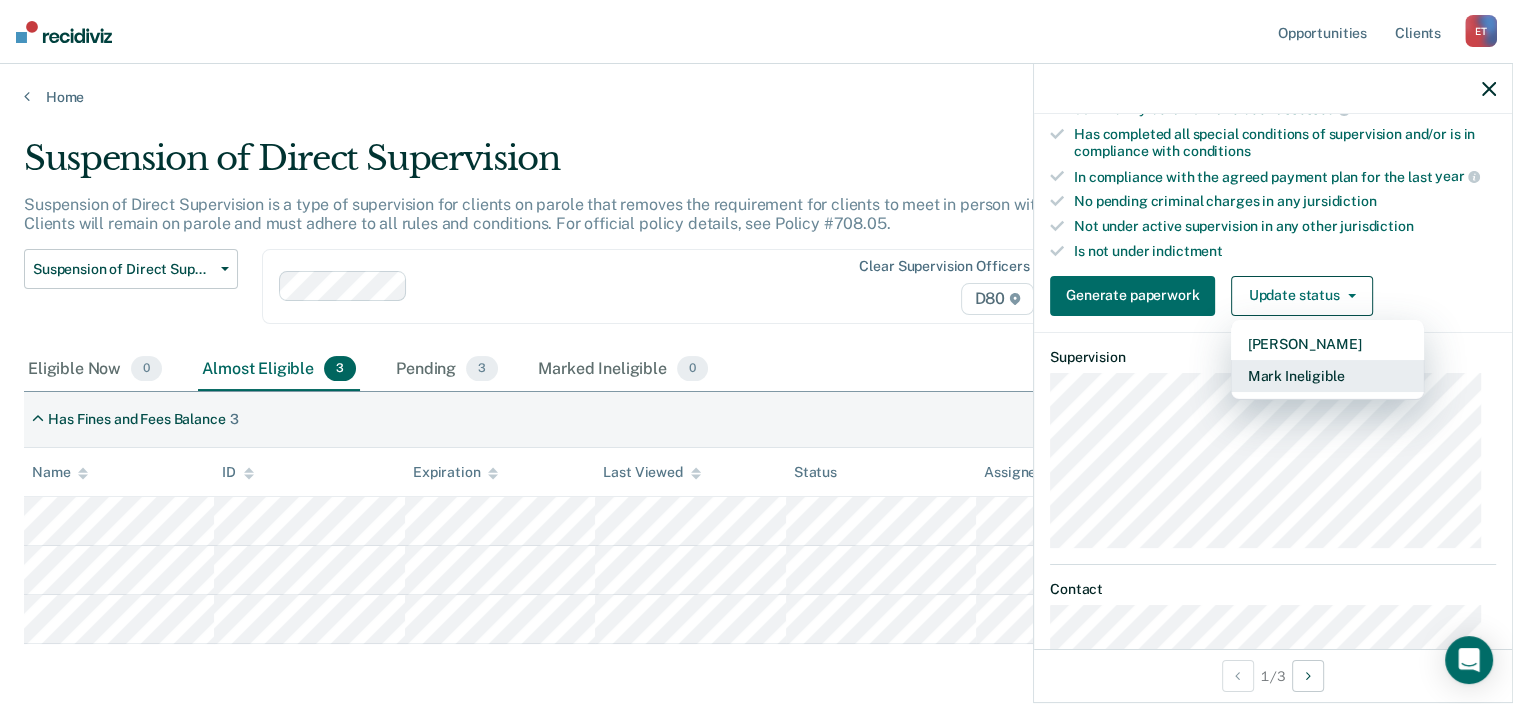 click on "Mark Ineligible" at bounding box center [1327, 376] 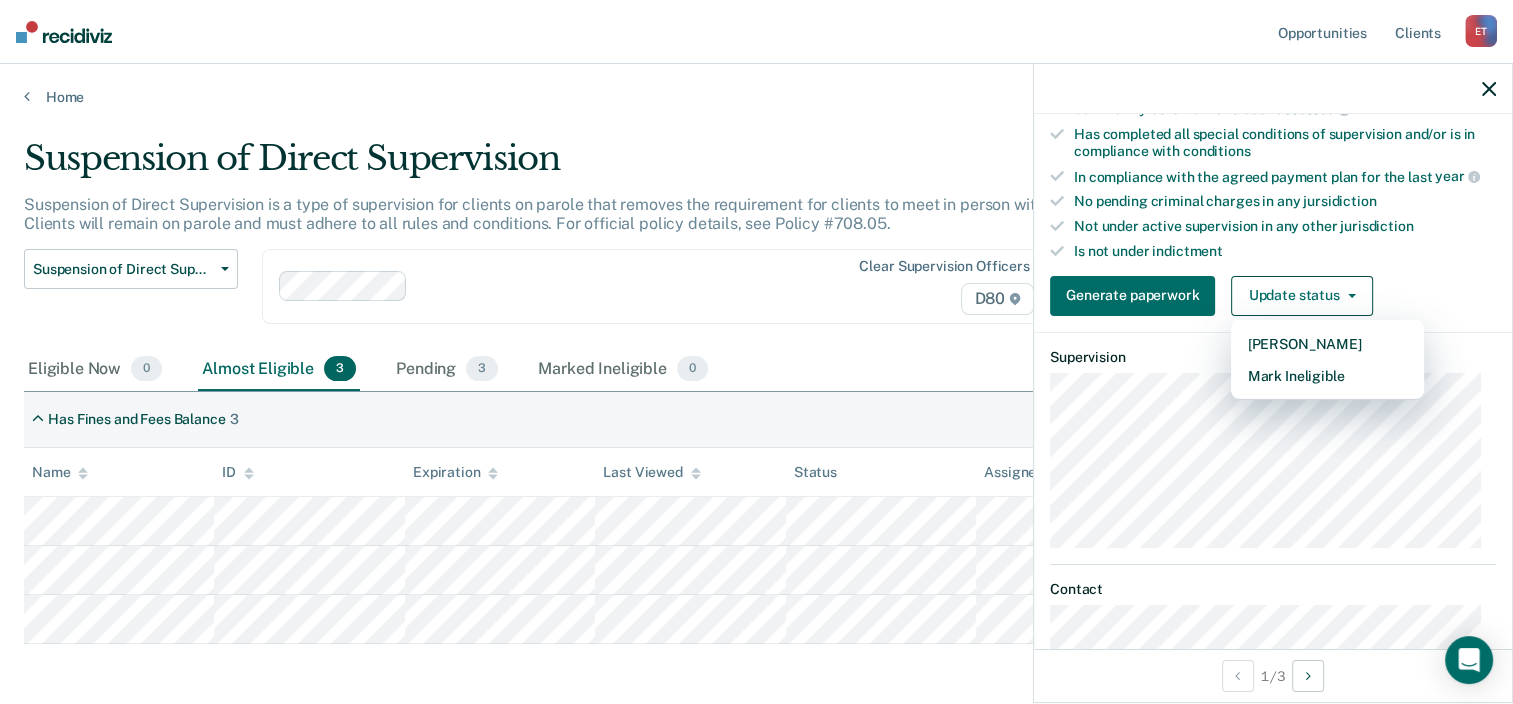 scroll, scrollTop: 140, scrollLeft: 0, axis: vertical 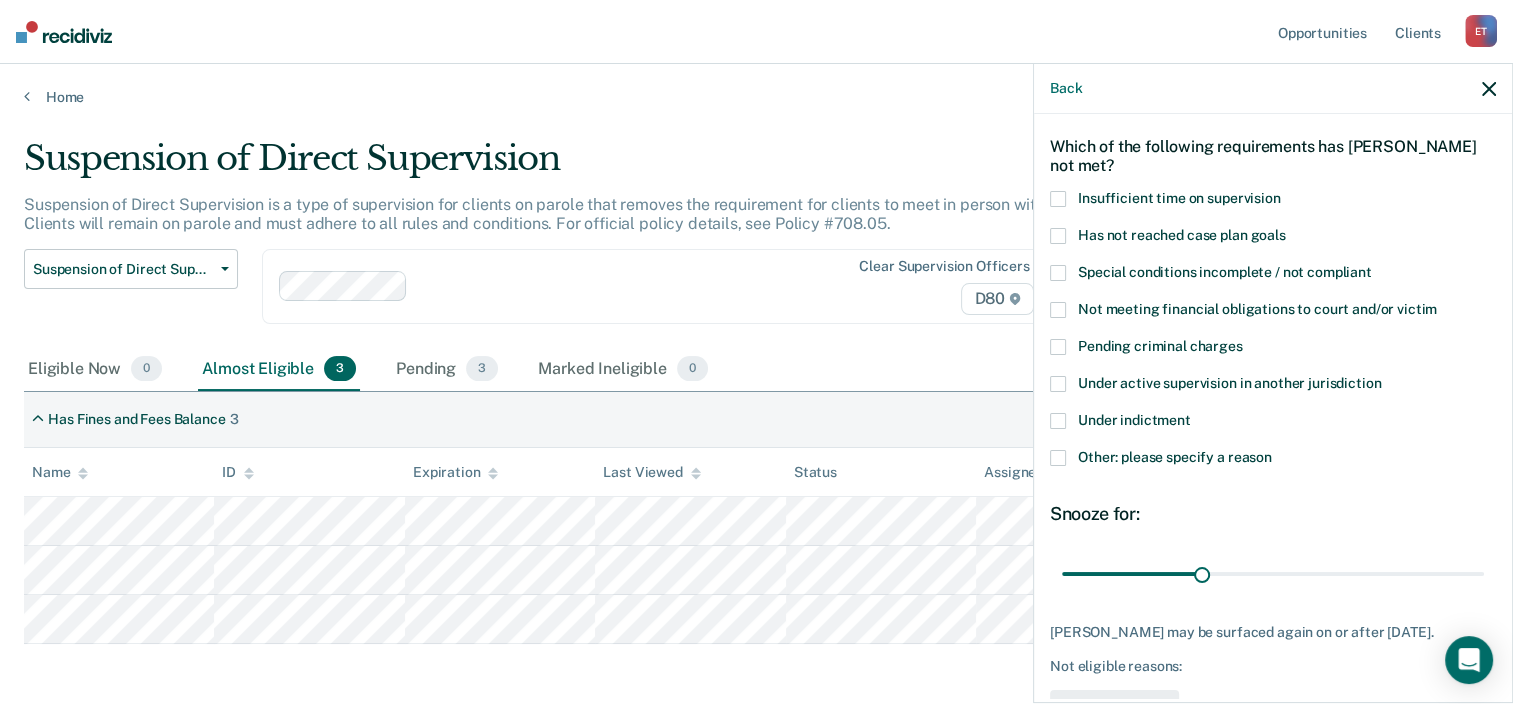 click on "Insufficient time on supervision" at bounding box center (1179, 198) 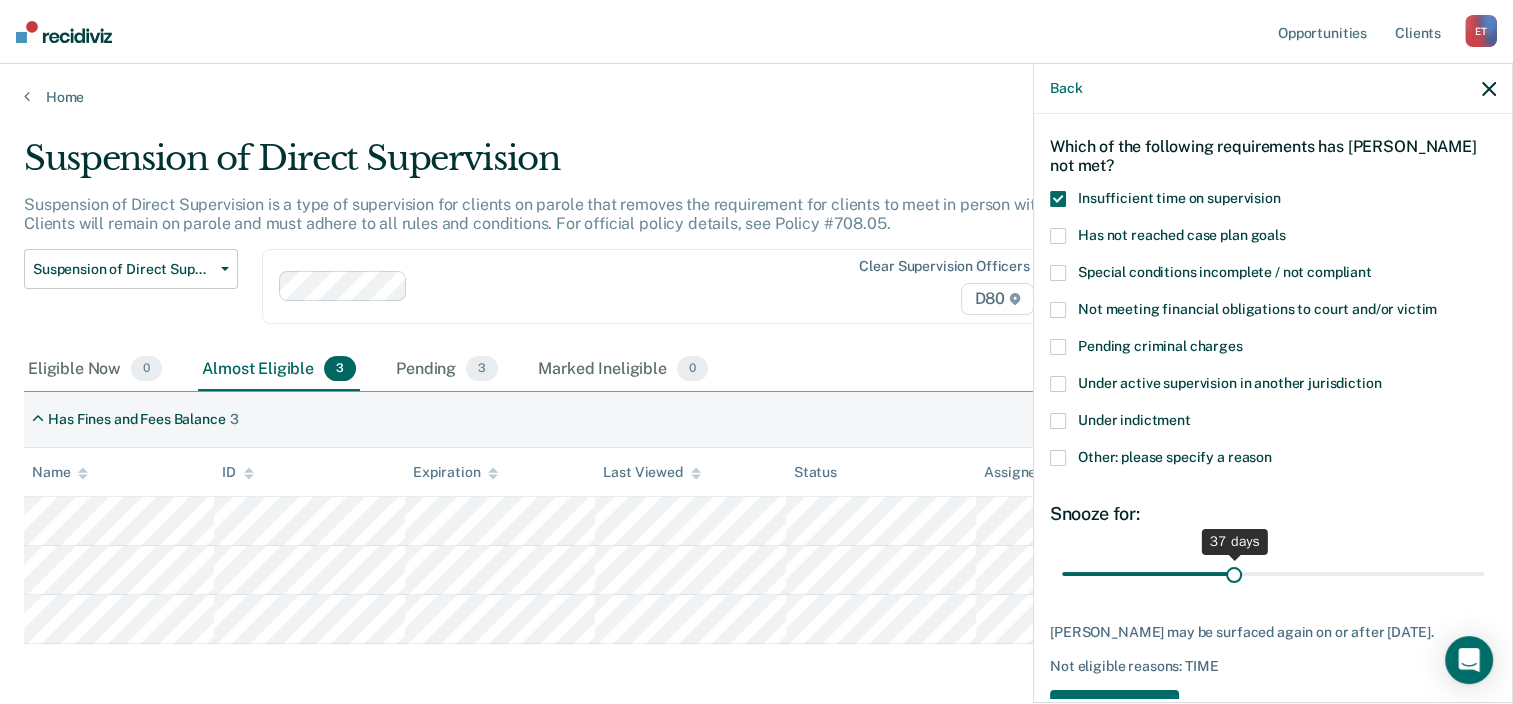 drag, startPoint x: 1198, startPoint y: 568, endPoint x: 1227, endPoint y: 561, distance: 29.832869 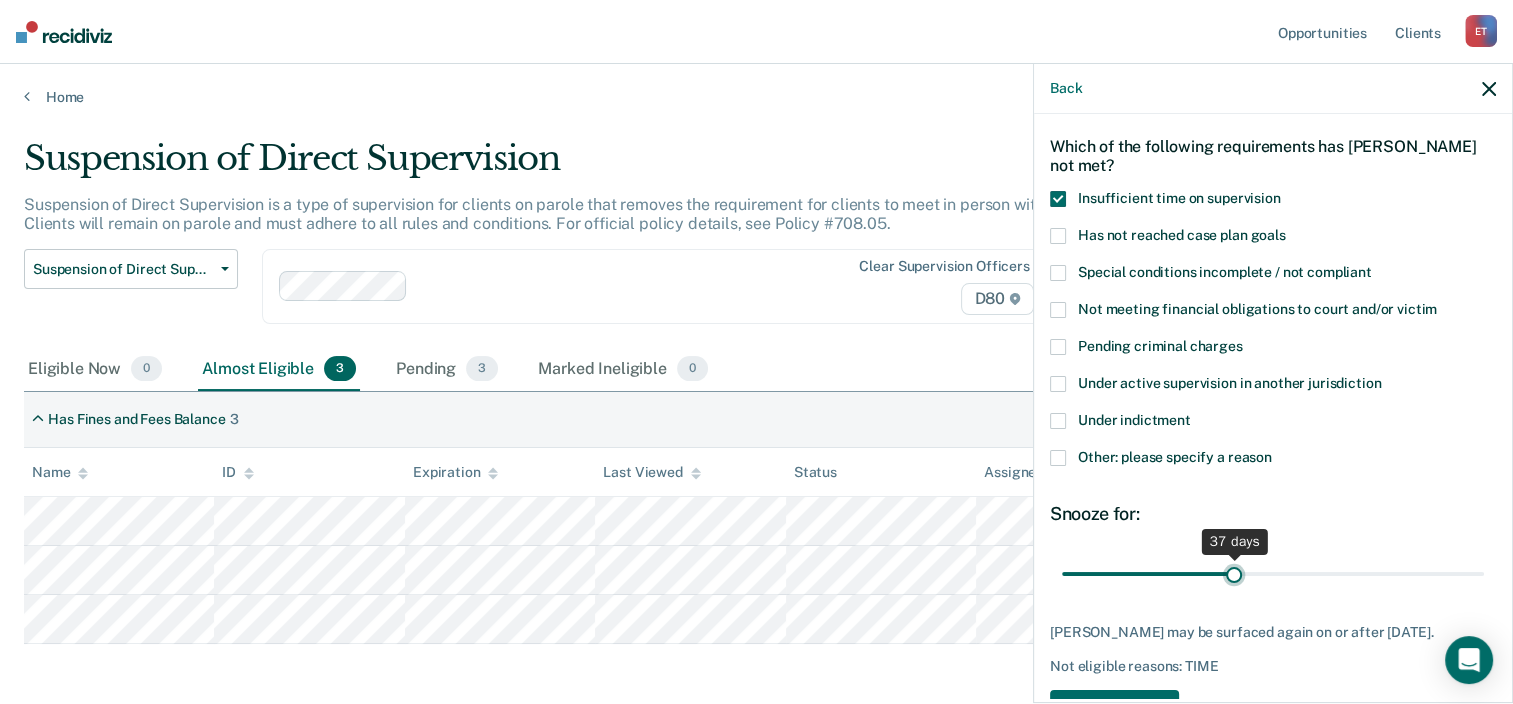 type on "37" 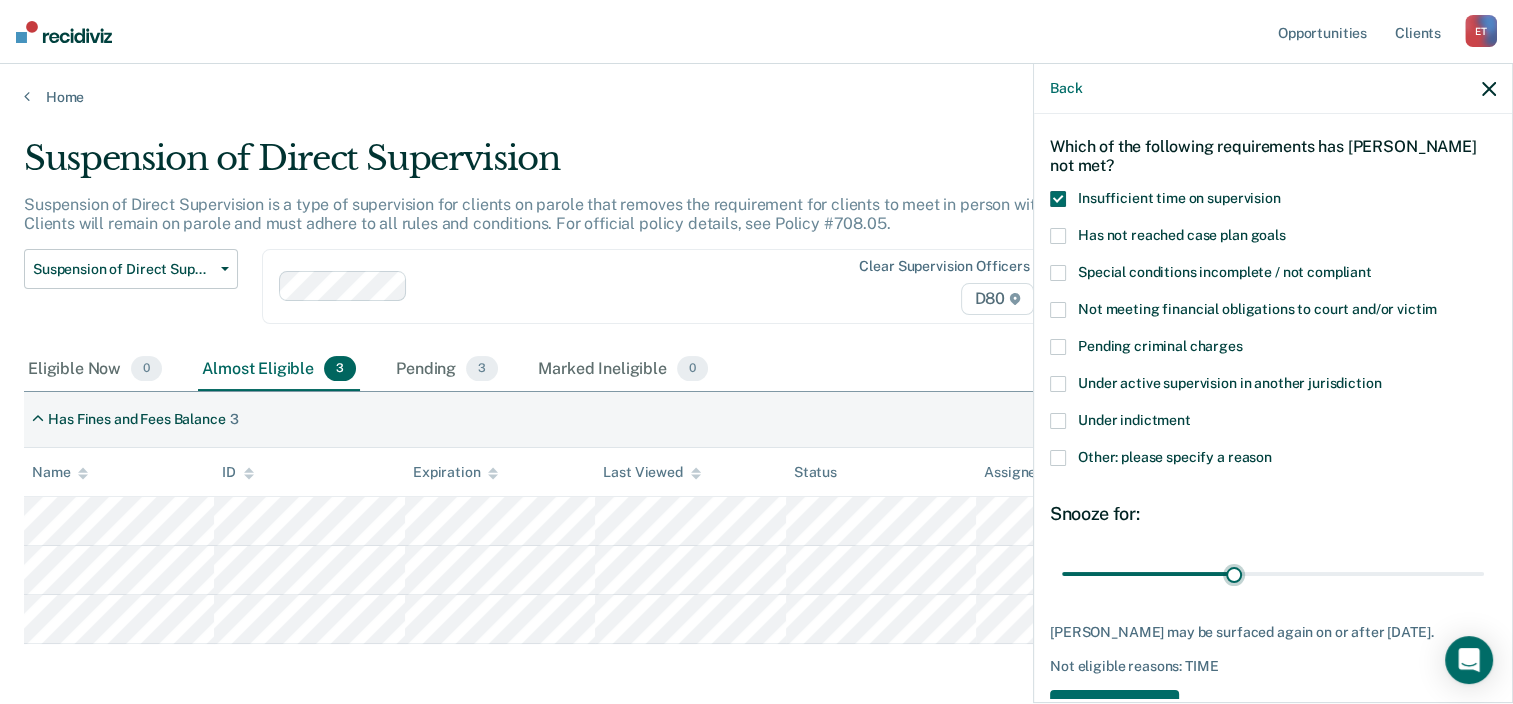 scroll, scrollTop: 140, scrollLeft: 0, axis: vertical 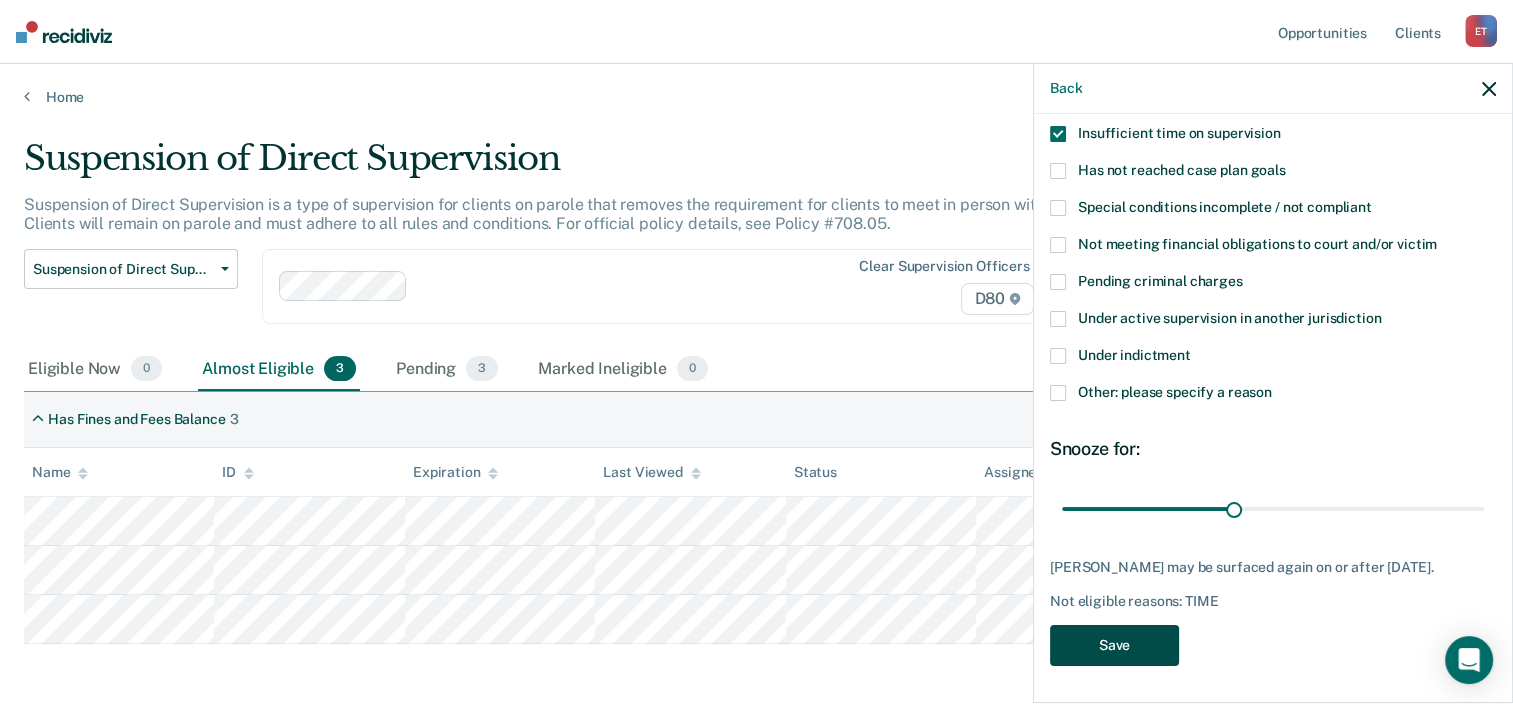click on "Save" at bounding box center [1114, 645] 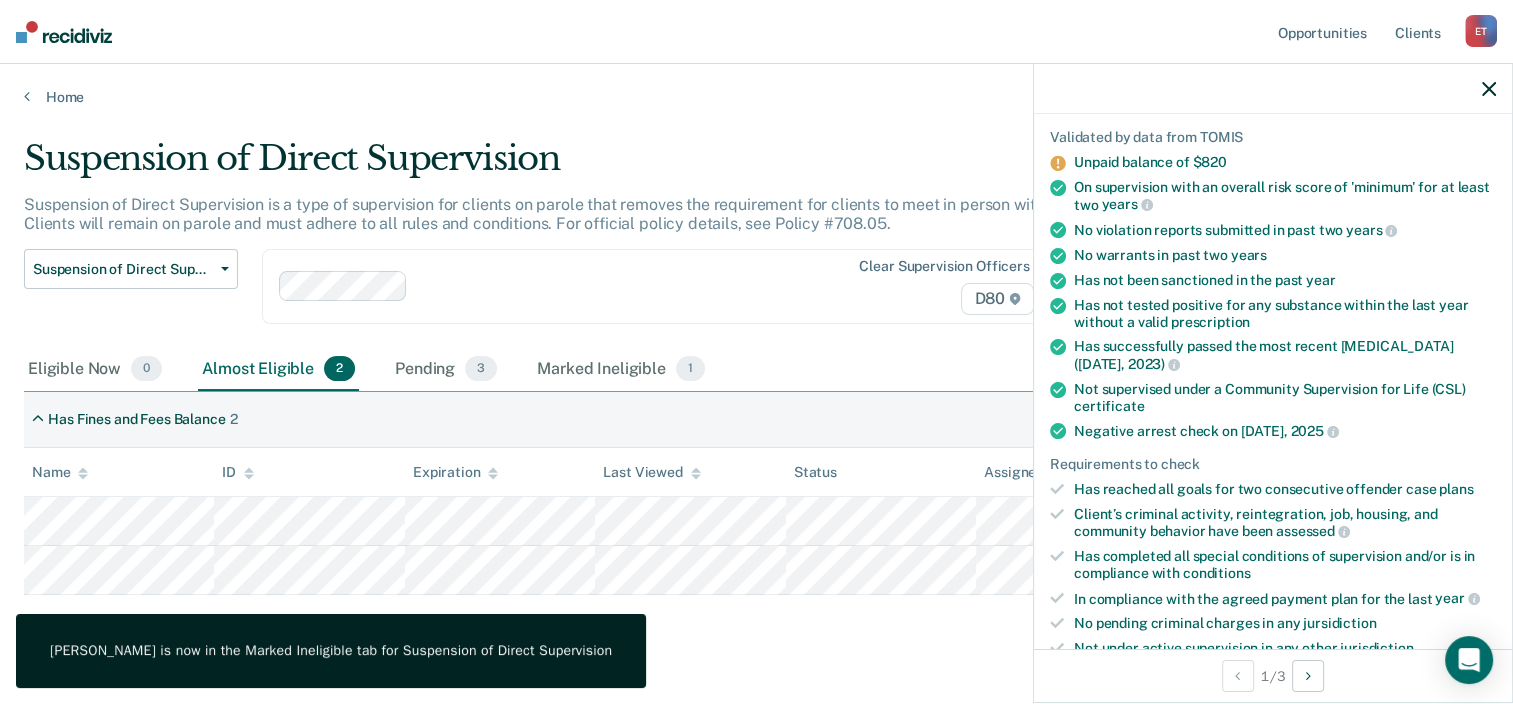 click on "Suspension of Direct Supervision   Suspension of Direct Supervision is a type of supervision for clients on parole that removes the requirement for clients to meet in person with officers. Clients will remain on parole and must adhere to all rules and conditions. For official policy details, see Policy #708.05. Suspension of Direct Supervision Supervision Level Downgrade Suspension of Direct Supervision Compliant Reporting - 2025 Policy Clear   supervision officers D80   Eligible Now 0 Almost Eligible 2 Pending 3 Marked Ineligible 1
To pick up a draggable item, press the space bar.
While dragging, use the arrow keys to move the item.
Press space again to drop the item in its new position, or press escape to cancel.
Has Fines and Fees Balance 2 Name ID Expiration Last Viewed Status Assigned to" at bounding box center (756, 395) 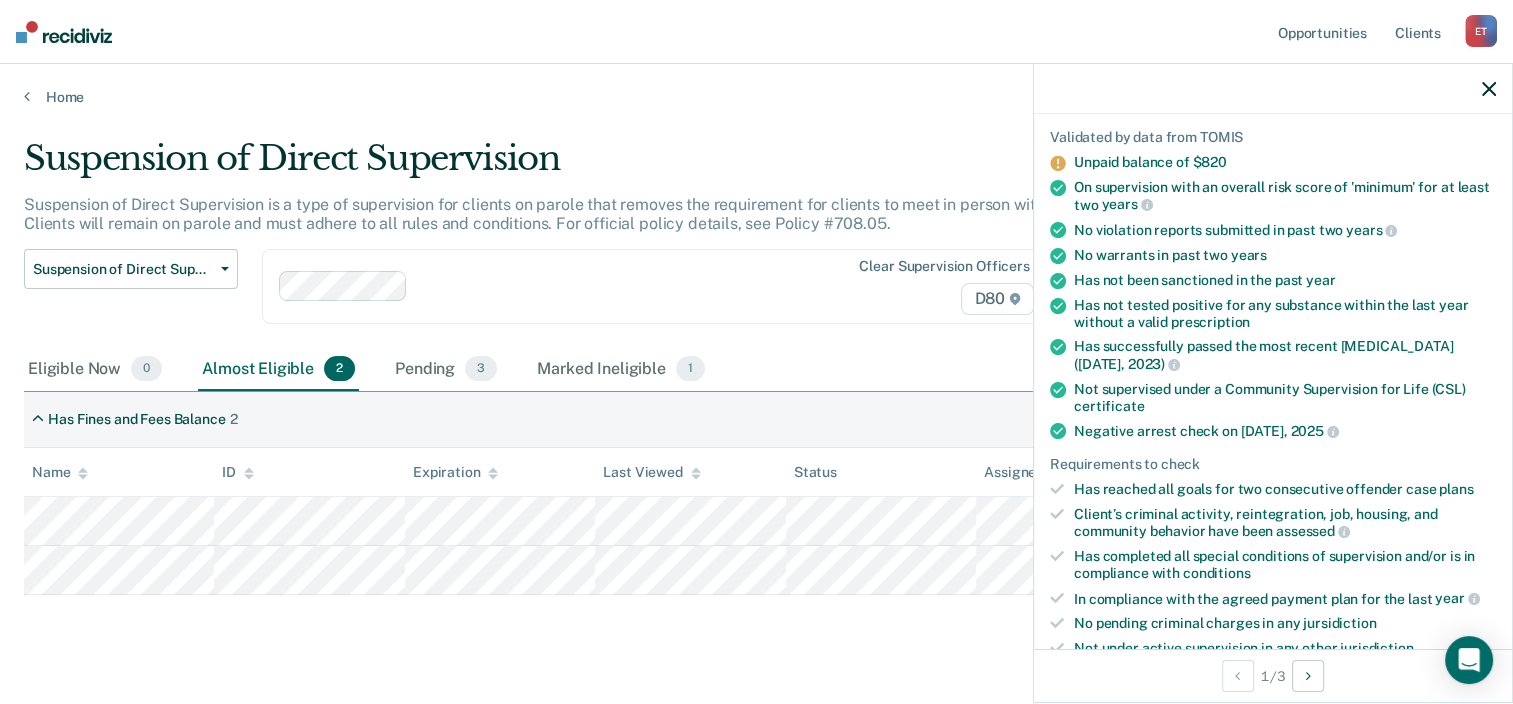 click 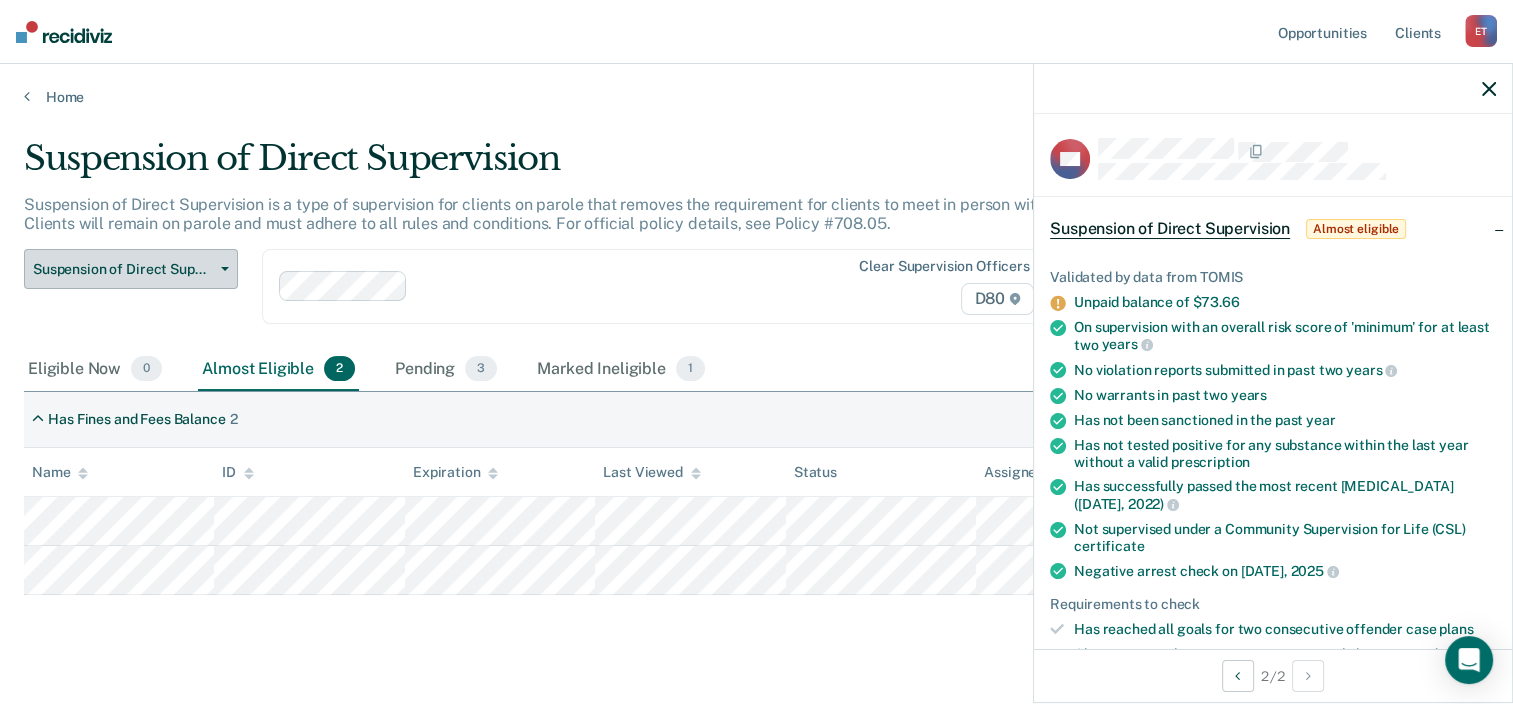 click on "Suspension of Direct Supervision" at bounding box center [131, 269] 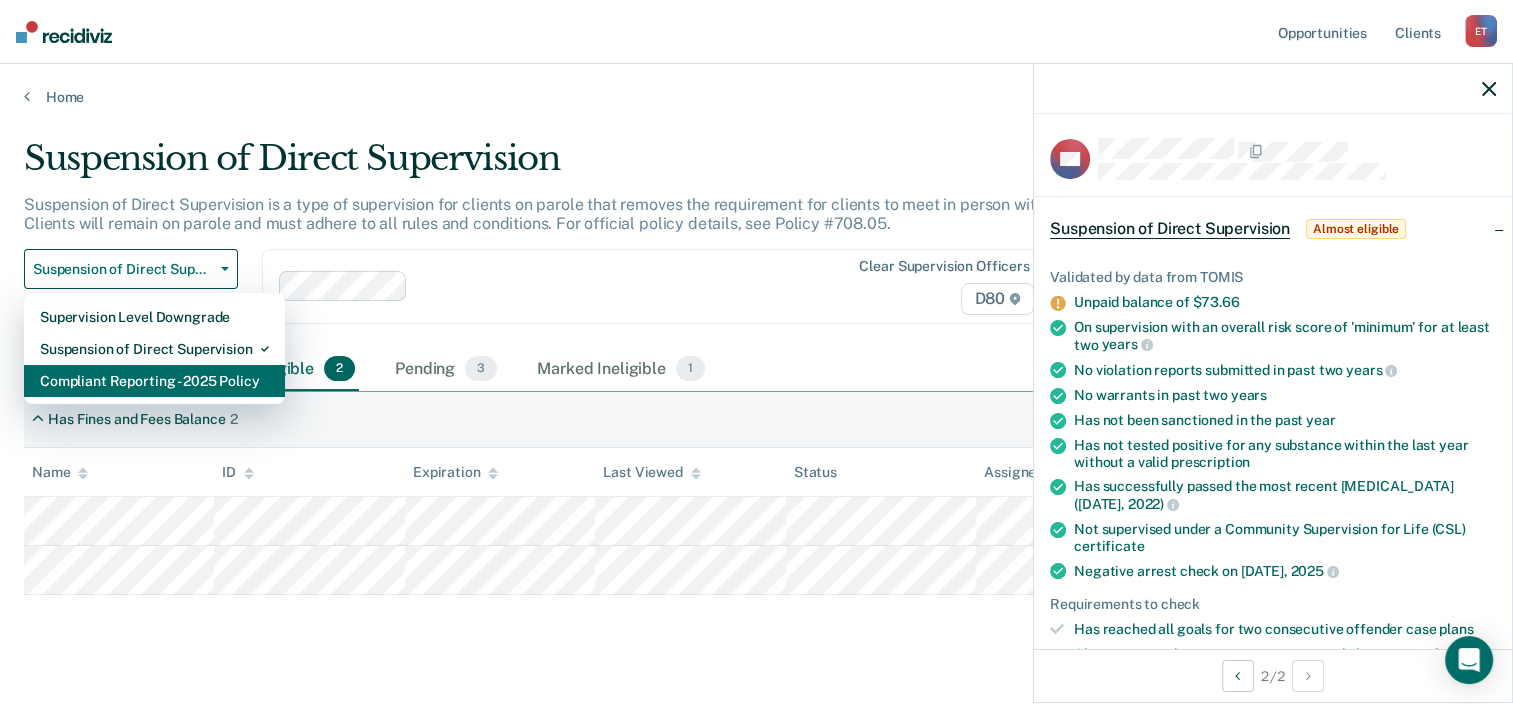 click on "Compliant Reporting - 2025 Policy" at bounding box center [154, 381] 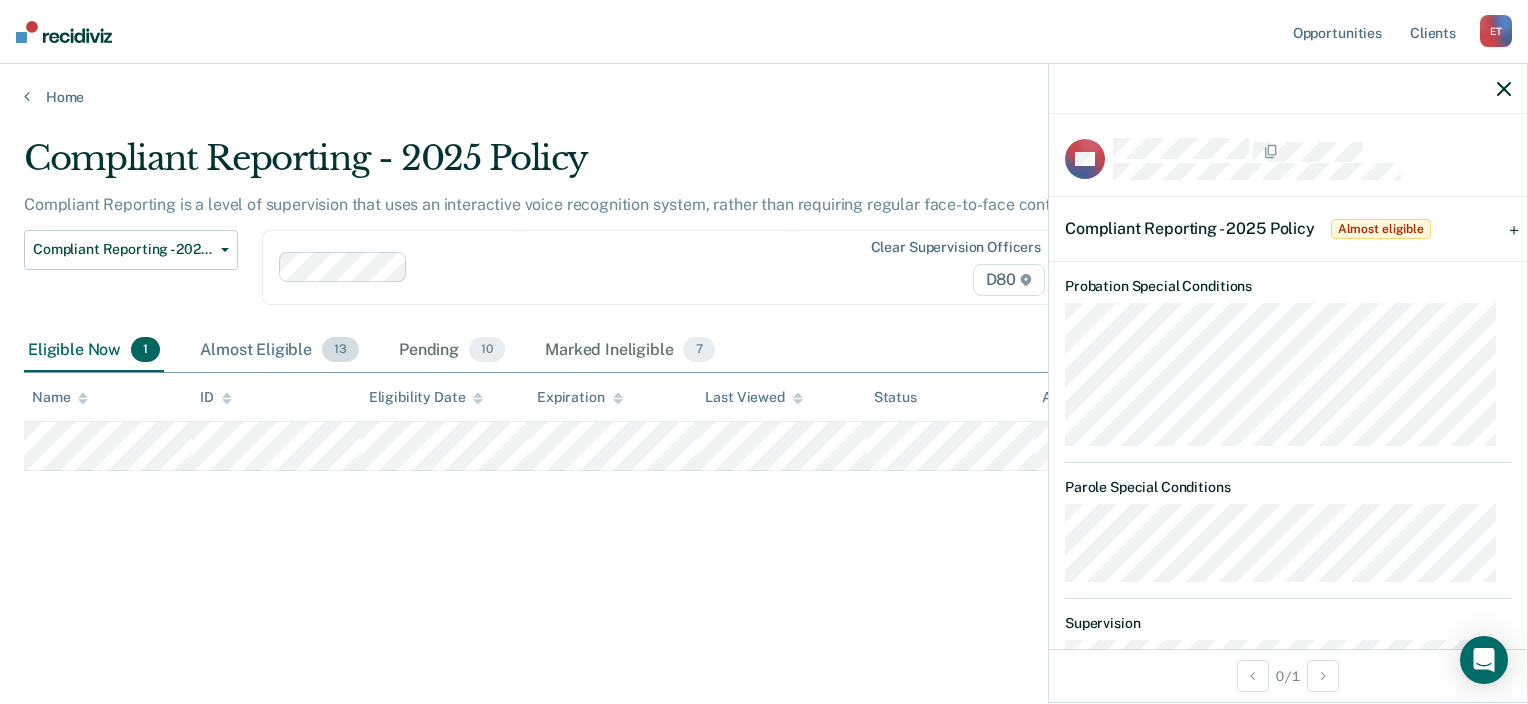 click on "Almost Eligible 13" at bounding box center [279, 351] 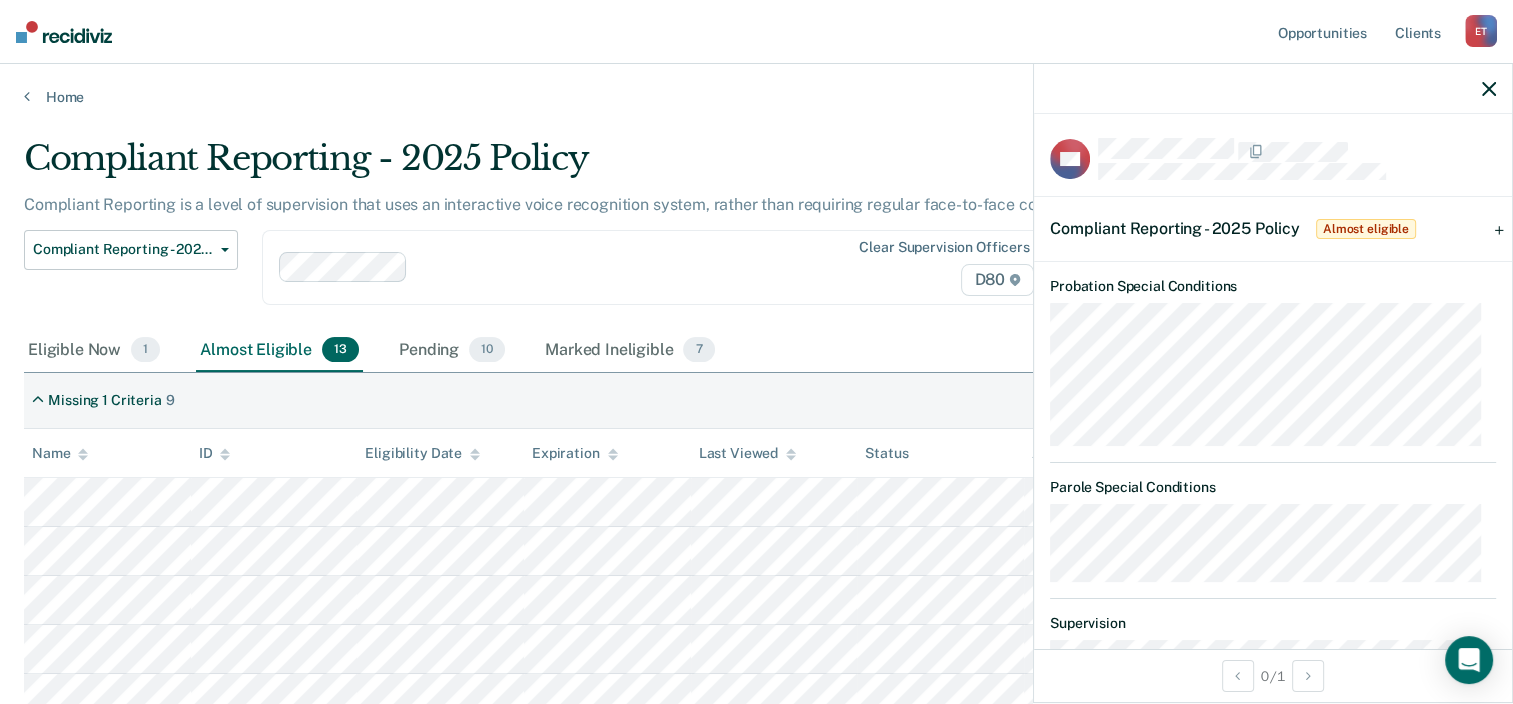 click on "Compliant Reporting - 2025 Policy Supervision Level Downgrade Suspension of Direct Supervision Compliant Reporting - 2025 Policy Clear   supervision officers D80" at bounding box center (591, 279) 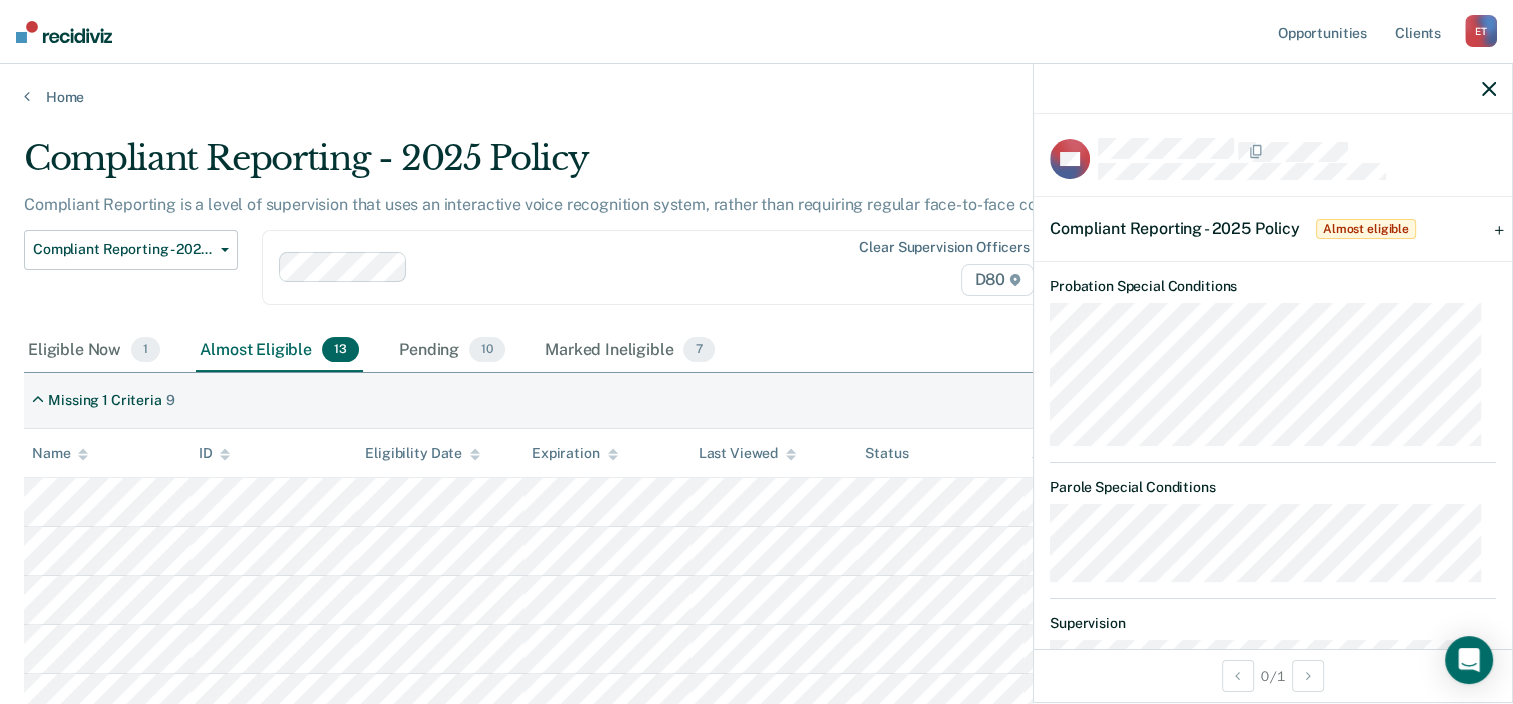 click 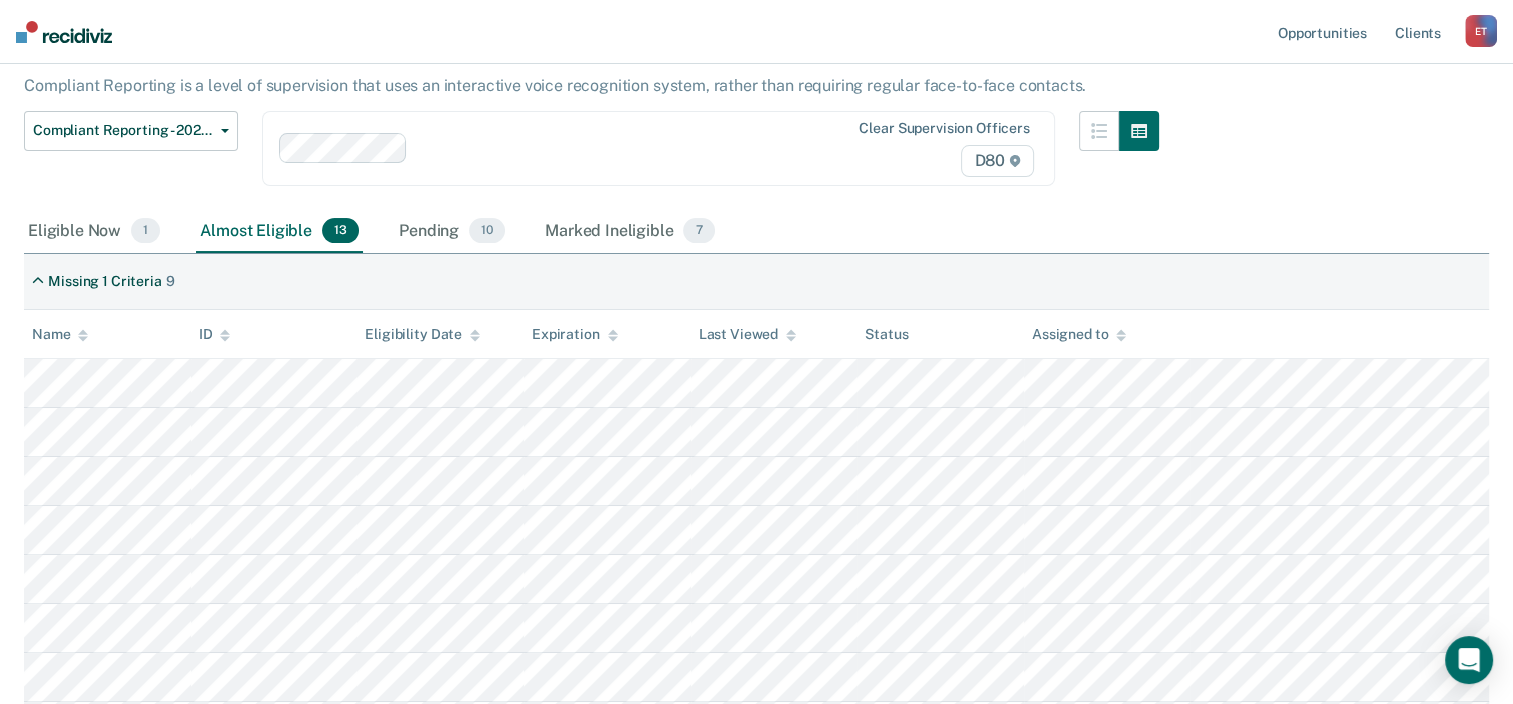 scroll, scrollTop: 139, scrollLeft: 0, axis: vertical 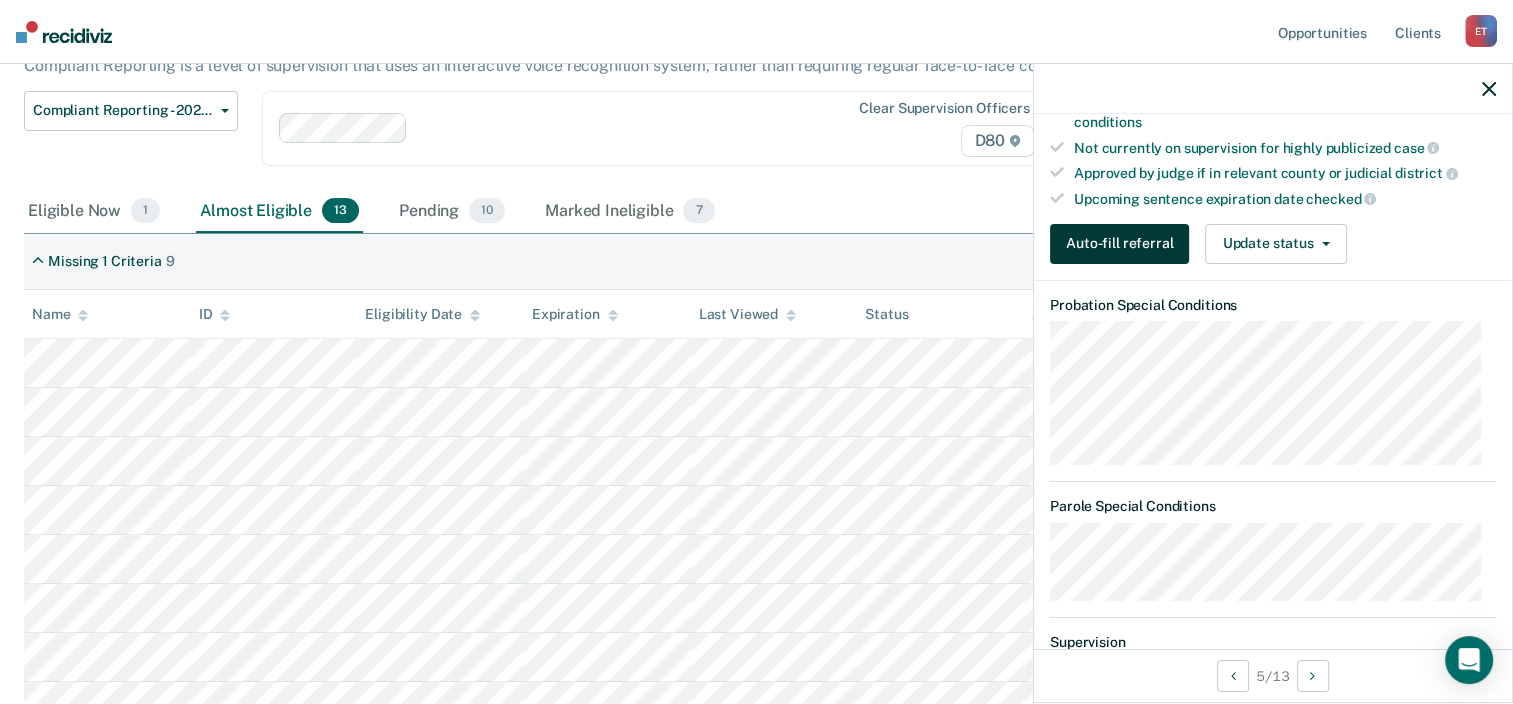 click on "Auto-fill referral" at bounding box center [1119, 244] 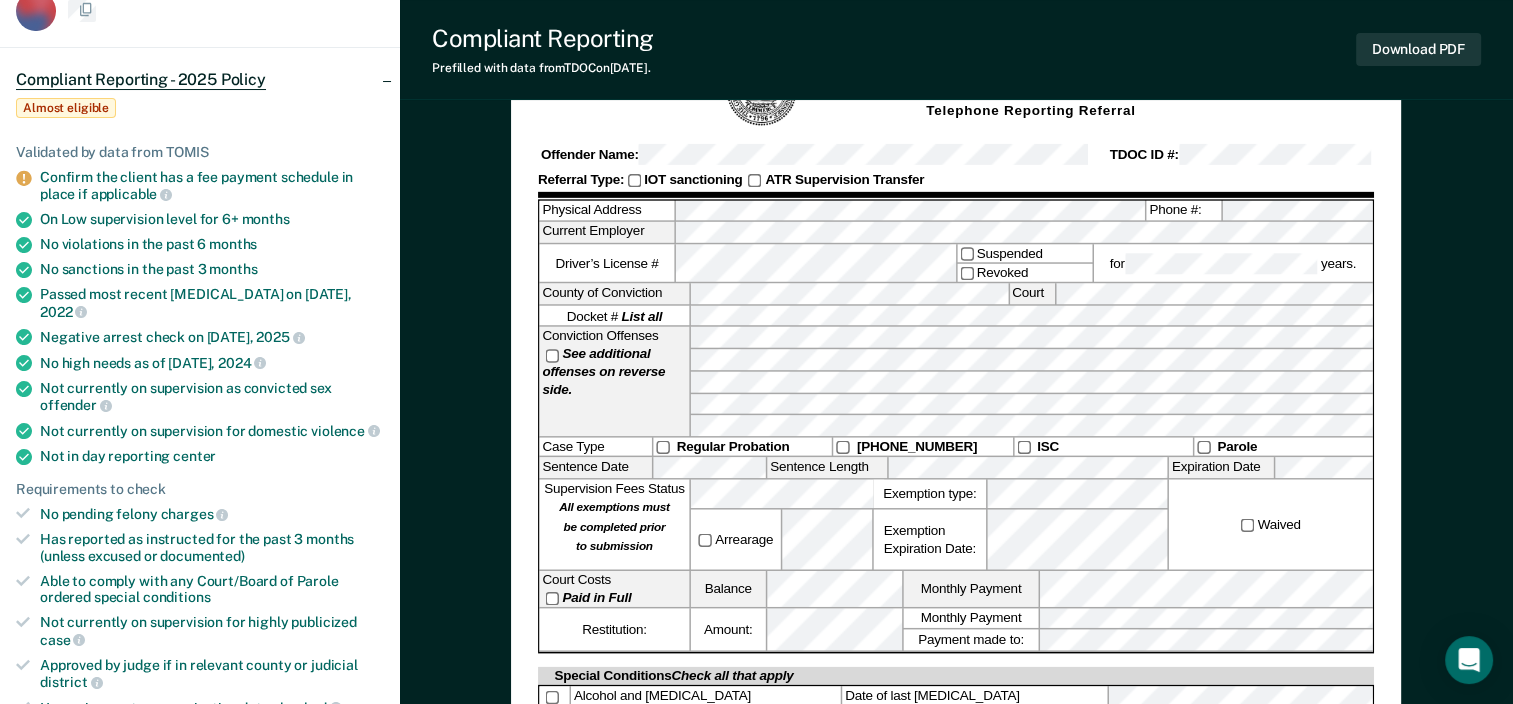 scroll, scrollTop: 0, scrollLeft: 0, axis: both 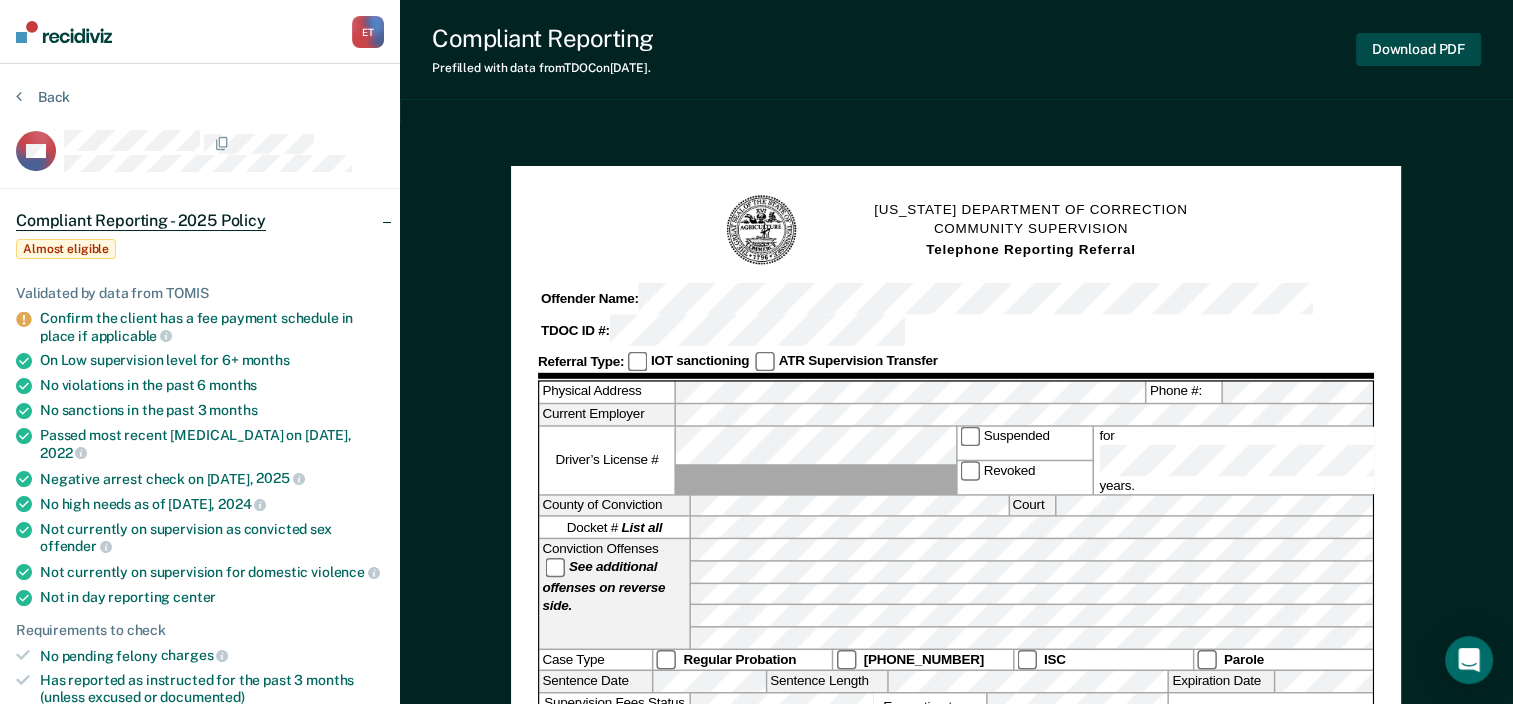 click on "Download PDF" at bounding box center (1418, 49) 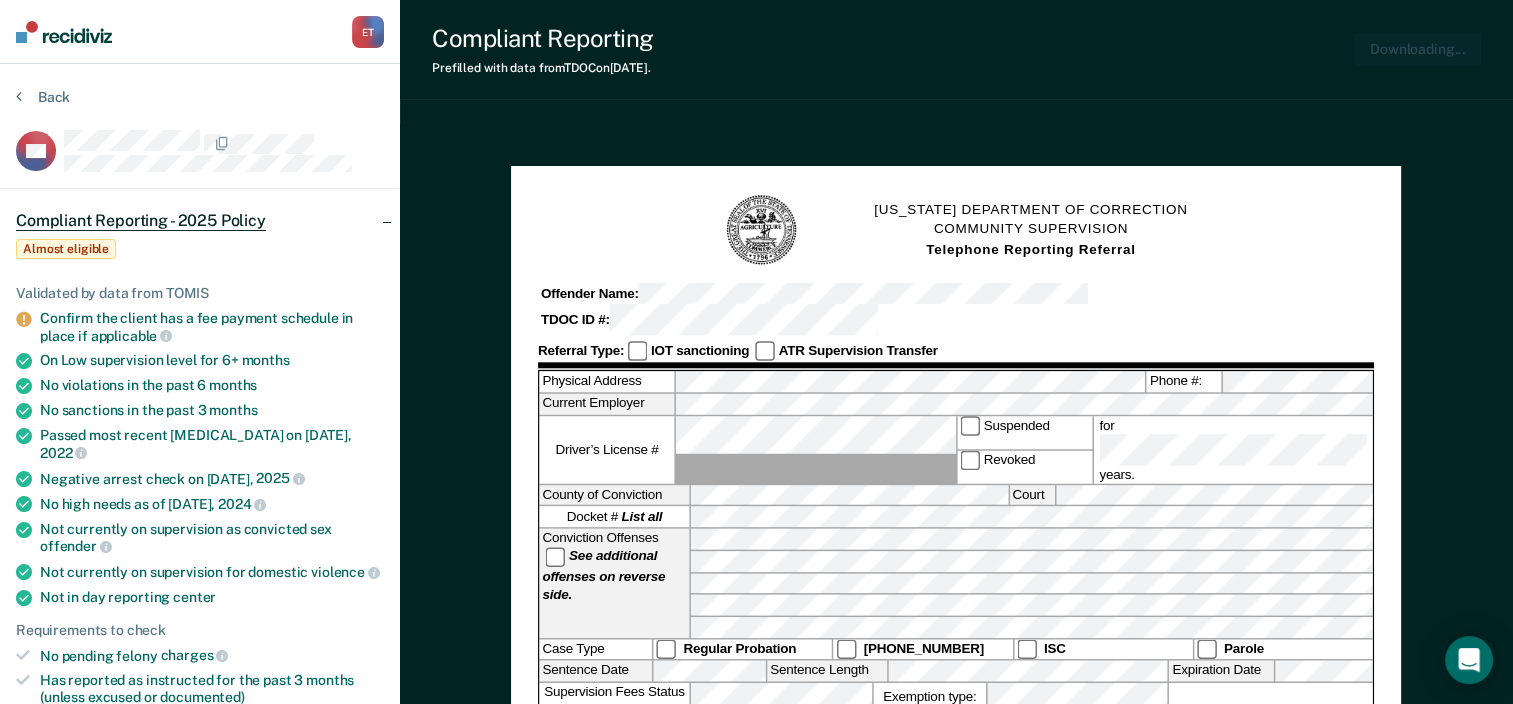 scroll, scrollTop: 0, scrollLeft: 0, axis: both 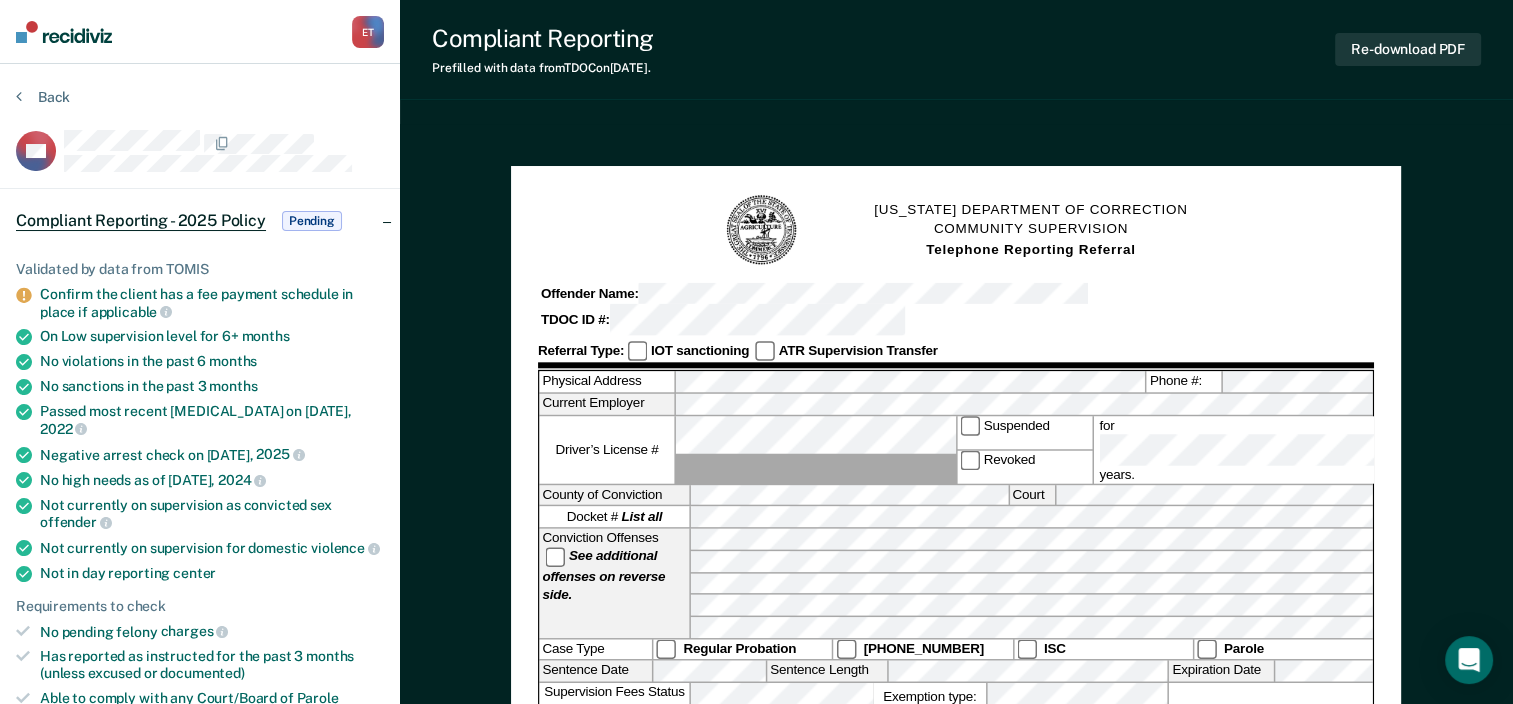 click on "Back AW   Compliant Reporting - 2025 Policy Pending Validated by data from TOMIS Confirm the client has a fee payment schedule in place if applicable   On Low supervision level for 6+   months No violations in the past 6   months No sanctions in the past 3   months Passed most recent [MEDICAL_DATA] on [DATE]
Negative arrest check on [DATE]   No high needs as of [DATE]   Not currently on supervision as convicted sex   offender   Not currently on supervision for domestic   violence   Not in day reporting   center Requirements to check No pending felony   charges   Has reported as instructed for the past 3 months (unless excused or   documented) Able to comply with any Court/Board of Parole ordered special   conditions Not currently on supervision for highly publicized   case   Approved by judge if in relevant county or judicial   district   Upcoming sentence expiration date   checked   Marked as Pending by [PERSON_NAME][EMAIL_ADDRESS][PERSON_NAME][DOMAIN_NAME] on [DATE].   Update status Revert from [GEOGRAPHIC_DATA] Contact" at bounding box center [200, 1036] 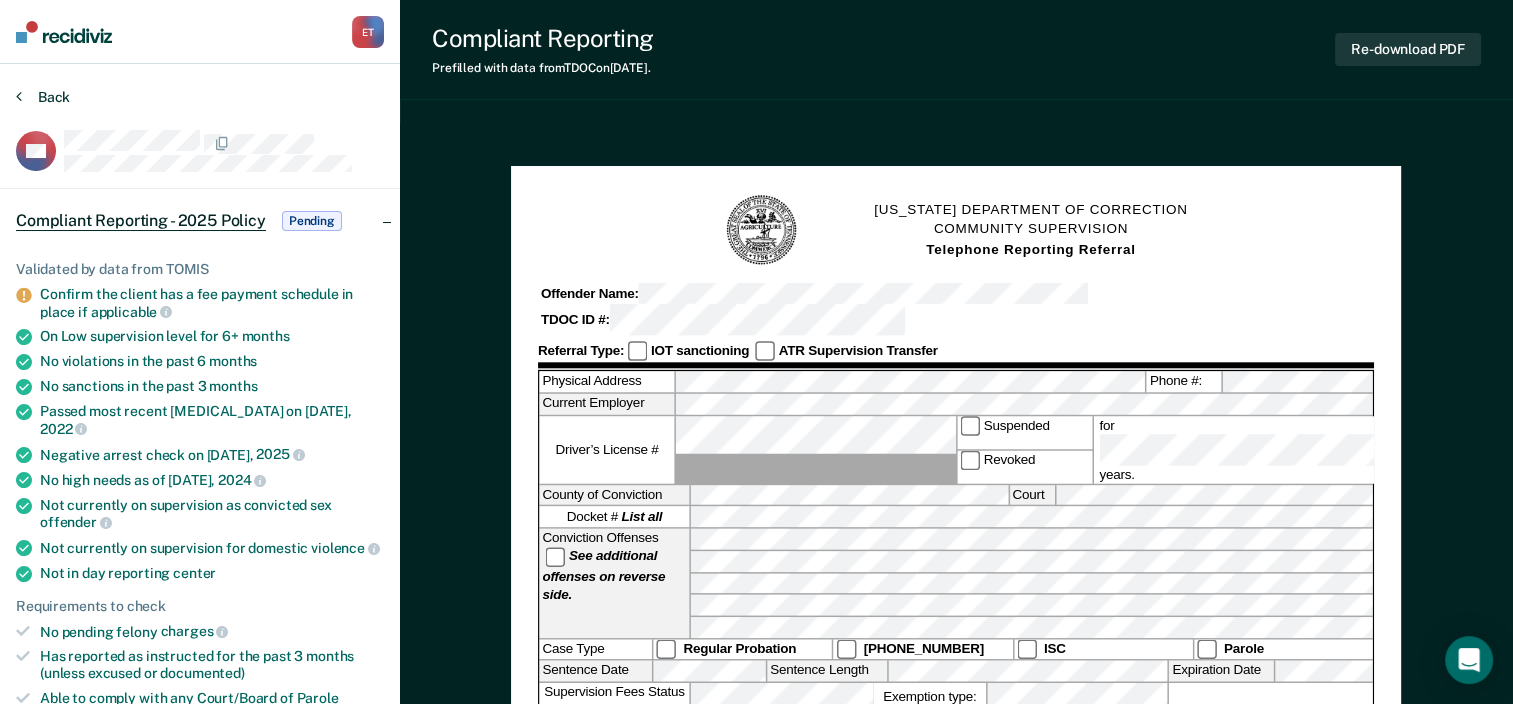 click on "Back" at bounding box center (43, 97) 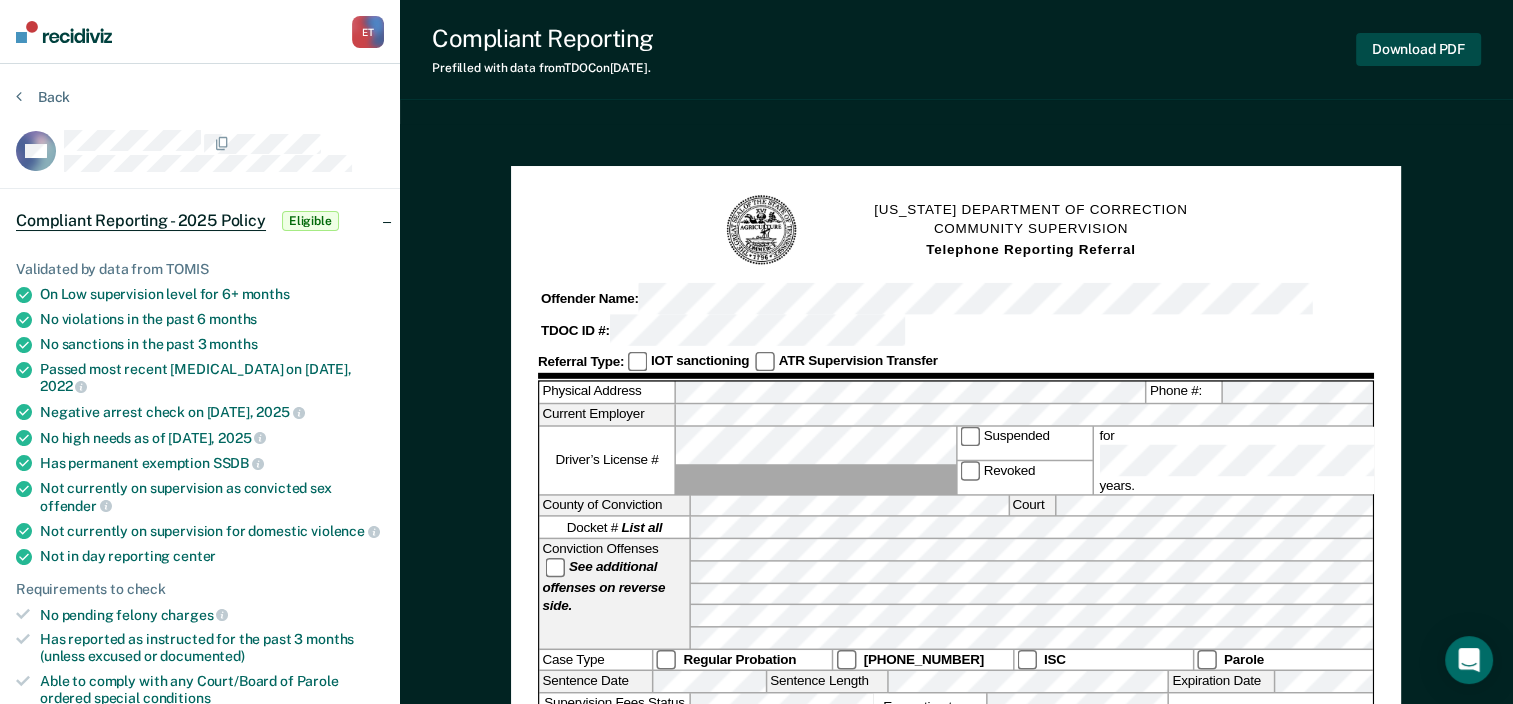 click on "Download PDF" at bounding box center (1418, 49) 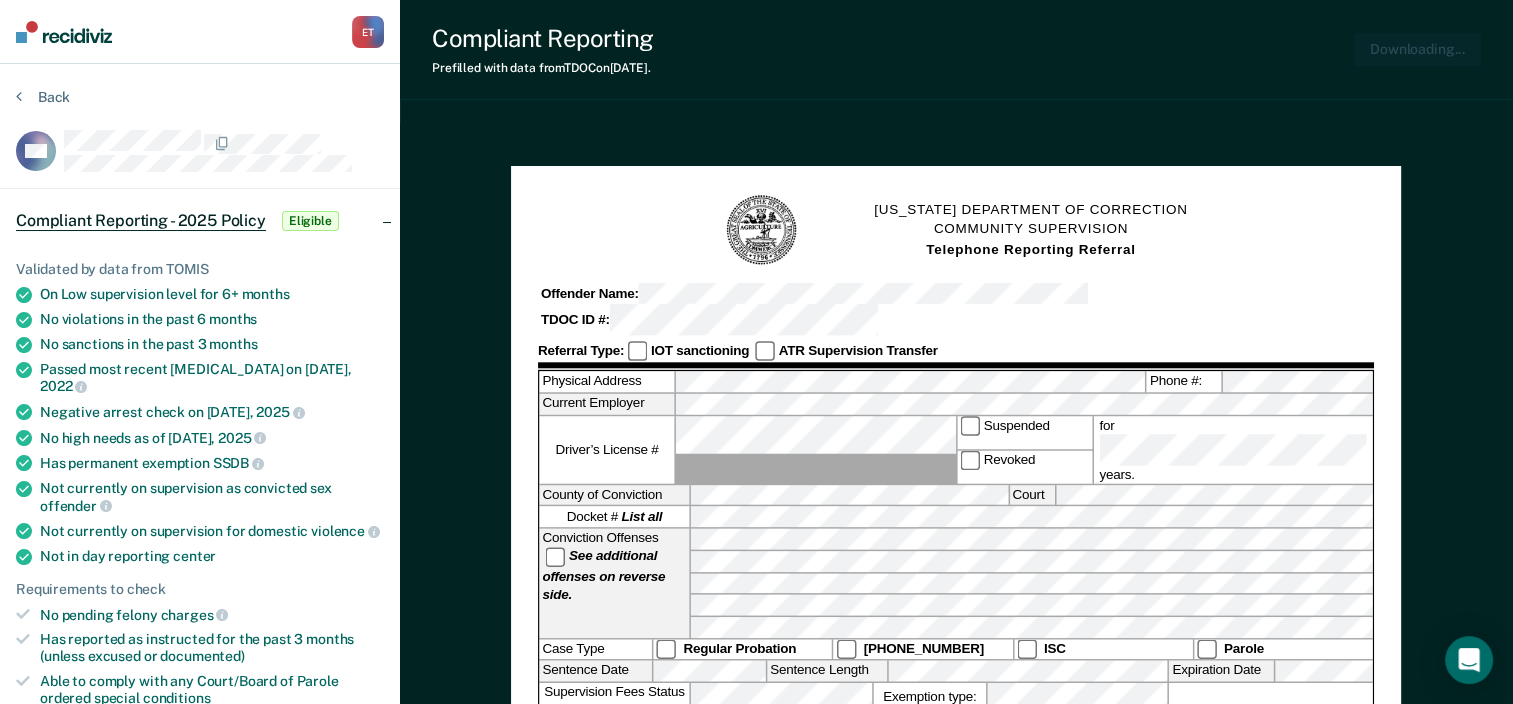 scroll, scrollTop: 0, scrollLeft: 0, axis: both 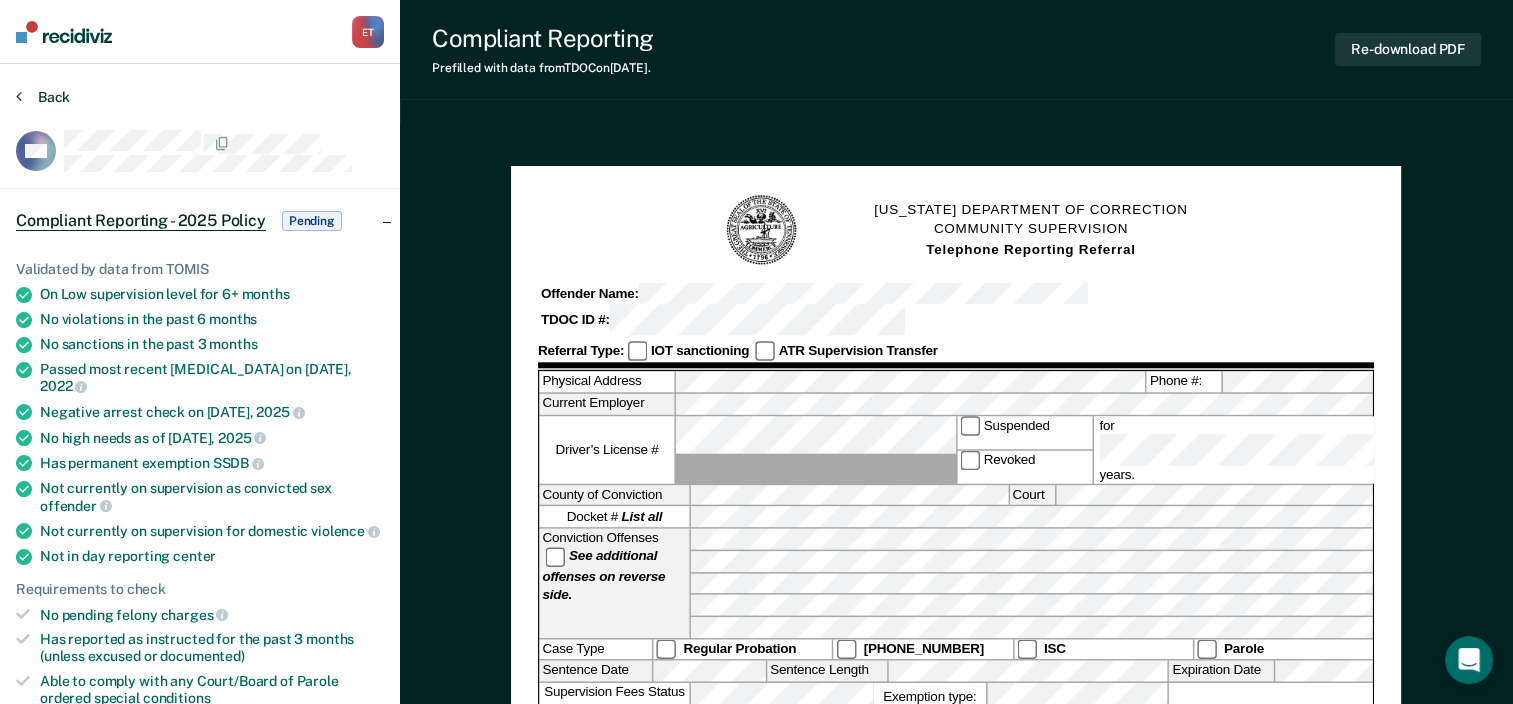 click on "Back" at bounding box center (43, 97) 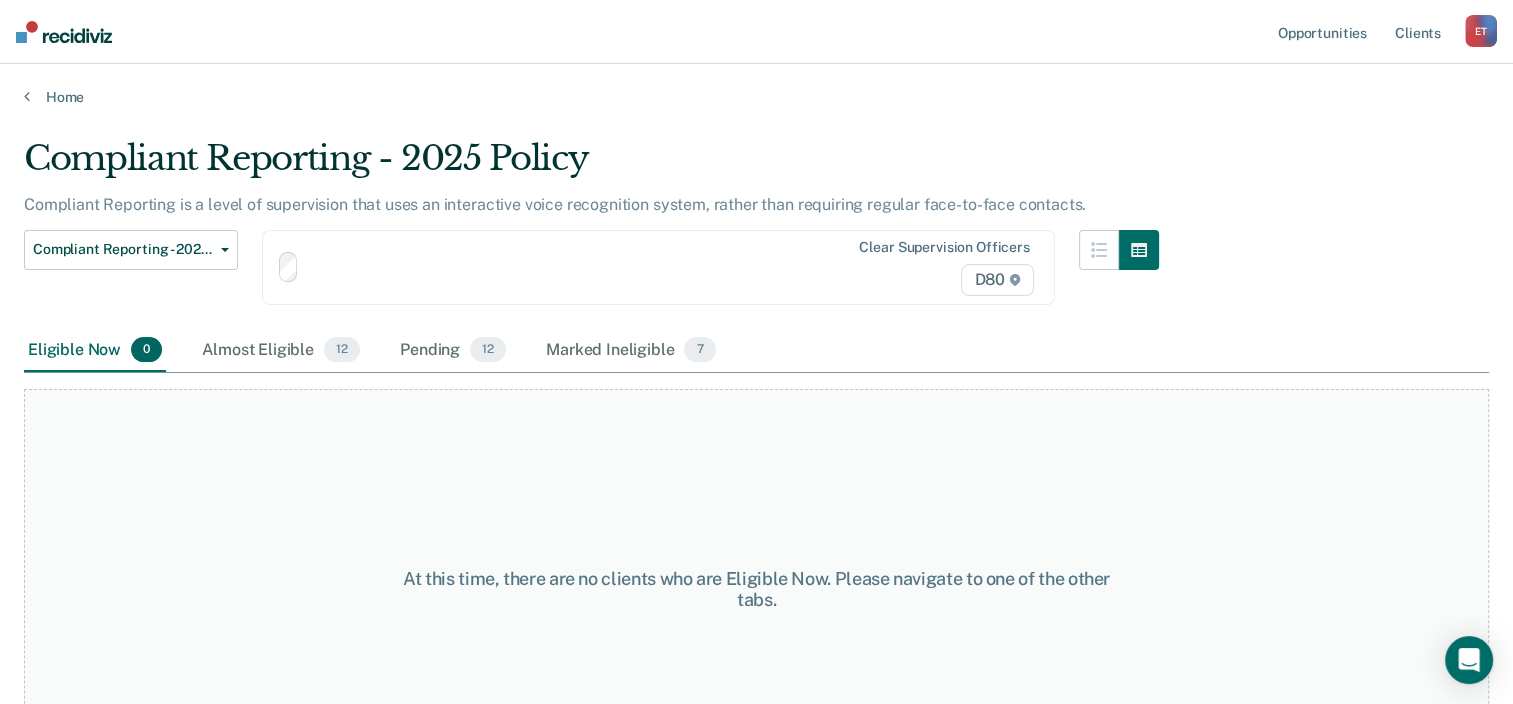 scroll, scrollTop: 83, scrollLeft: 0, axis: vertical 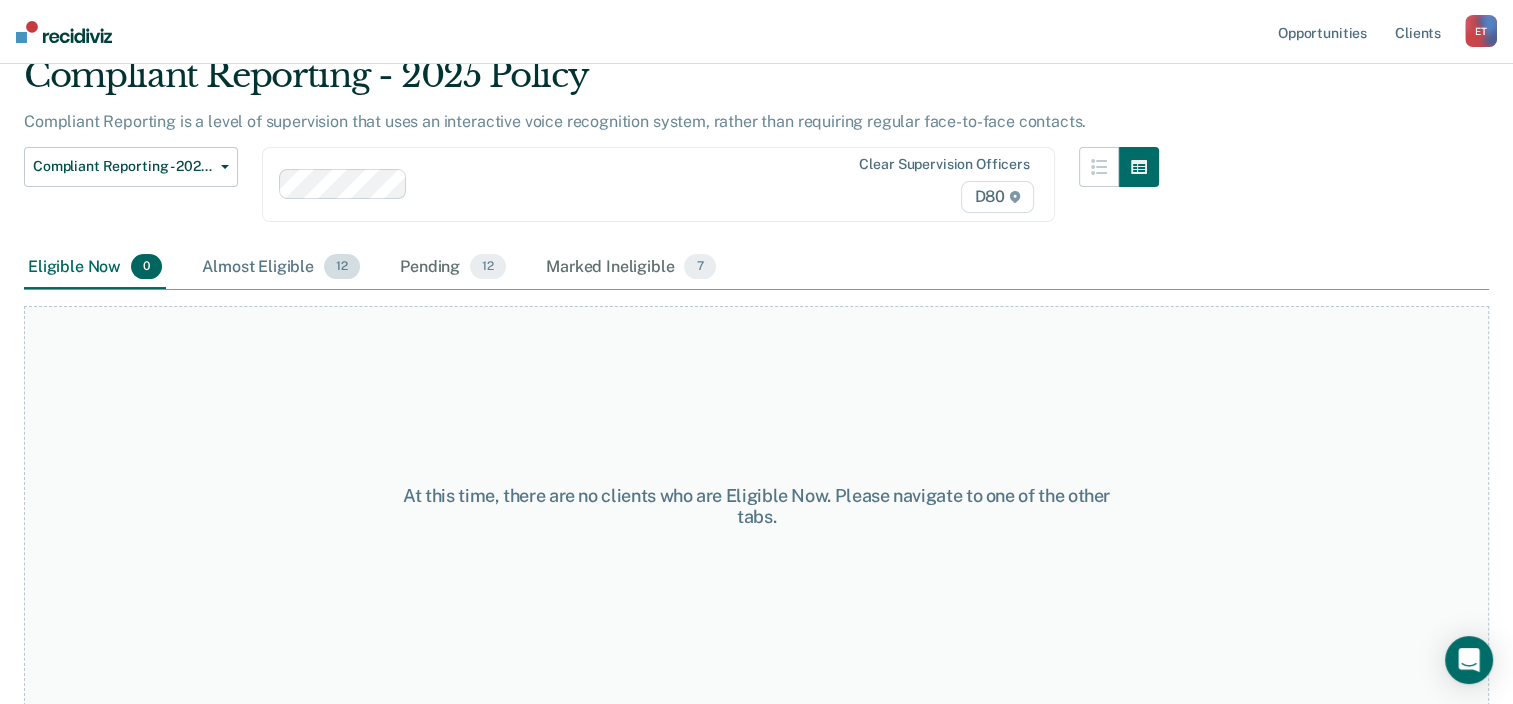 click on "Almost Eligible 12" at bounding box center [281, 268] 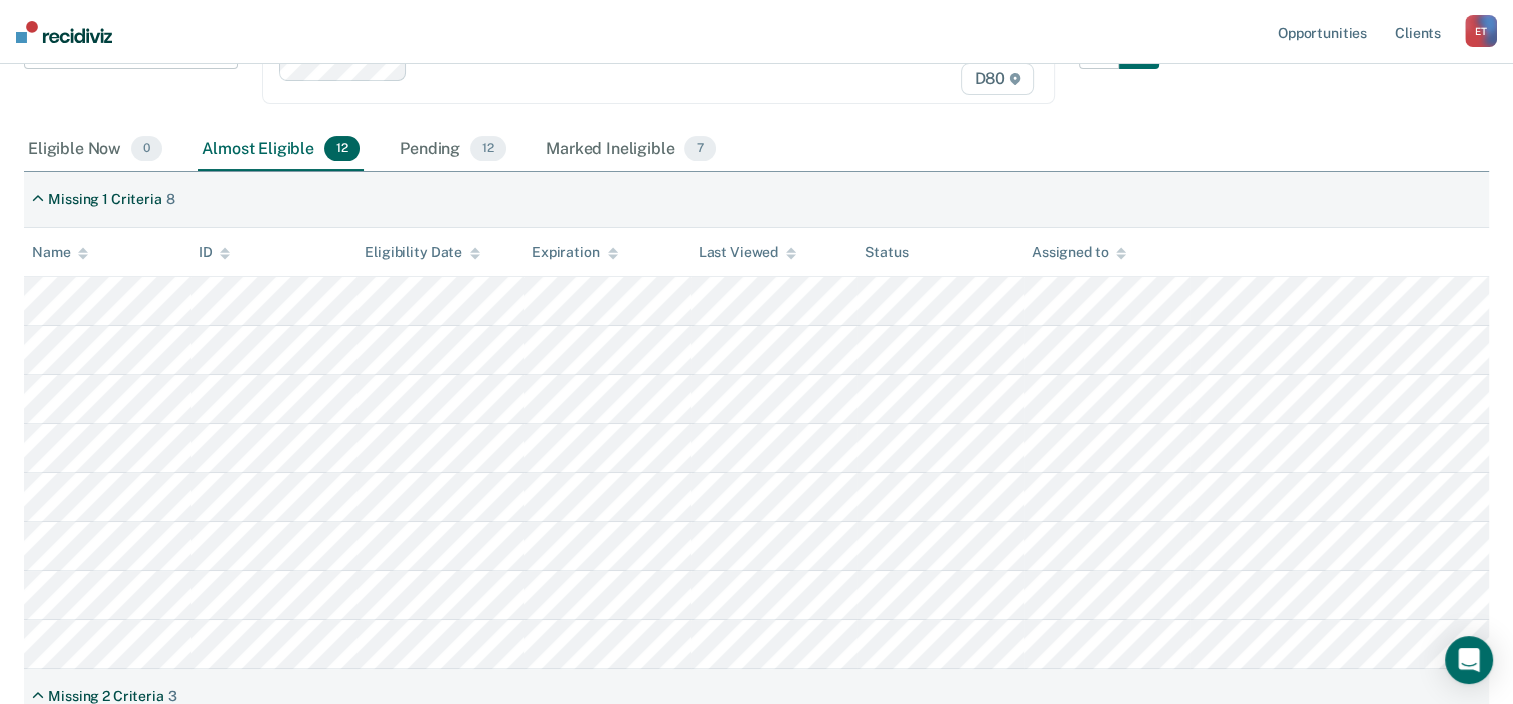 scroll, scrollTop: 203, scrollLeft: 0, axis: vertical 